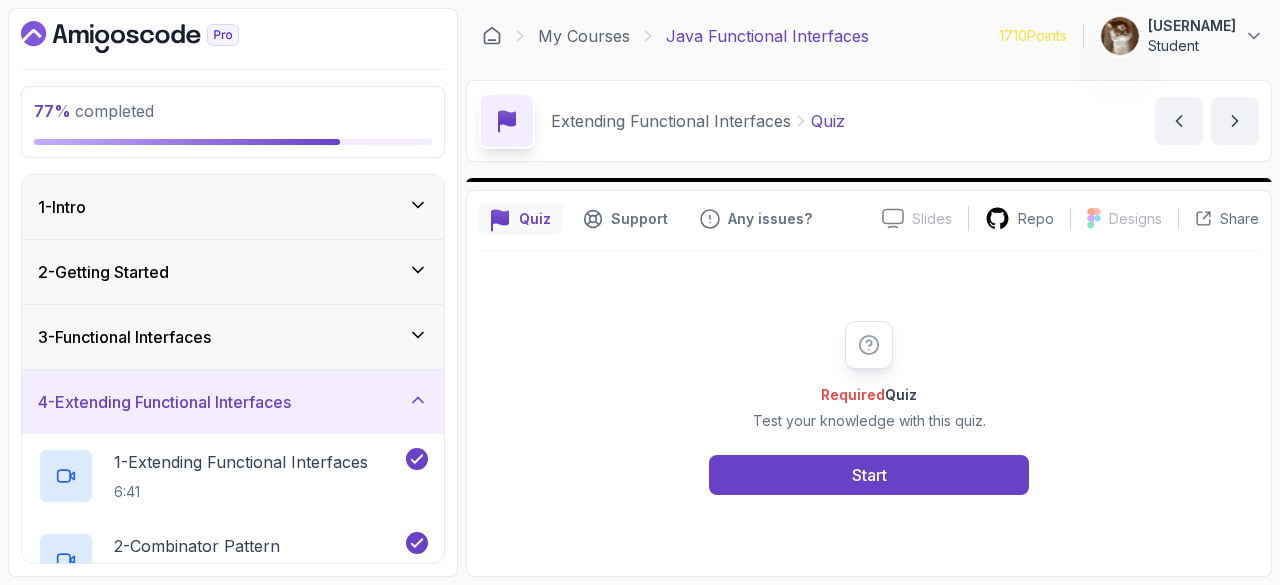scroll, scrollTop: 0, scrollLeft: 0, axis: both 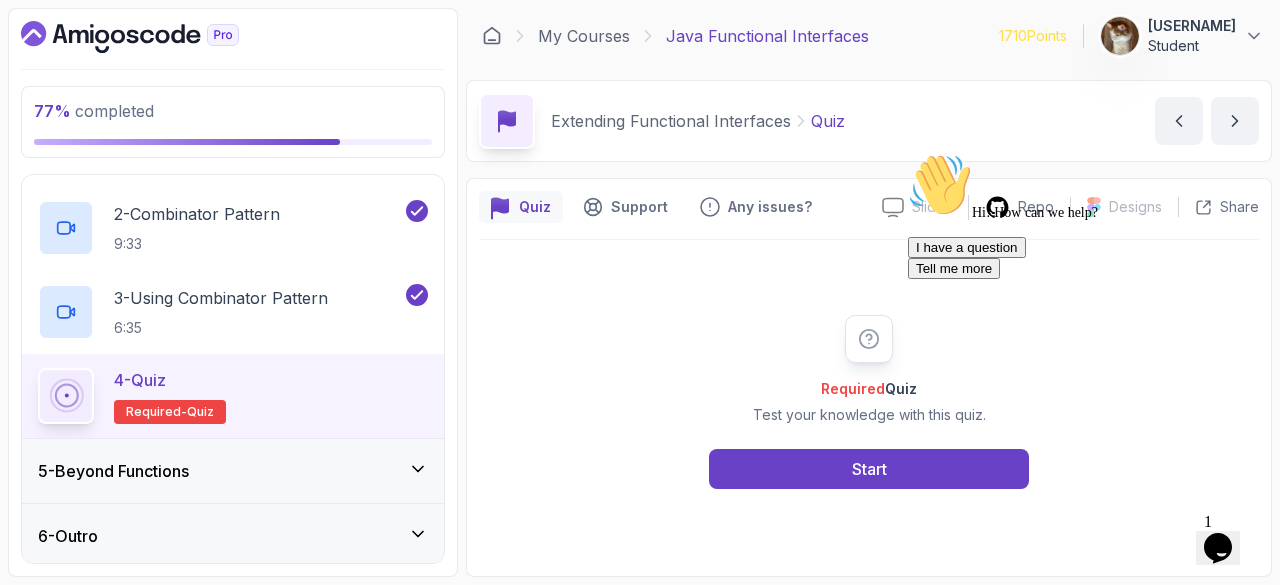 click on "I have a question Tell me more" at bounding box center (1088, 258) 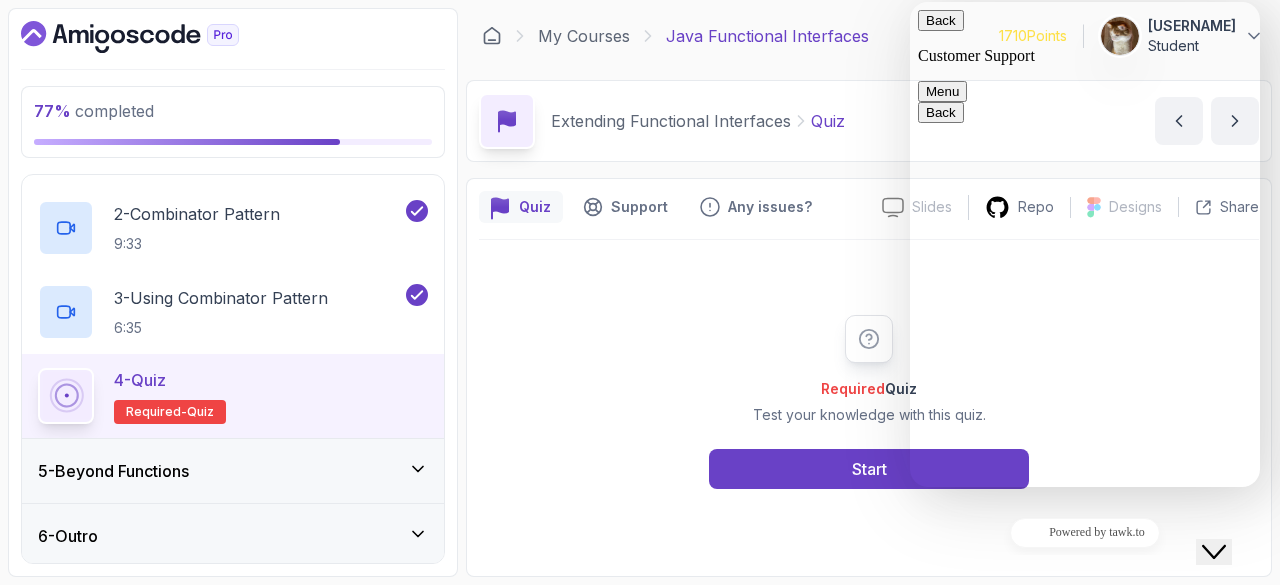 click on "Required   Quiz Test your knowledge with this quiz. Start" at bounding box center [869, 402] 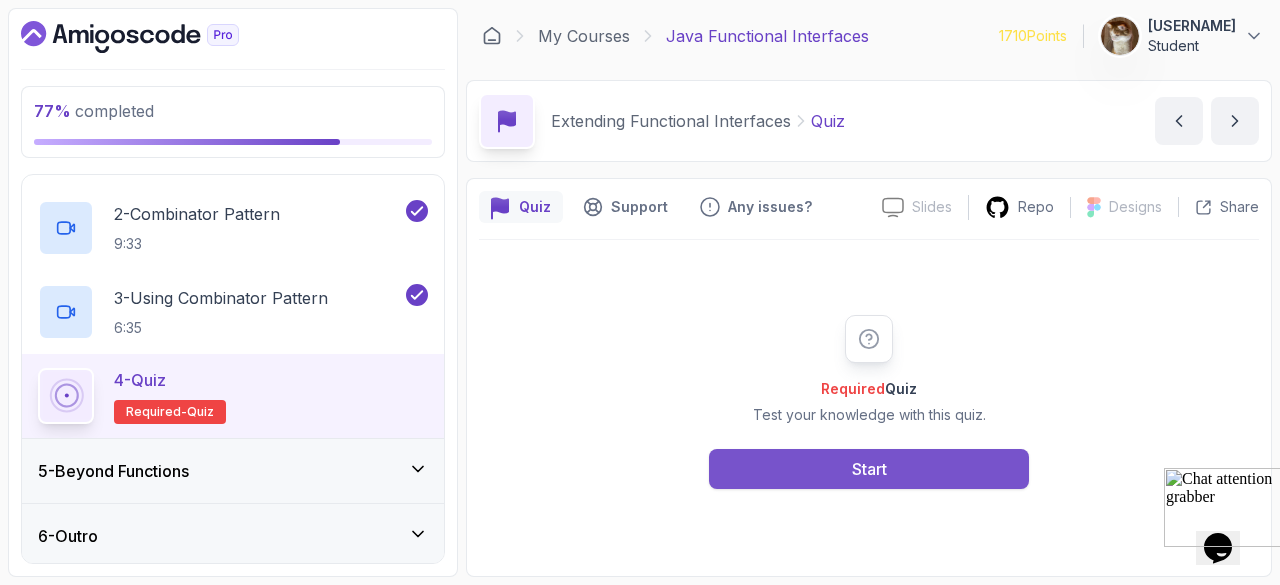 click on "Start" at bounding box center [869, 469] 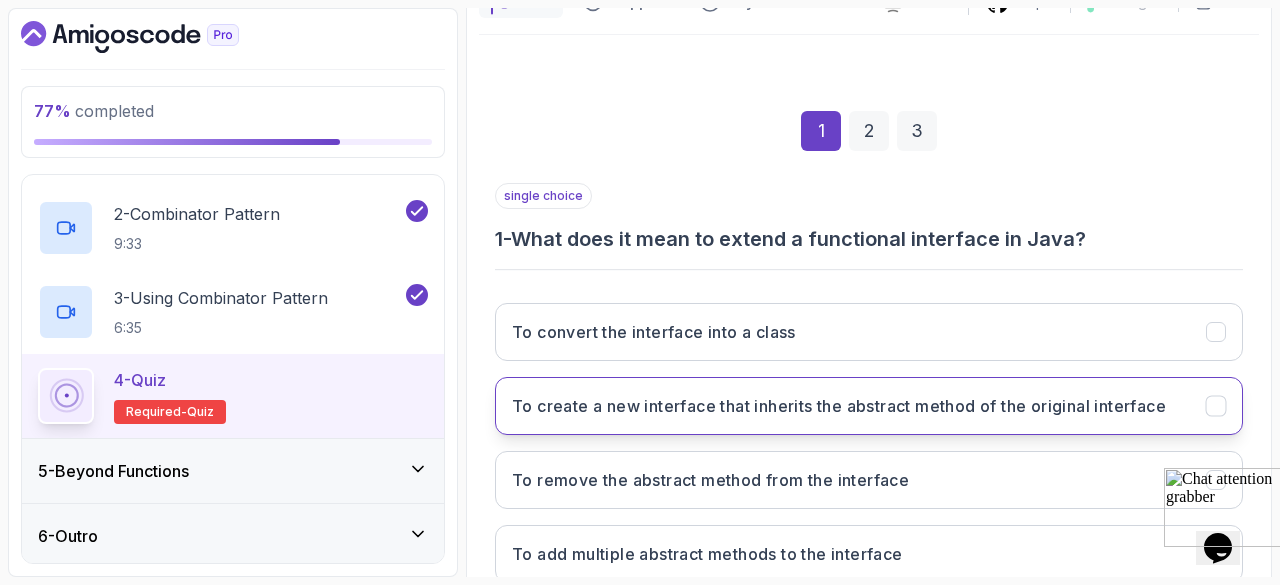 scroll, scrollTop: 206, scrollLeft: 0, axis: vertical 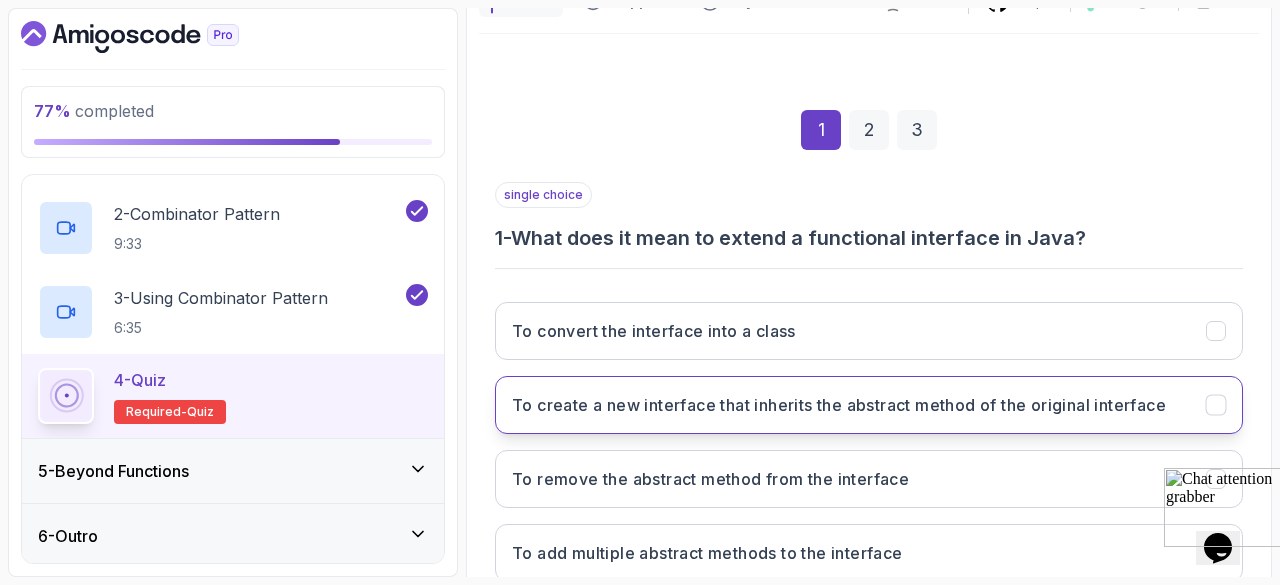click on "To create a new interface that inherits the abstract method of the original interface" at bounding box center [869, 405] 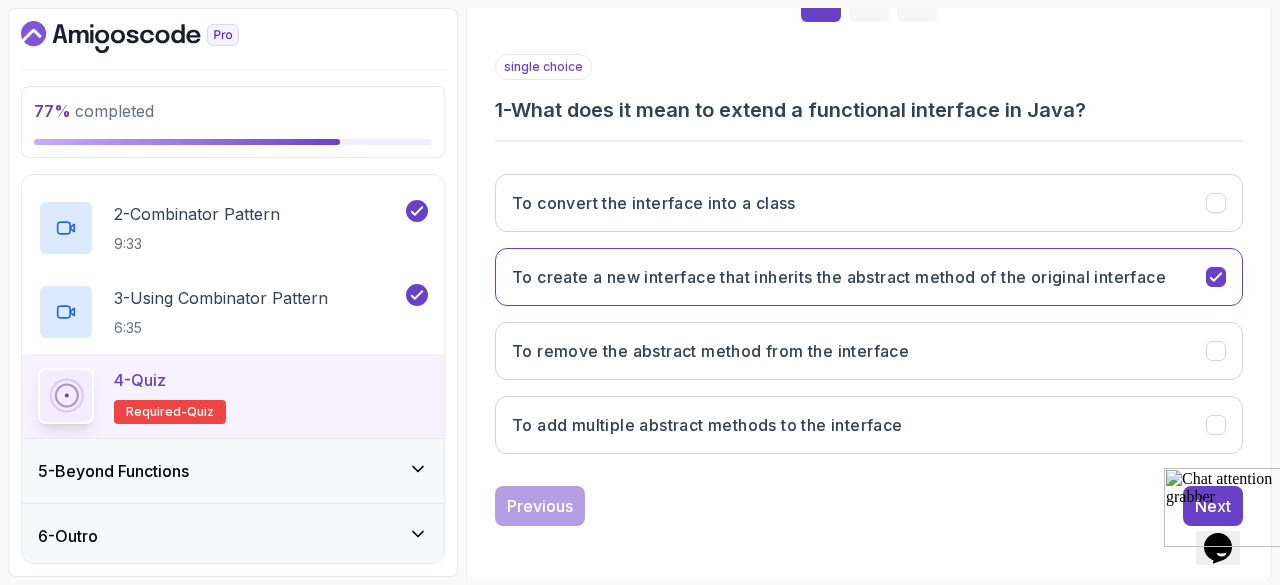 scroll, scrollTop: 335, scrollLeft: 0, axis: vertical 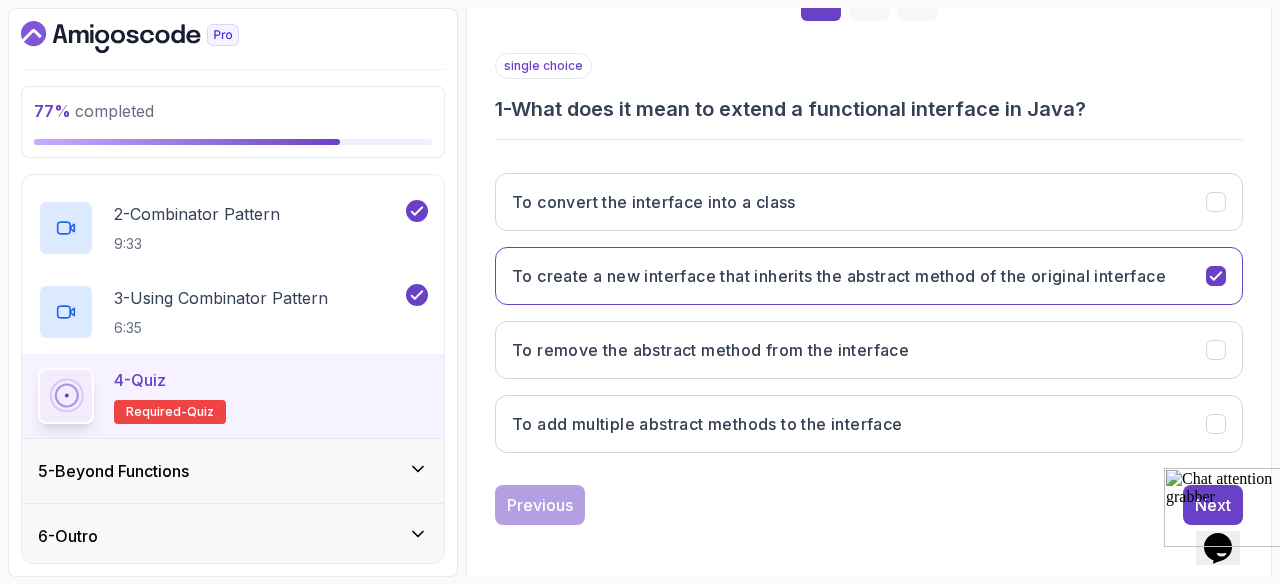 click at bounding box center [1226, 507] 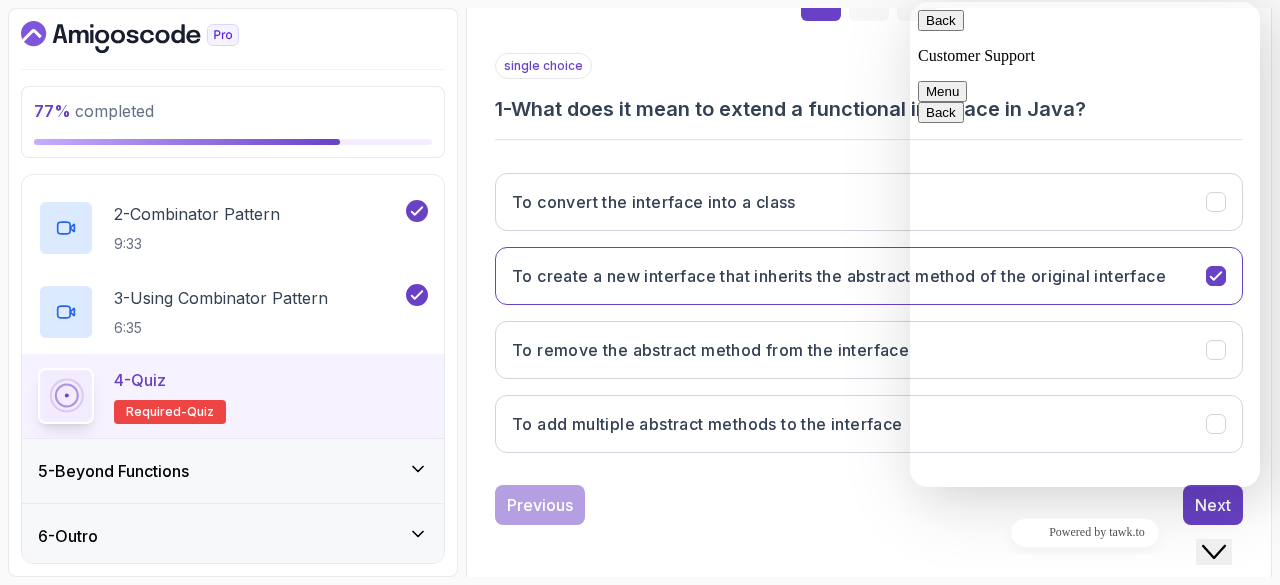 click on "Close Chat This icon closes the chat window." at bounding box center (1228, 513) 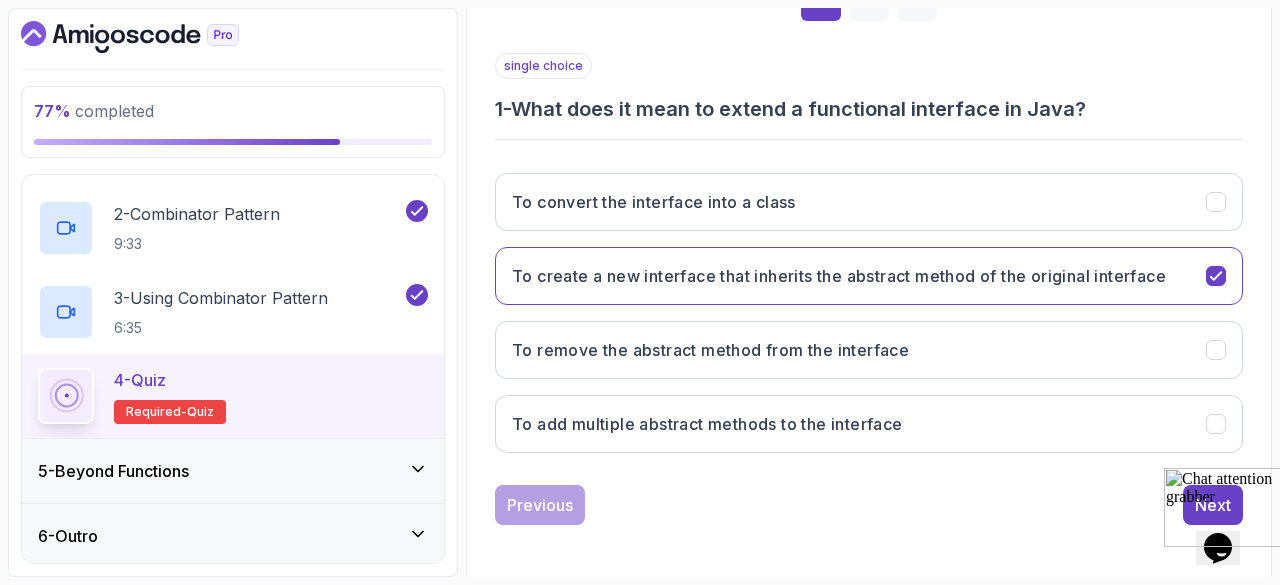 type 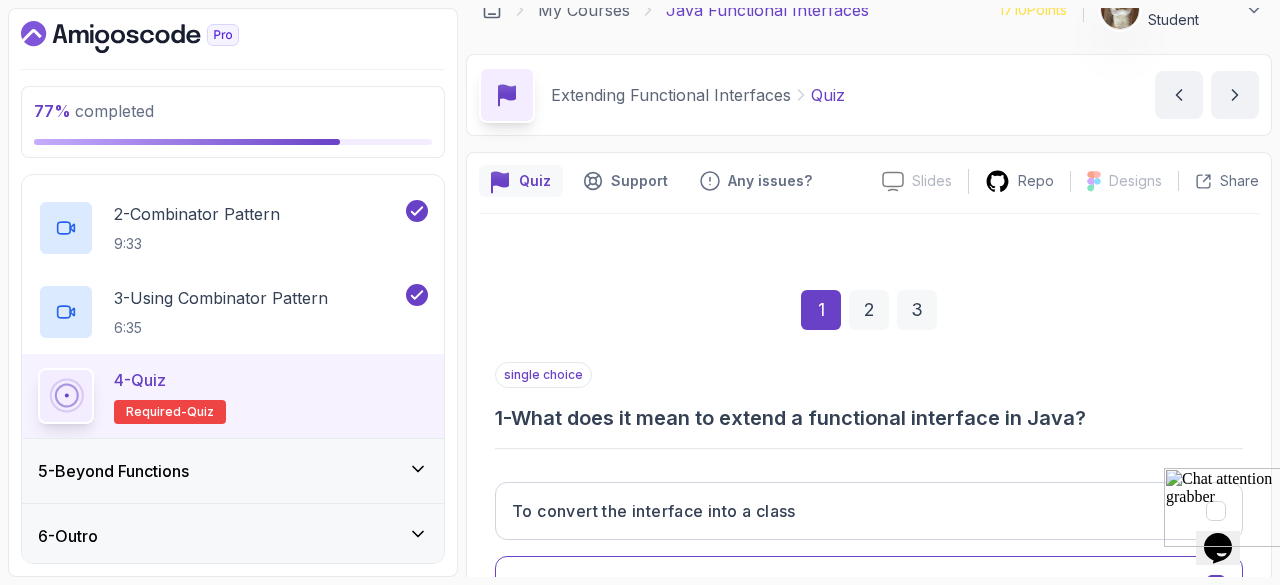 scroll, scrollTop: 17, scrollLeft: 0, axis: vertical 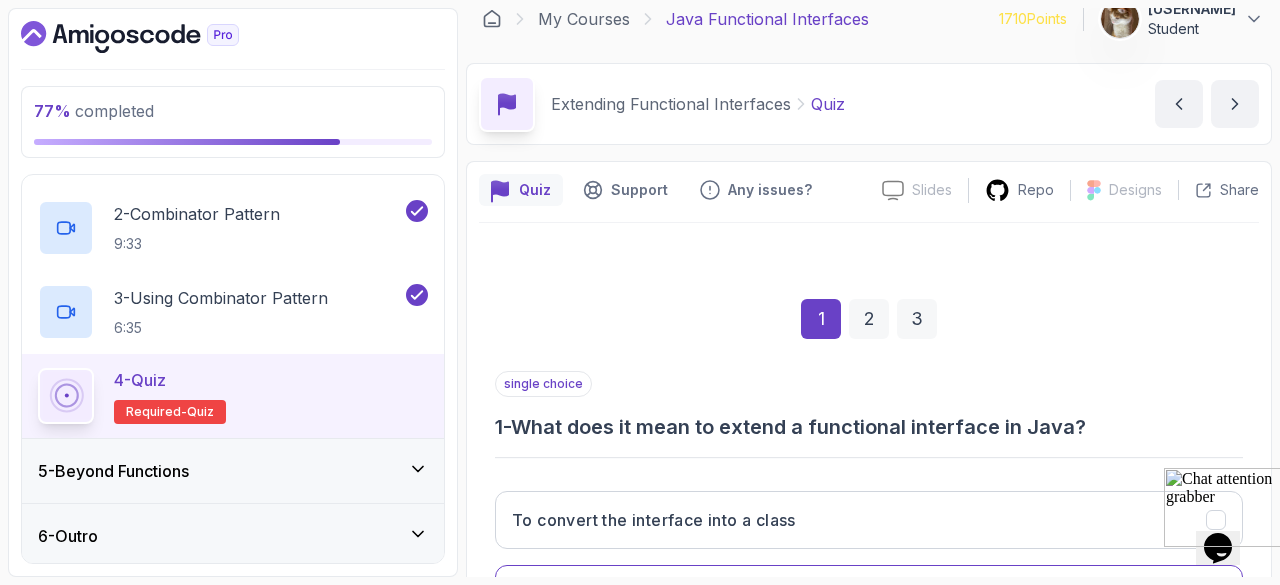click on "2" at bounding box center (869, 319) 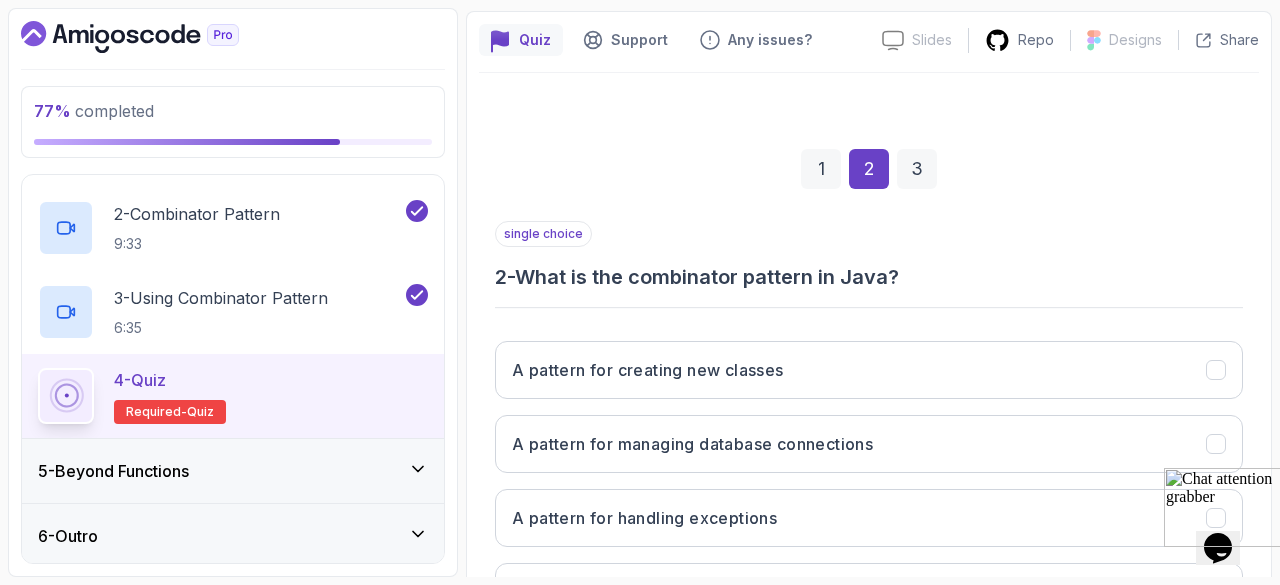 scroll, scrollTop: 335, scrollLeft: 0, axis: vertical 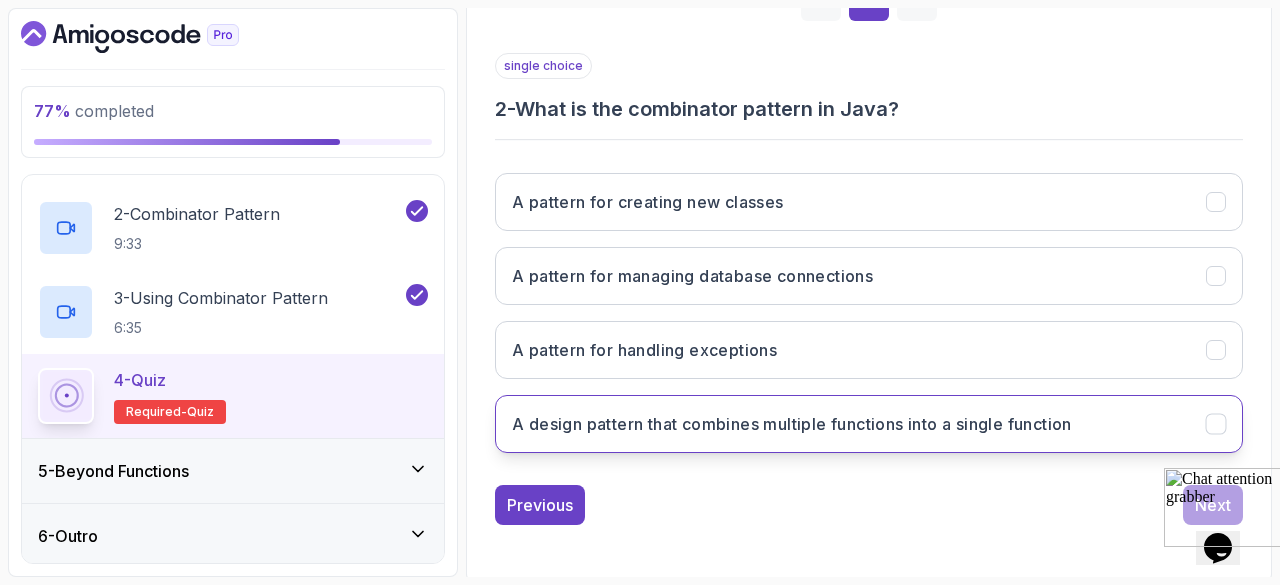 click on "A design pattern that combines multiple functions into a single function" at bounding box center (792, 424) 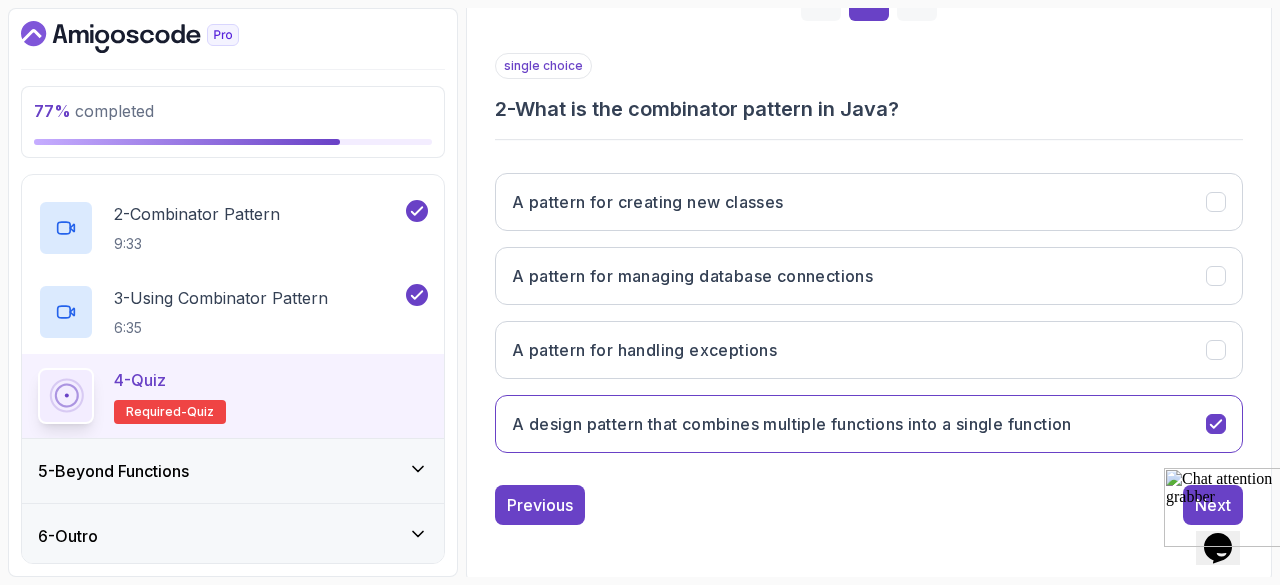scroll, scrollTop: 0, scrollLeft: 0, axis: both 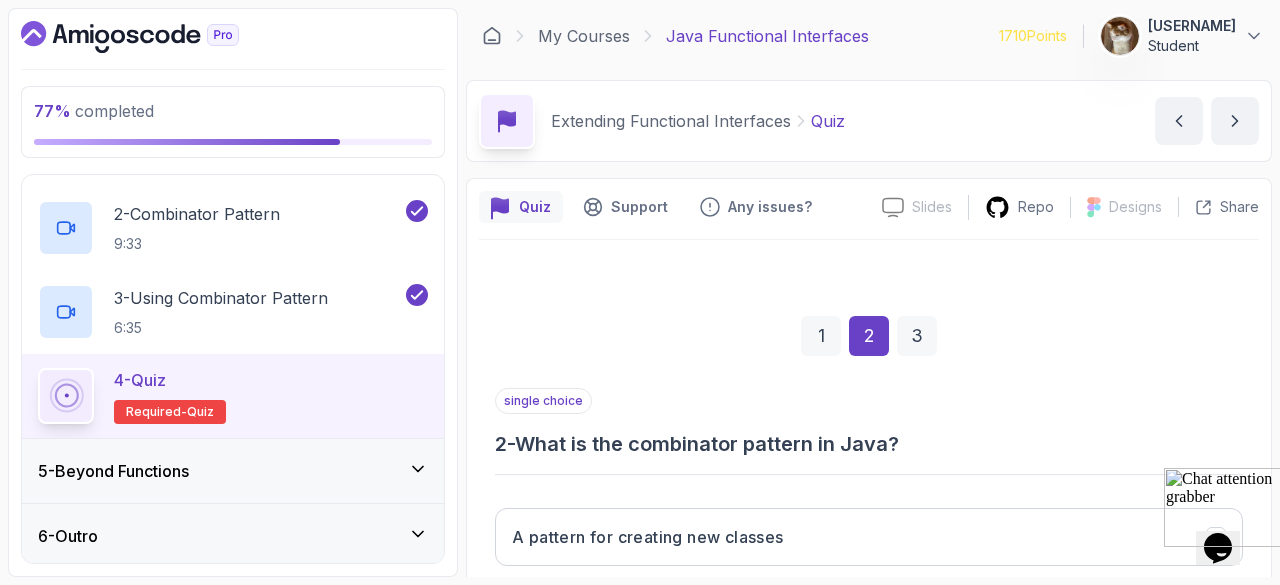 click on "1 2 3" at bounding box center (869, 336) 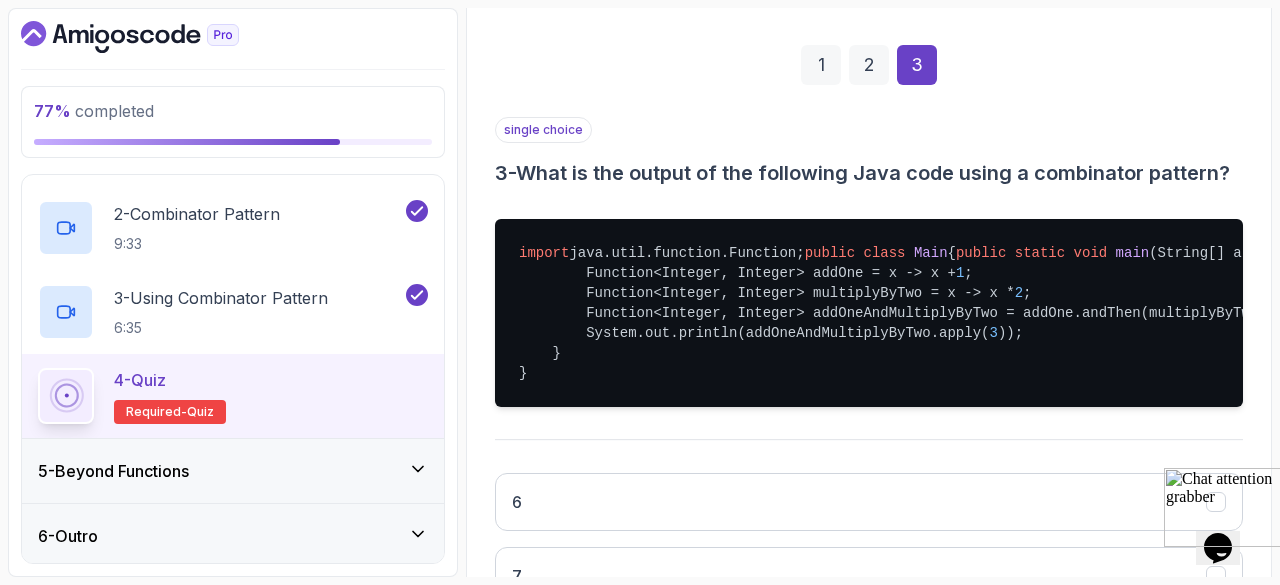 scroll, scrollTop: 631, scrollLeft: 0, axis: vertical 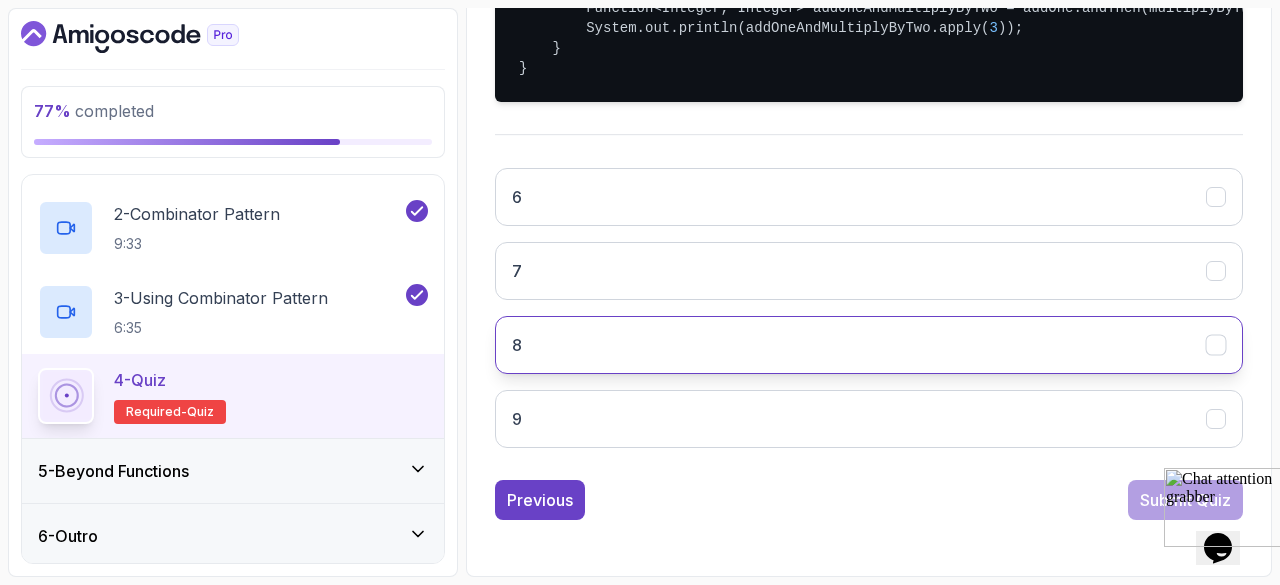click on "8" at bounding box center [869, 345] 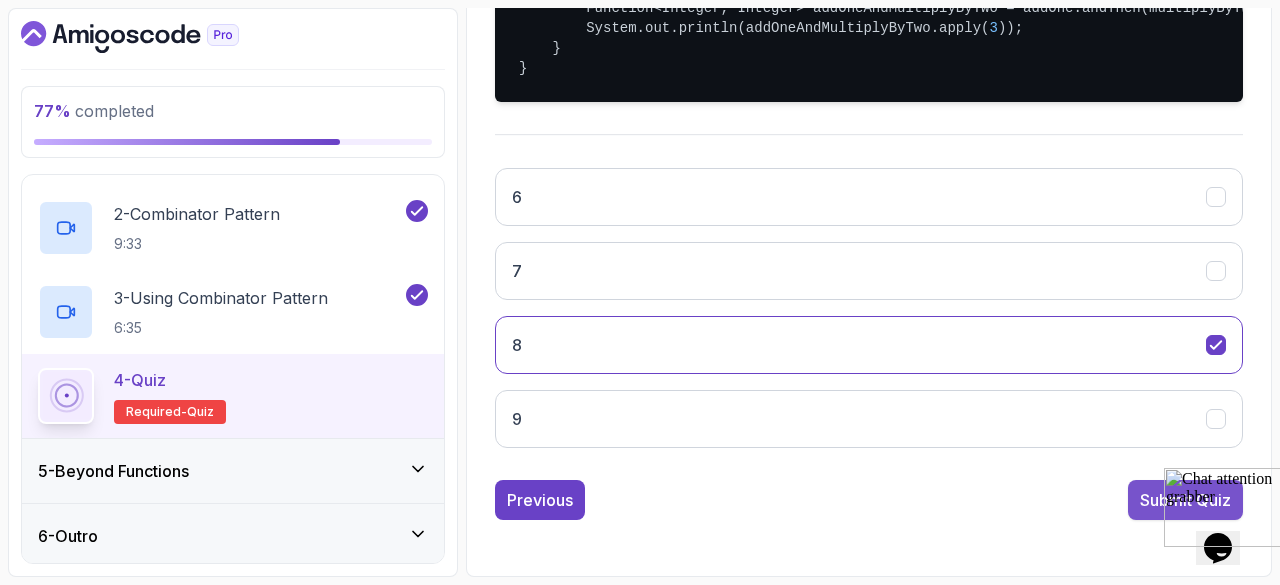 click on "Submit Quiz" at bounding box center (1185, 500) 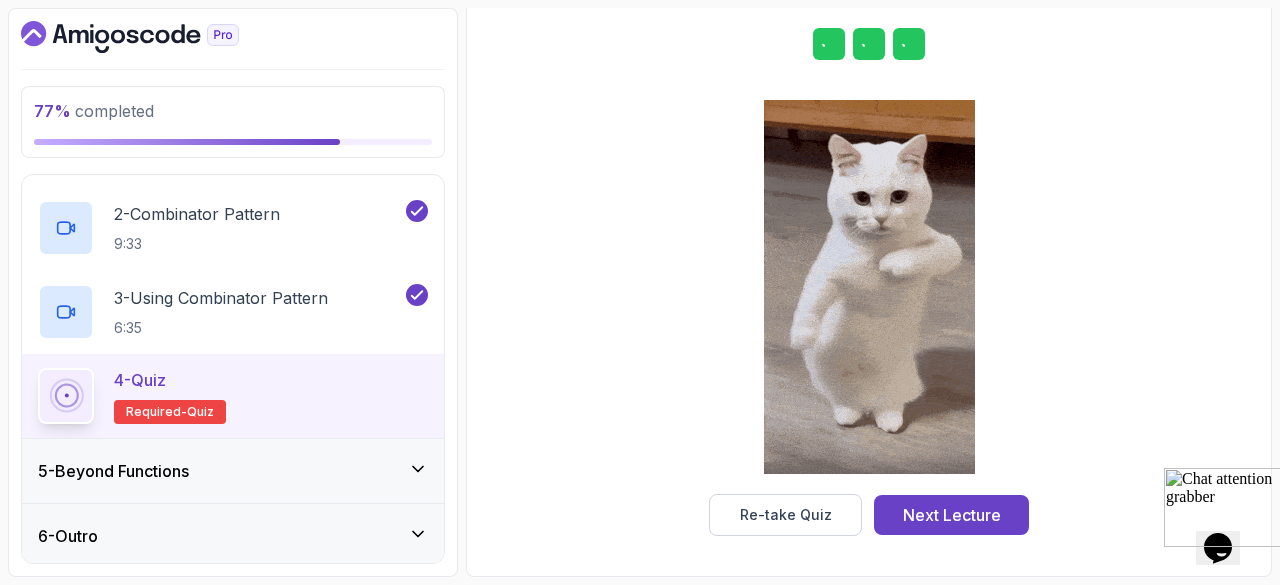 scroll, scrollTop: 371, scrollLeft: 0, axis: vertical 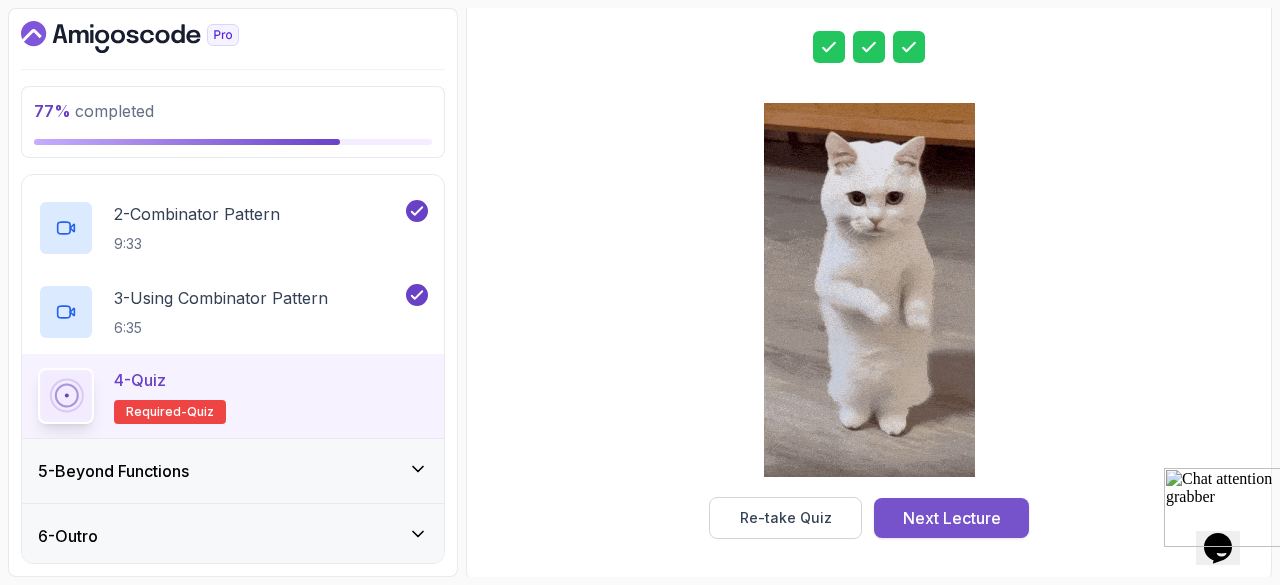 click on "Next Lecture" at bounding box center (952, 518) 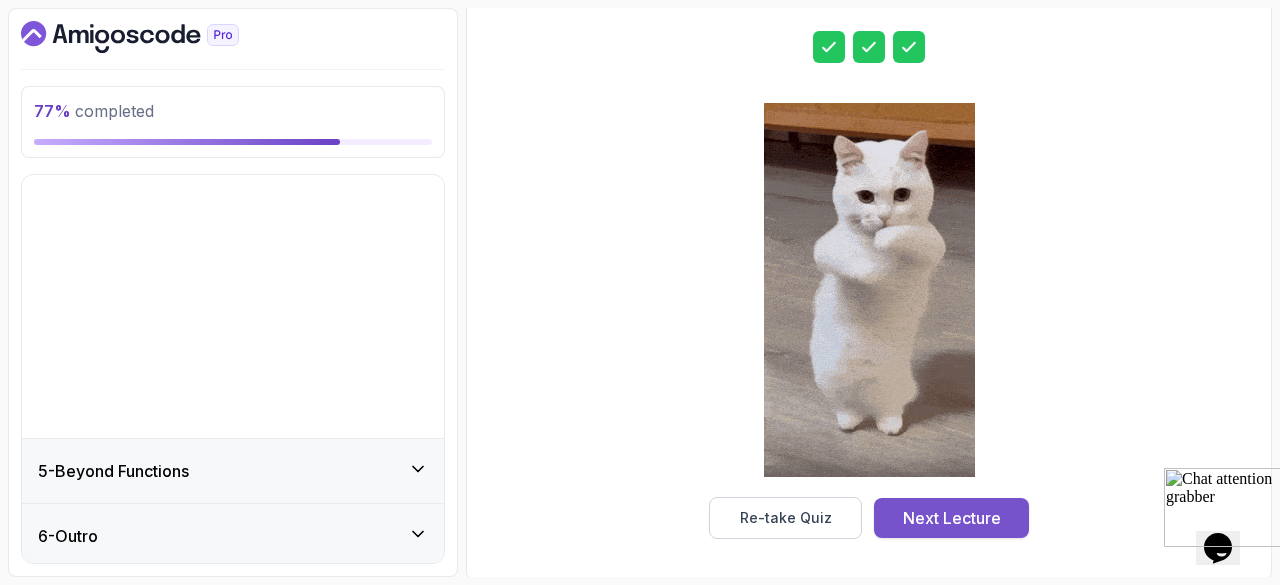 scroll, scrollTop: 0, scrollLeft: 0, axis: both 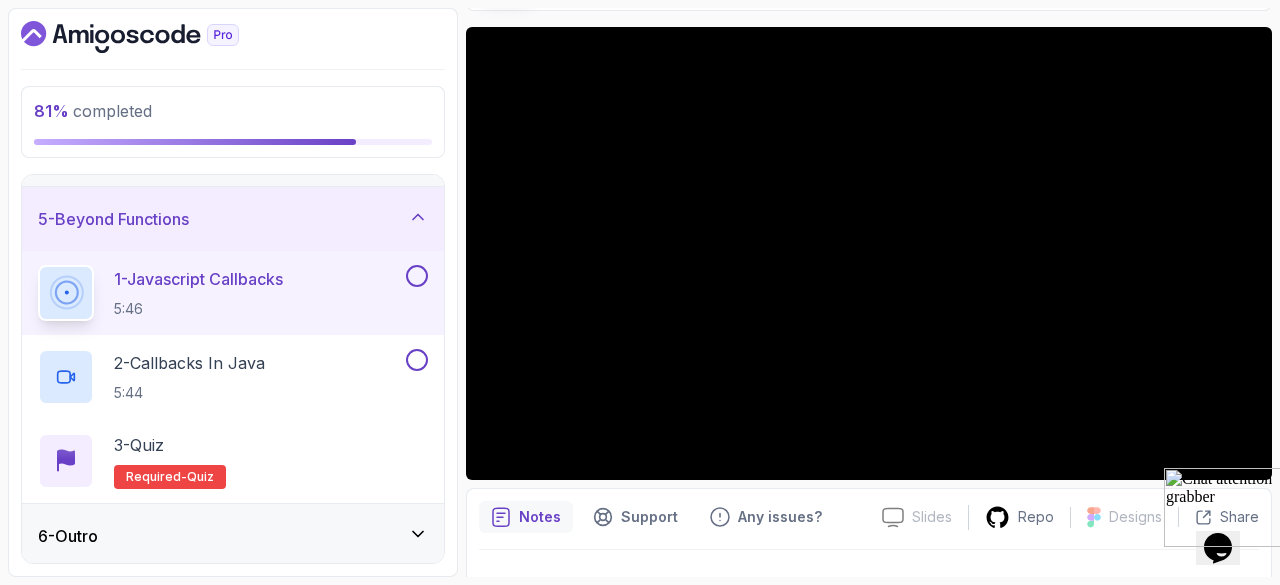click at bounding box center [1226, 507] 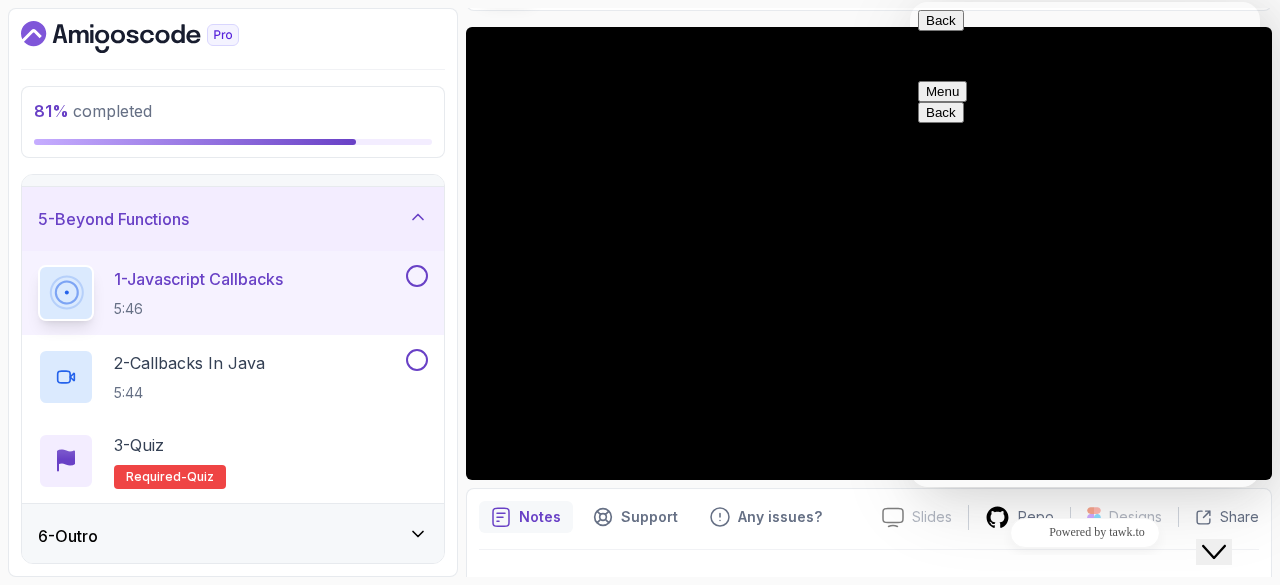 click on "Close Chat This icon closes the chat window." at bounding box center [1214, 552] 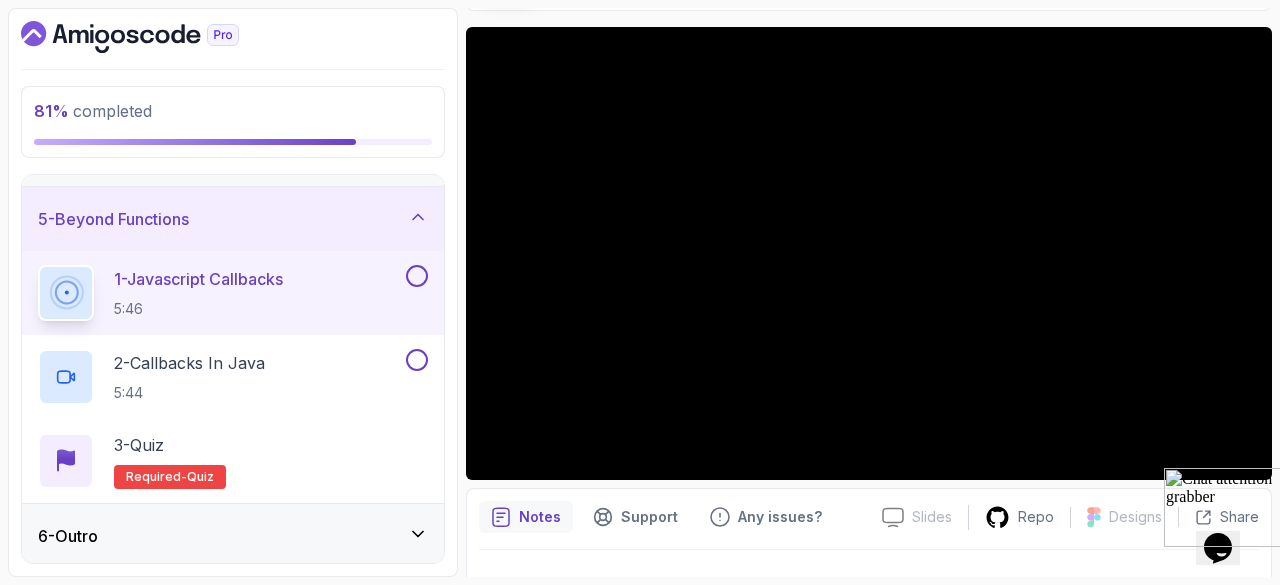 click at bounding box center [1226, 507] 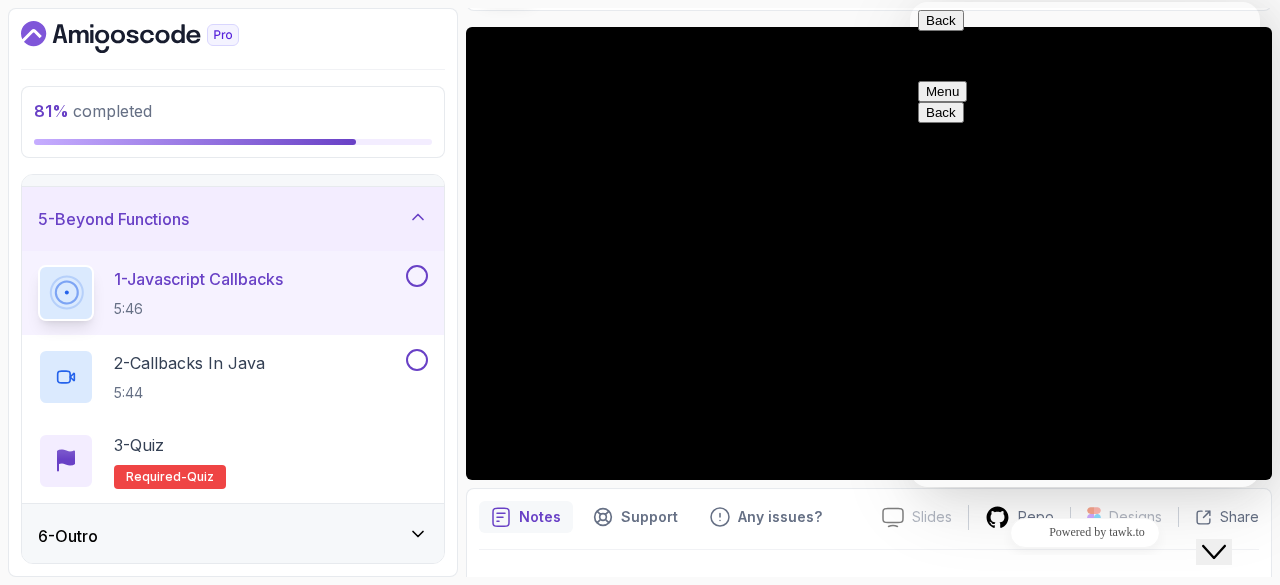 type 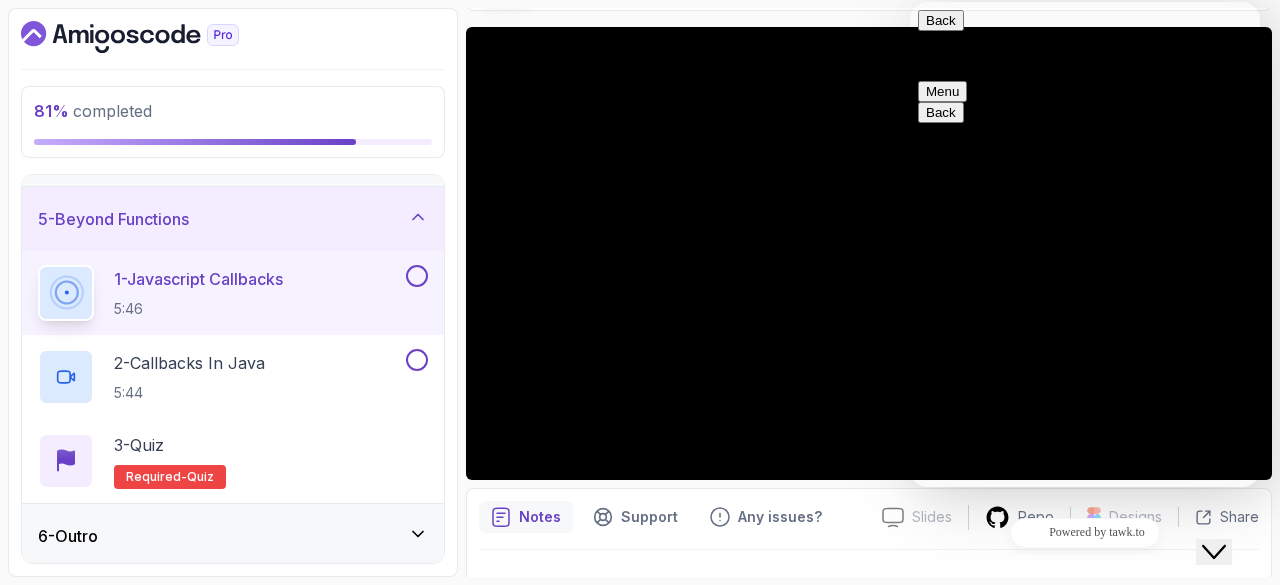 type on "m" 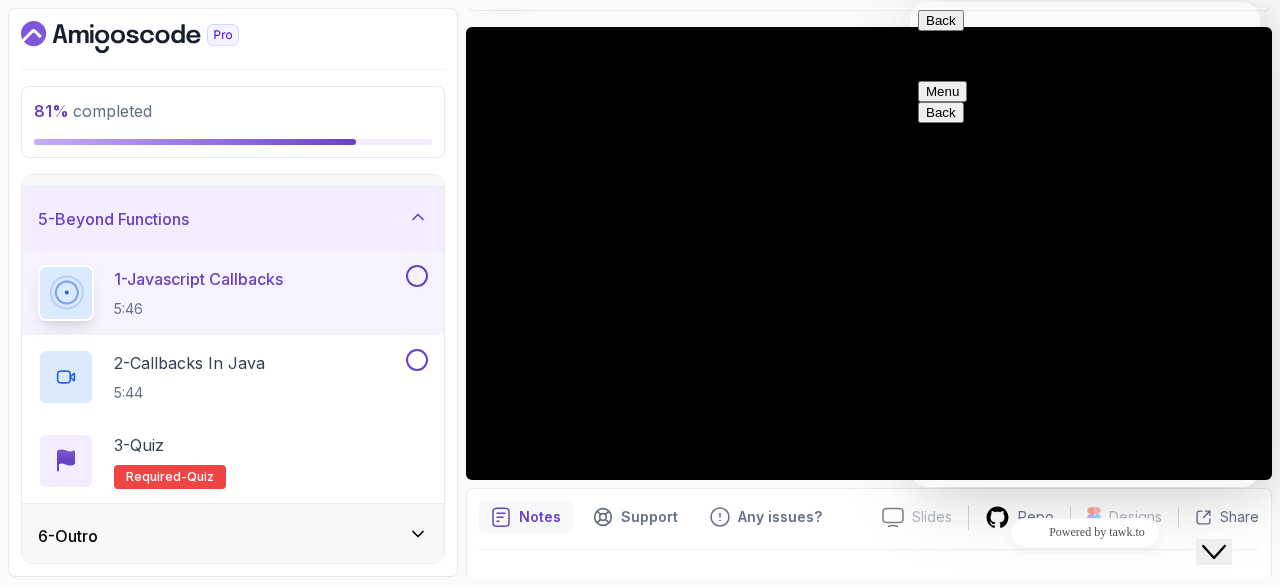 type 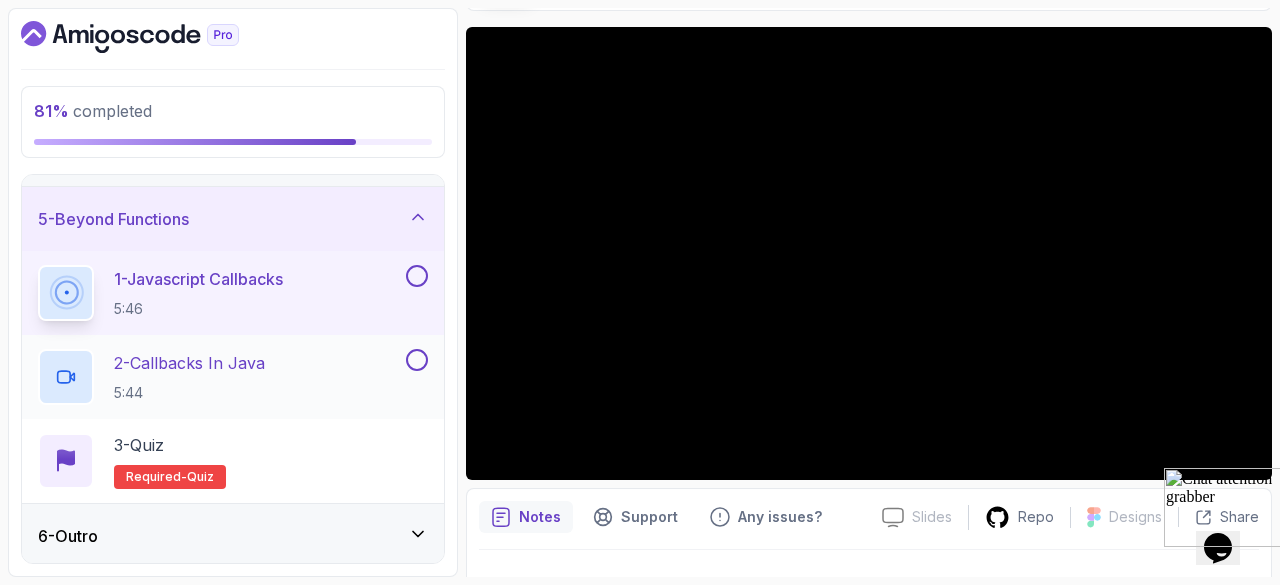 click on "2  -  Callbacks In Java" at bounding box center [189, 363] 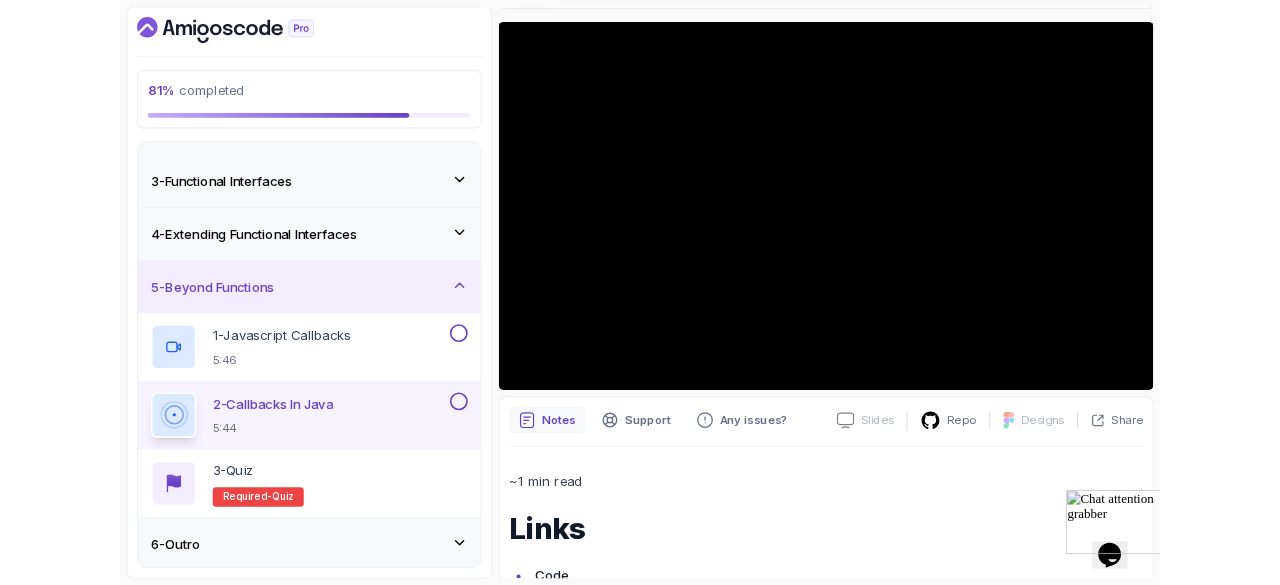 scroll, scrollTop: 248, scrollLeft: 0, axis: vertical 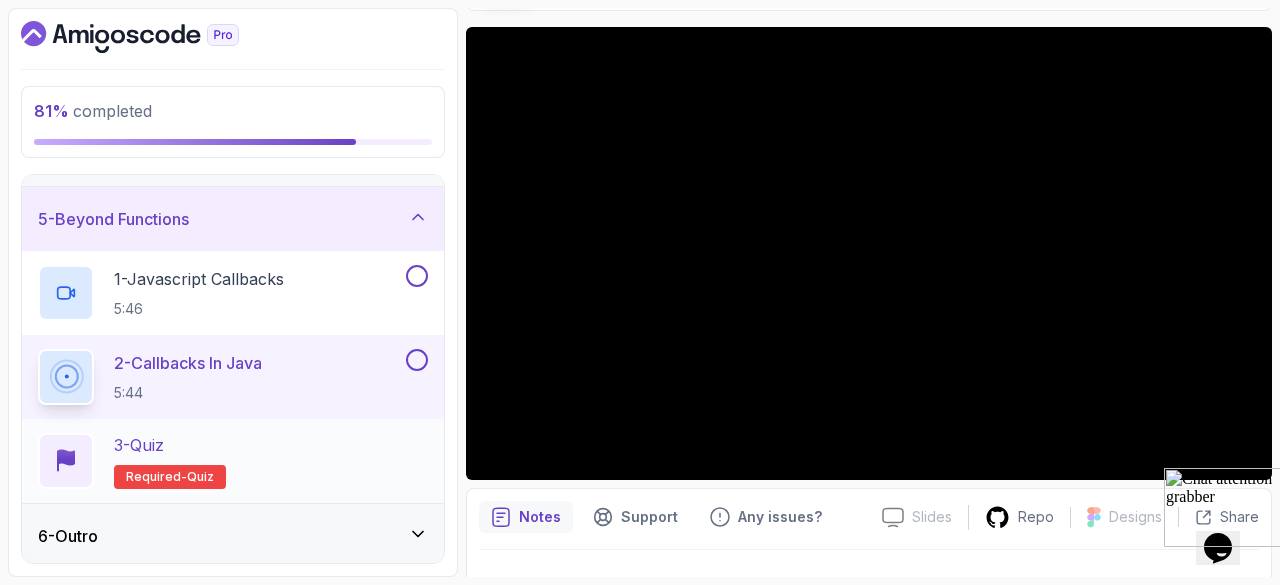 click on "3  -  Quiz" at bounding box center [139, 445] 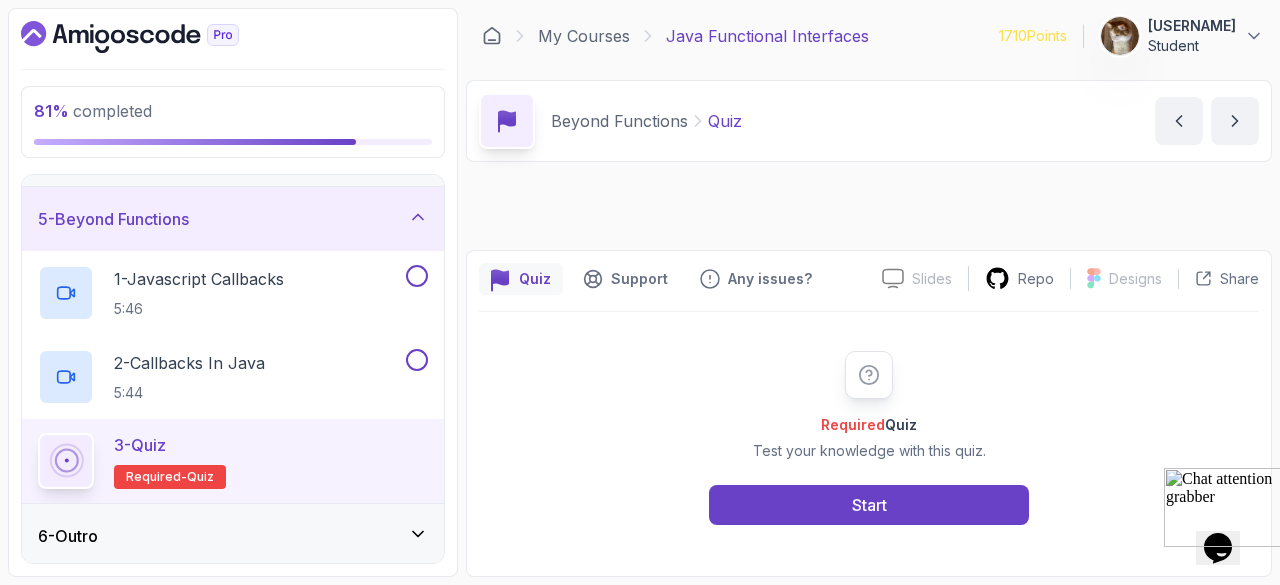 scroll, scrollTop: 0, scrollLeft: 0, axis: both 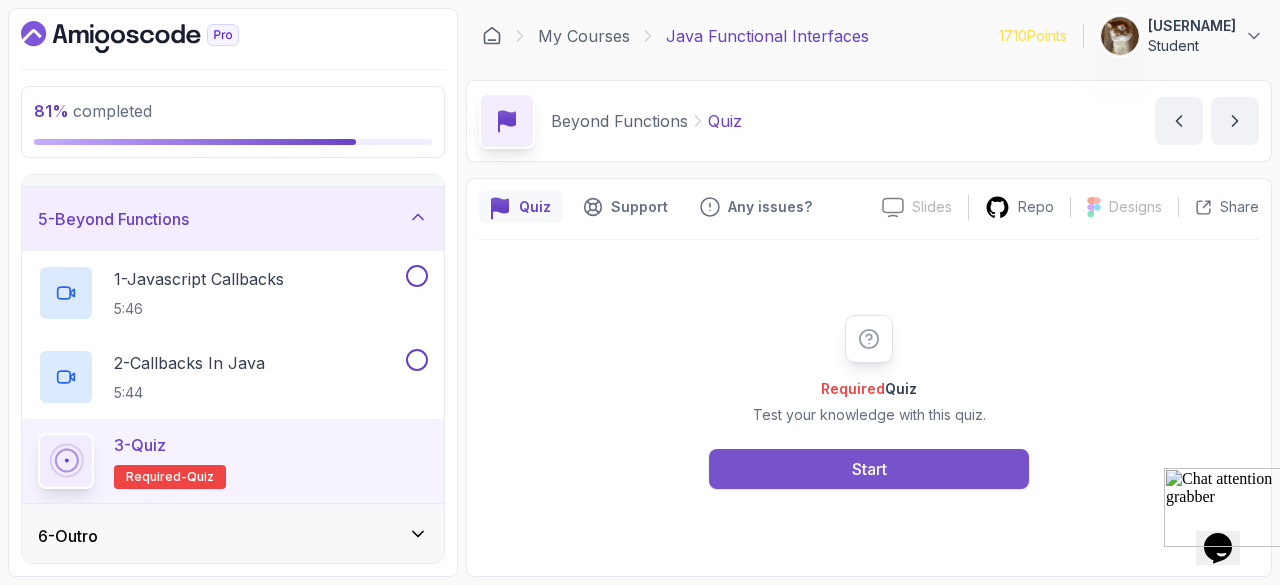drag, startPoint x: 701, startPoint y: 474, endPoint x: 714, endPoint y: 471, distance: 13.341664 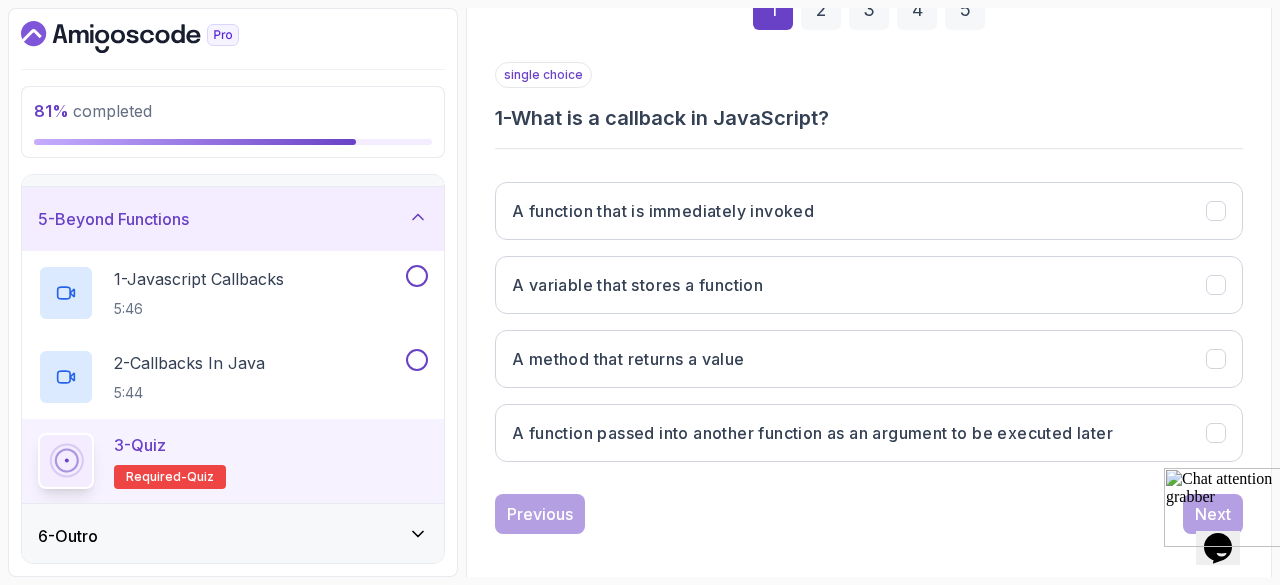 scroll, scrollTop: 335, scrollLeft: 0, axis: vertical 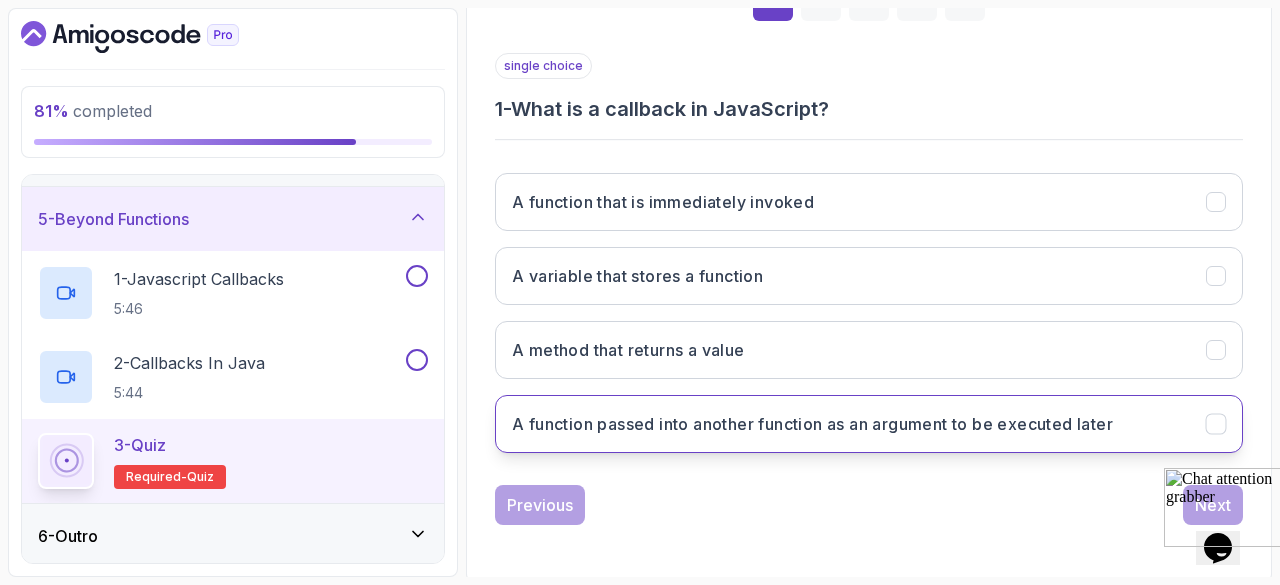 click on "A function passed into another function as an argument to be executed later" at bounding box center (869, 424) 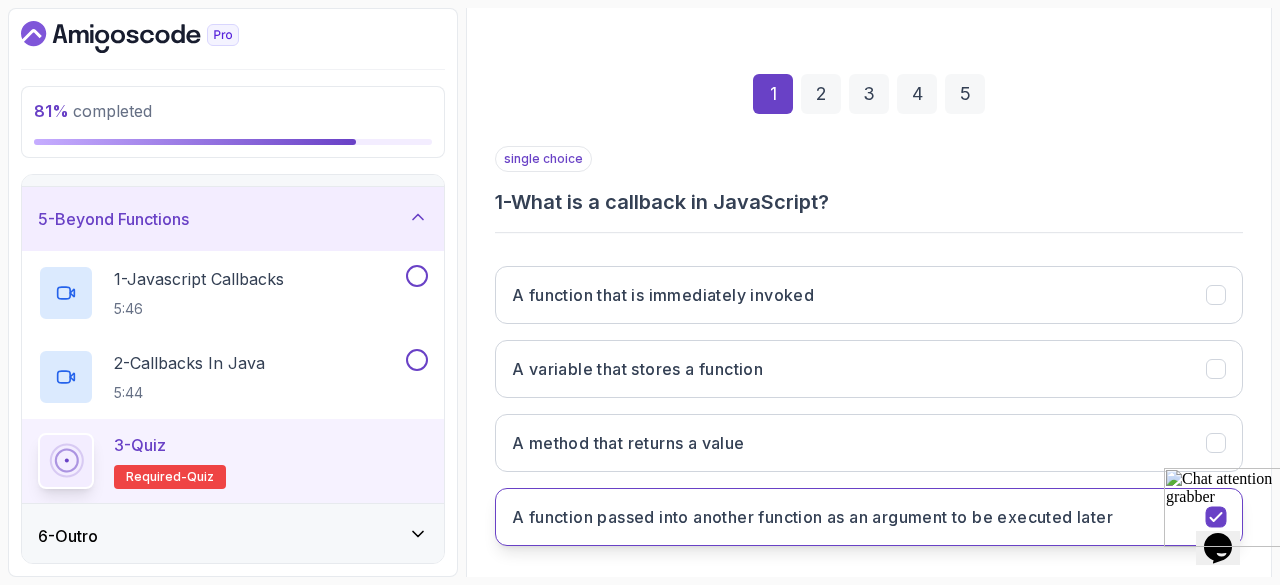 scroll, scrollTop: 247, scrollLeft: 0, axis: vertical 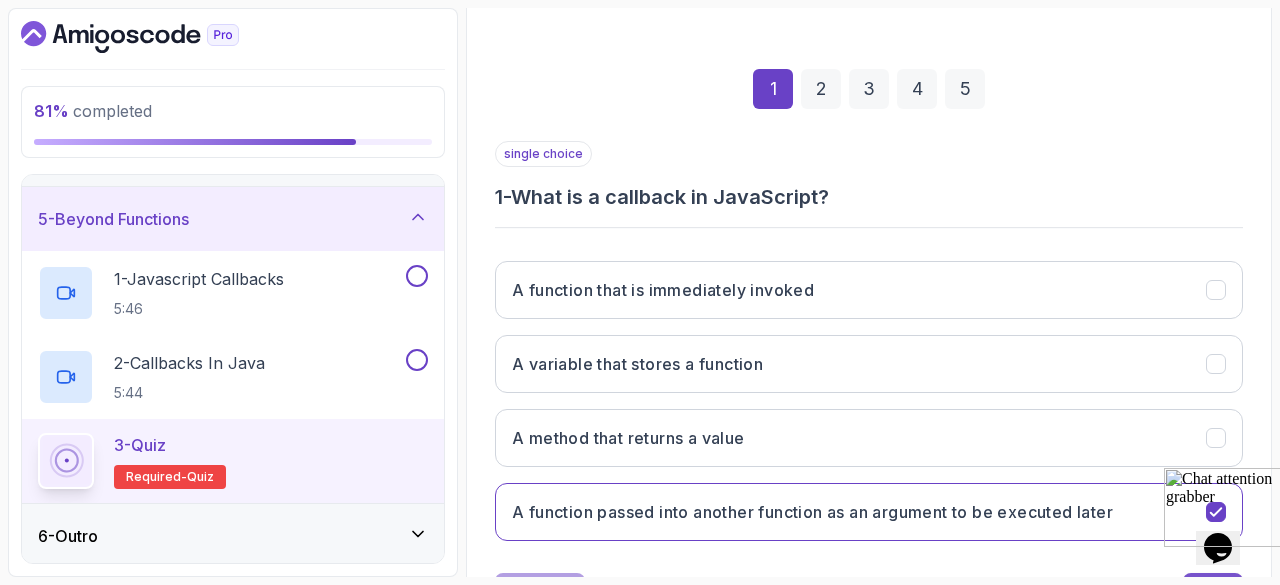 click on "Next" at bounding box center (1213, 593) 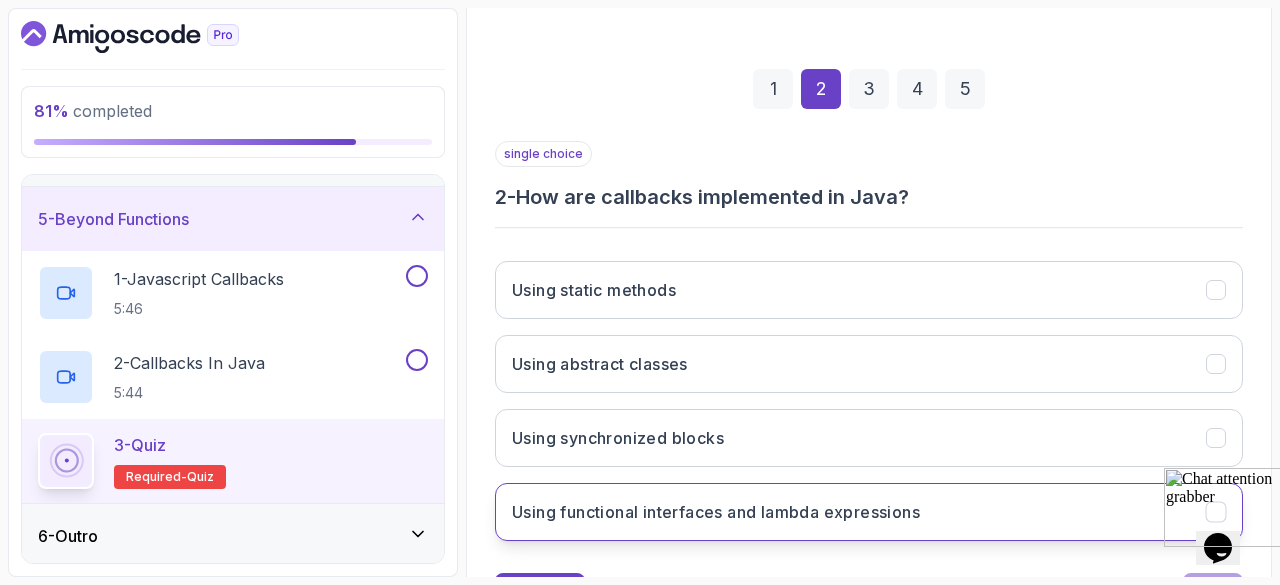 click on "Using functional interfaces and lambda expressions" at bounding box center (869, 512) 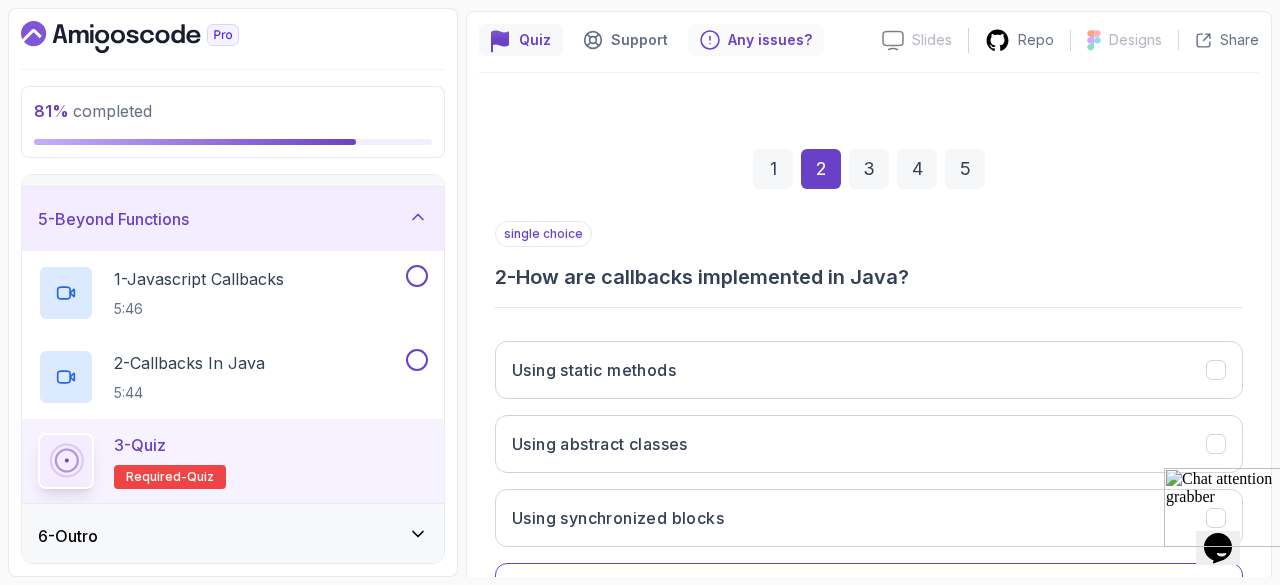 scroll, scrollTop: 157, scrollLeft: 0, axis: vertical 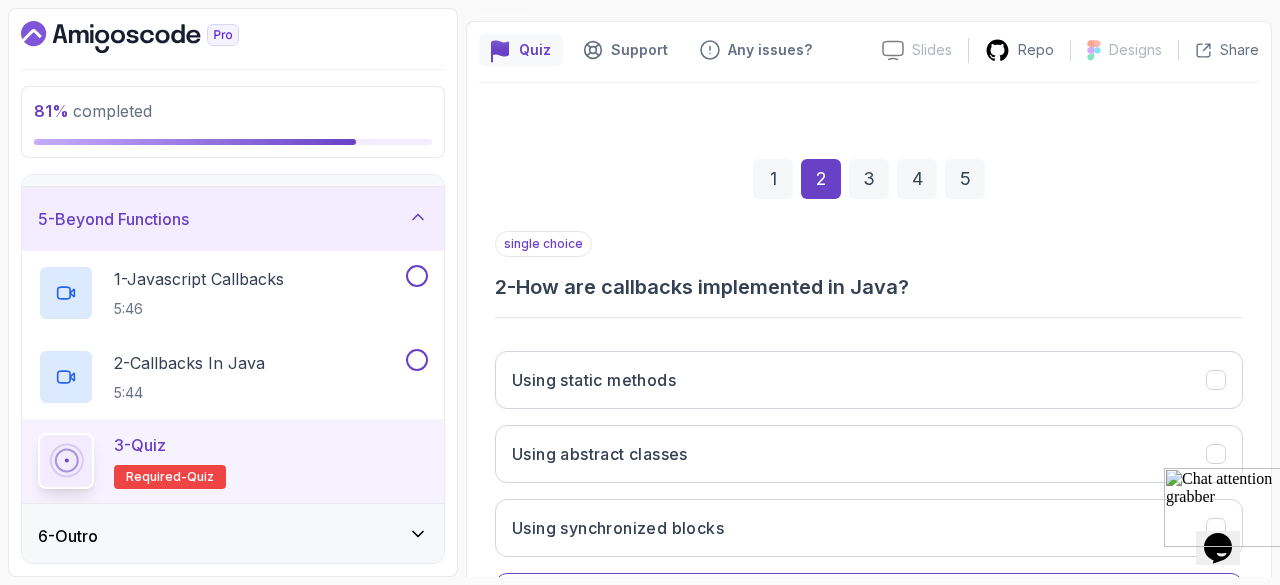 click on "1 2 3 4 5" at bounding box center (869, 179) 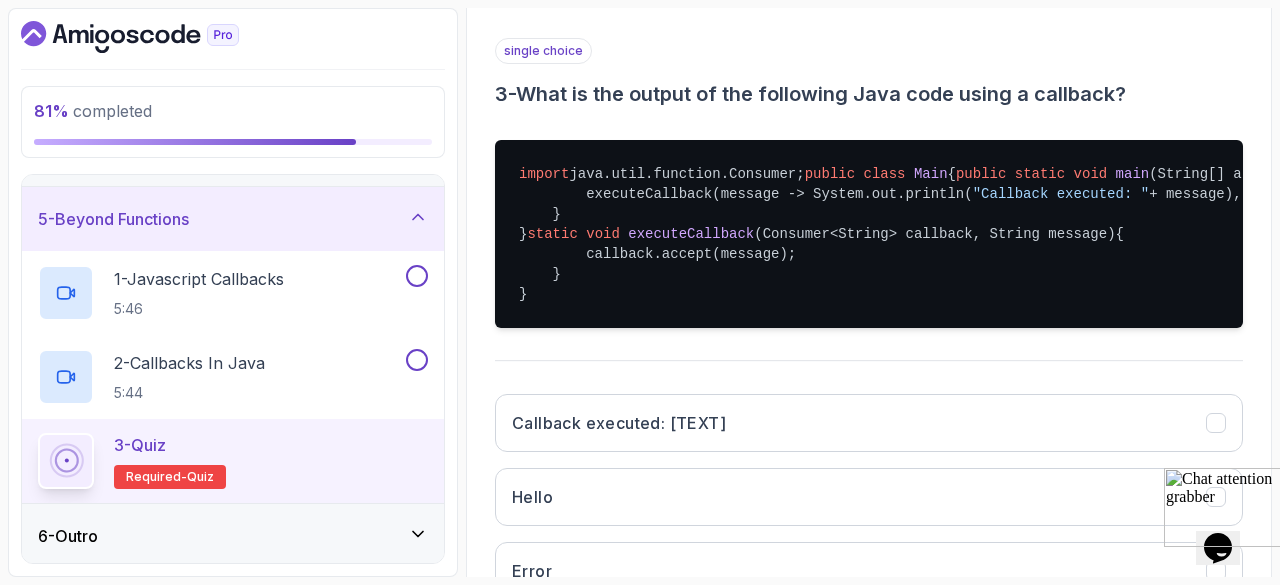 scroll, scrollTop: 354, scrollLeft: 0, axis: vertical 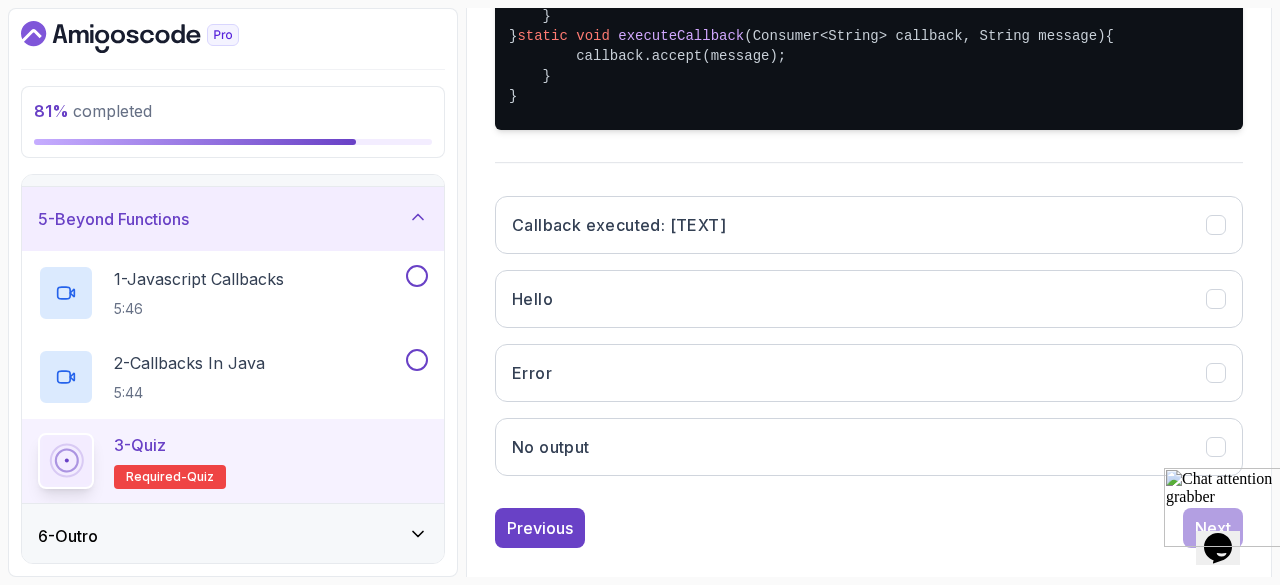 click on "Callback executed: Hello" at bounding box center (869, 225) 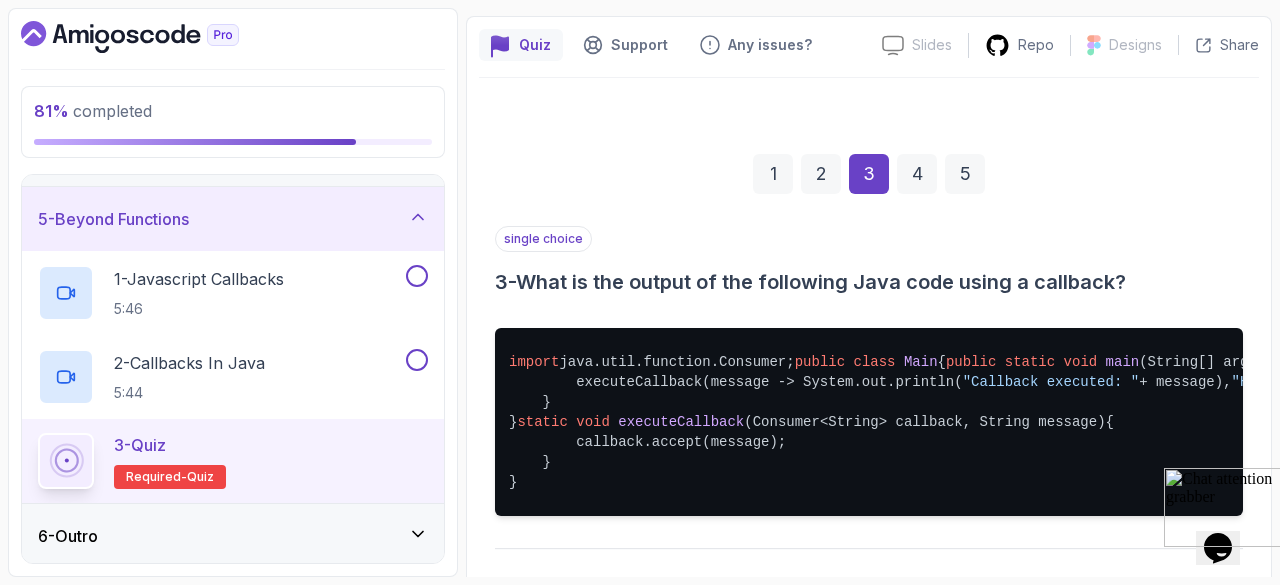scroll, scrollTop: 136, scrollLeft: 0, axis: vertical 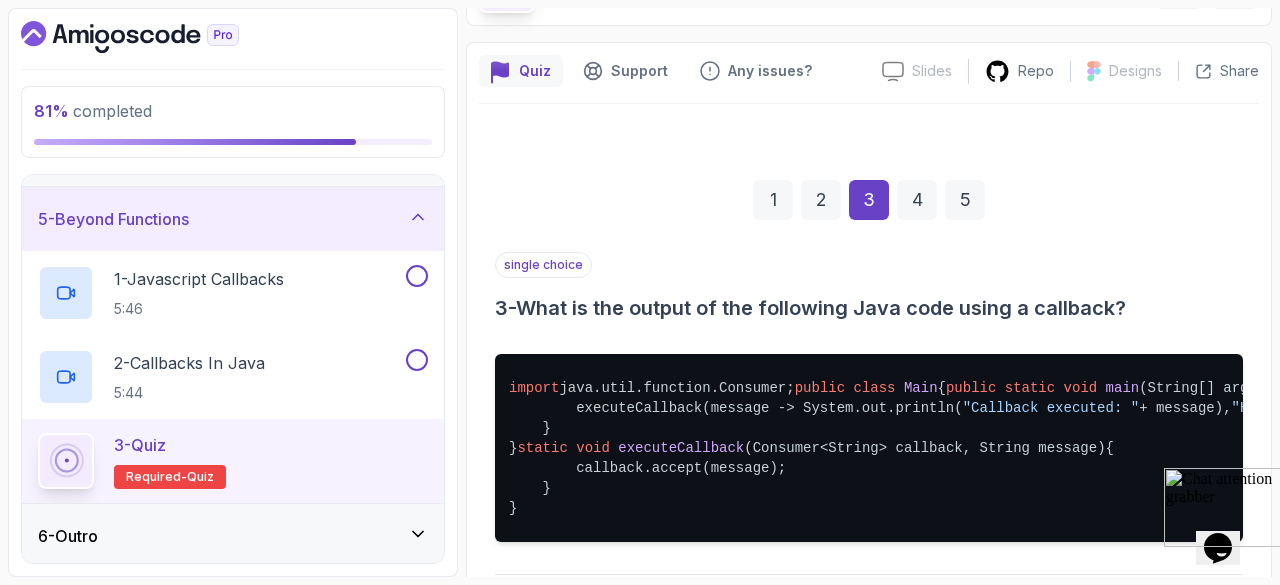 click on "4" at bounding box center [917, 200] 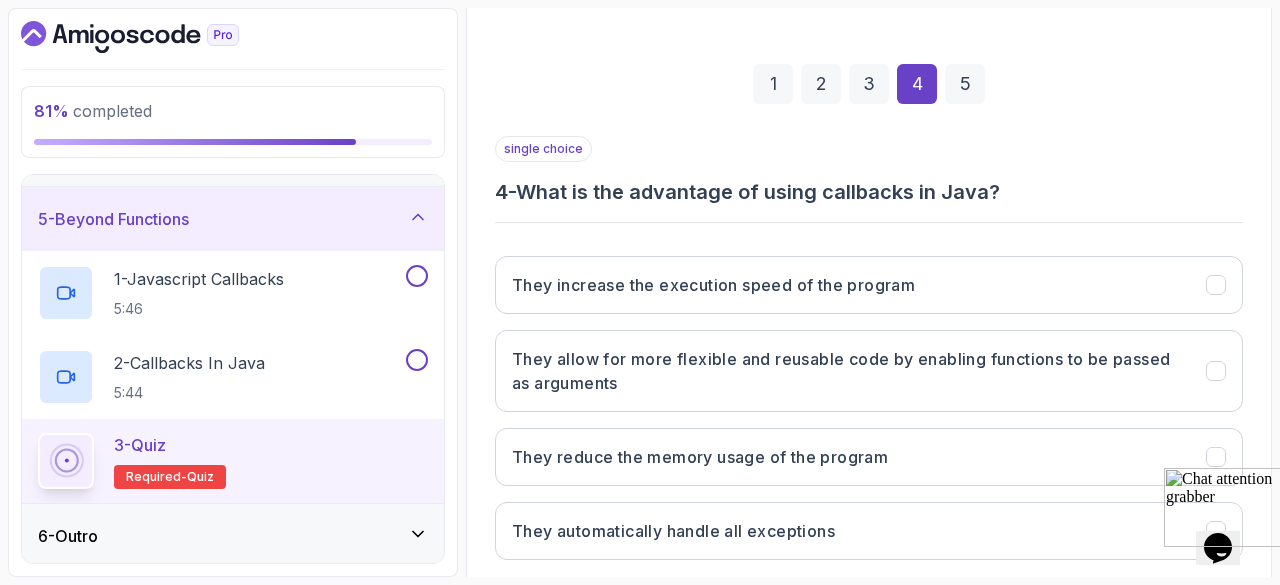 scroll, scrollTop: 254, scrollLeft: 0, axis: vertical 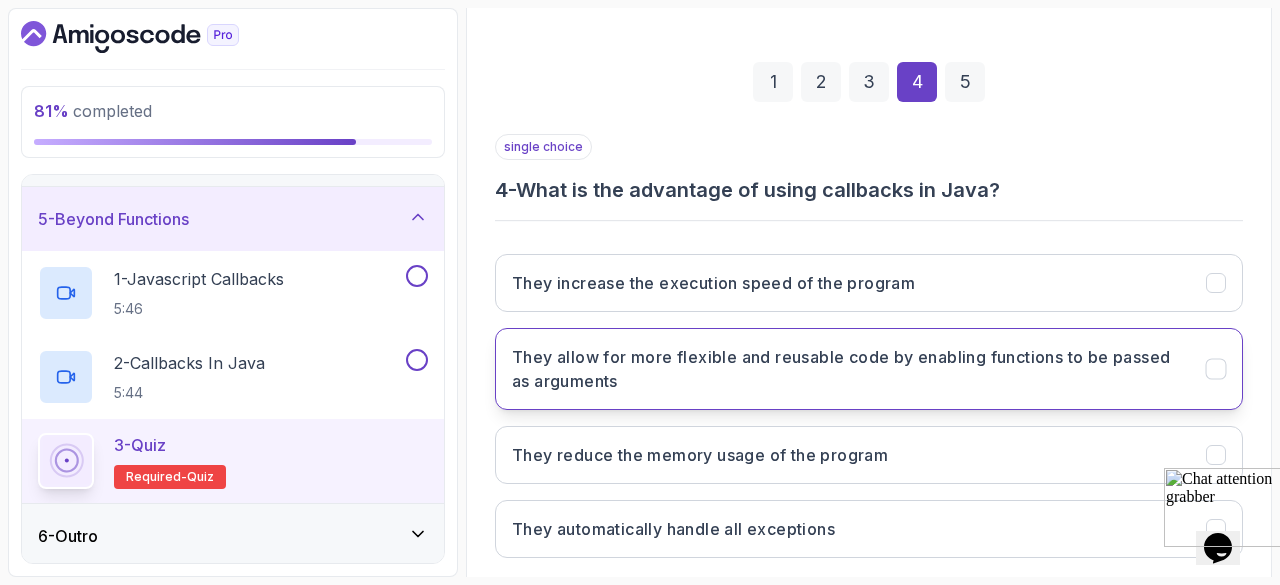 click on "They allow for more flexible and reusable code by enabling functions to be passed as arguments" at bounding box center [869, 369] 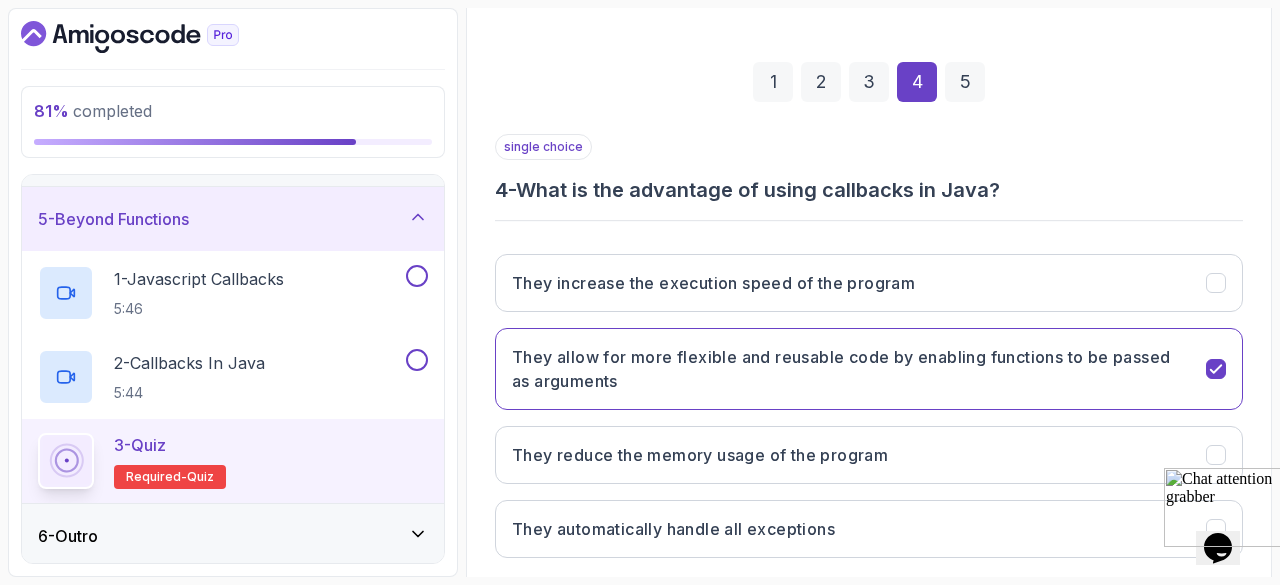 drag, startPoint x: 968, startPoint y: 91, endPoint x: 964, endPoint y: 73, distance: 18.439089 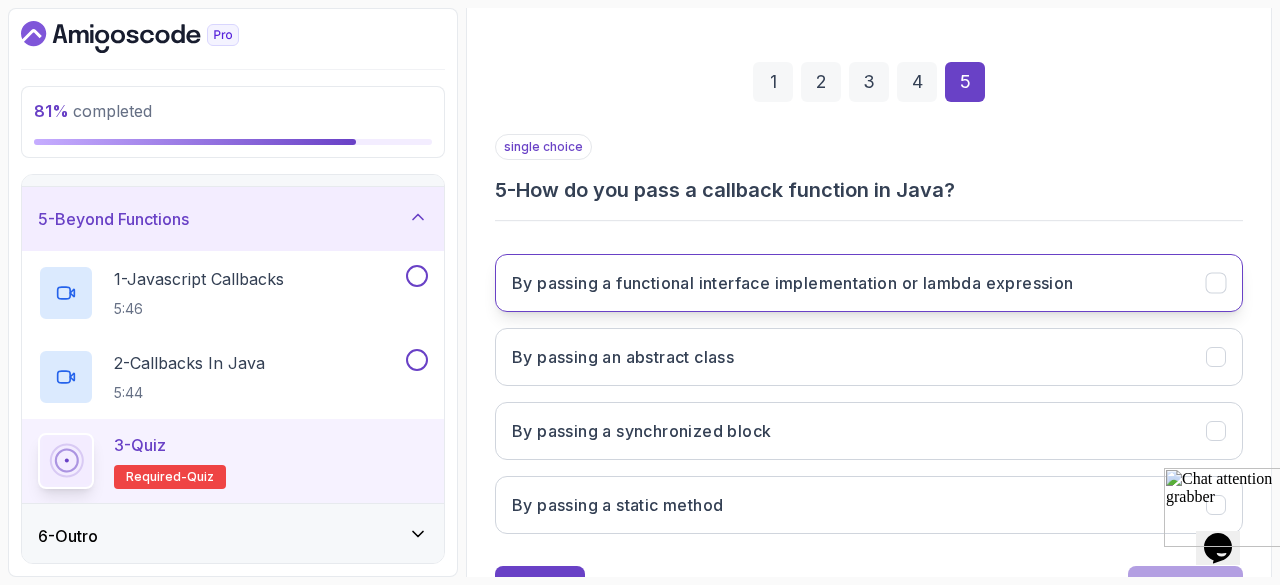 click on "By passing a functional interface implementation or lambda expression" at bounding box center (793, 283) 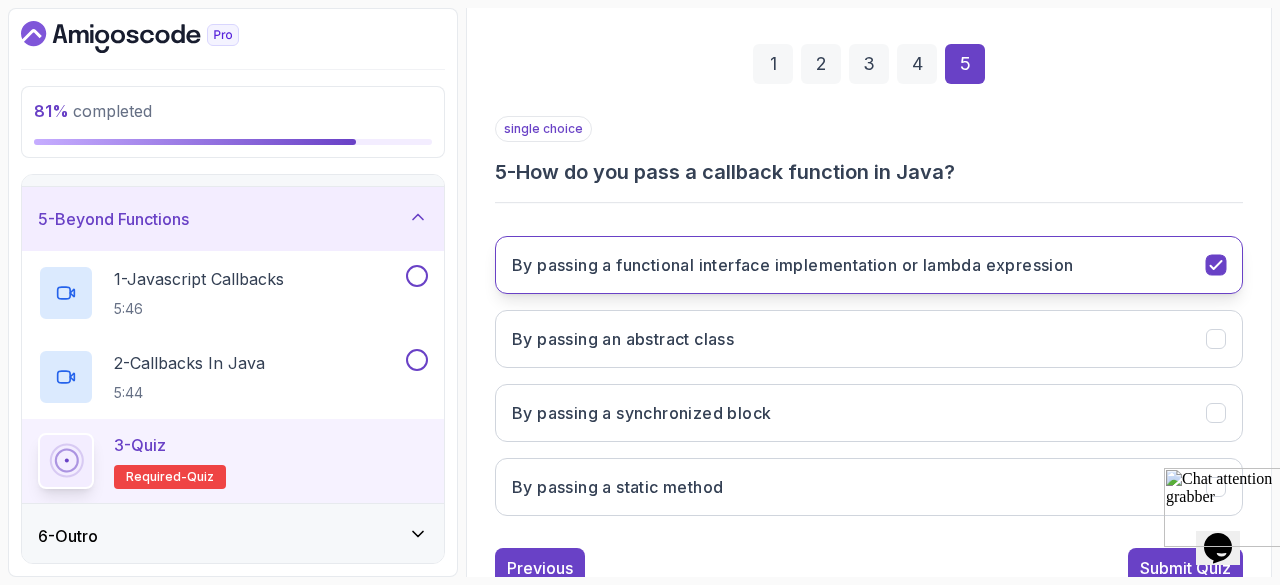scroll, scrollTop: 270, scrollLeft: 0, axis: vertical 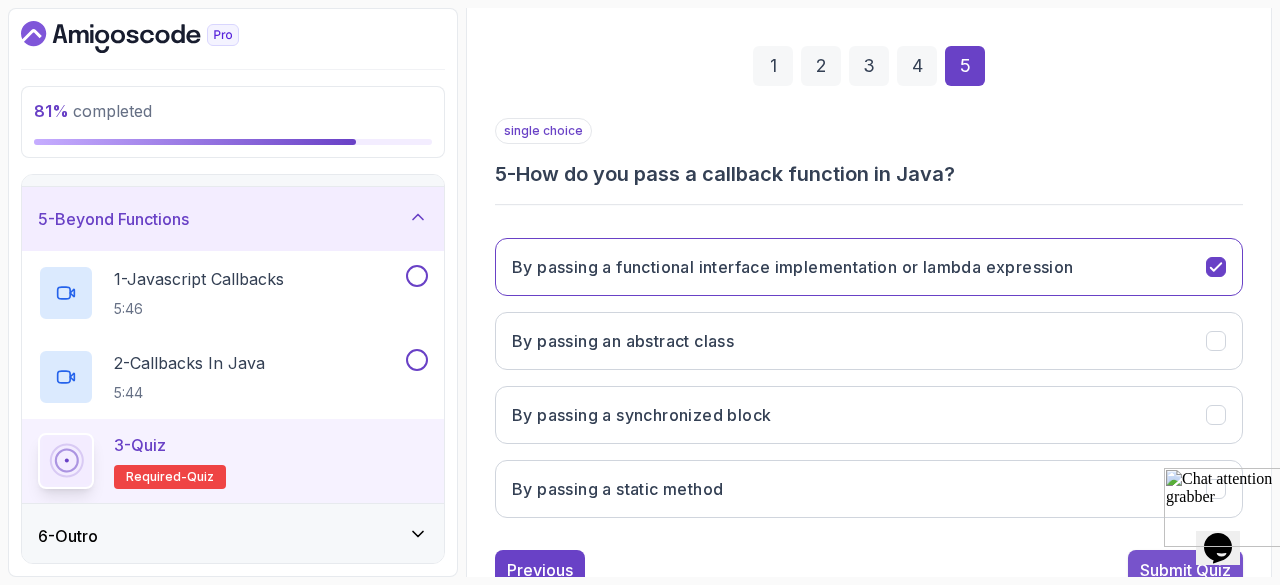 click on "Submit Quiz" at bounding box center (1185, 570) 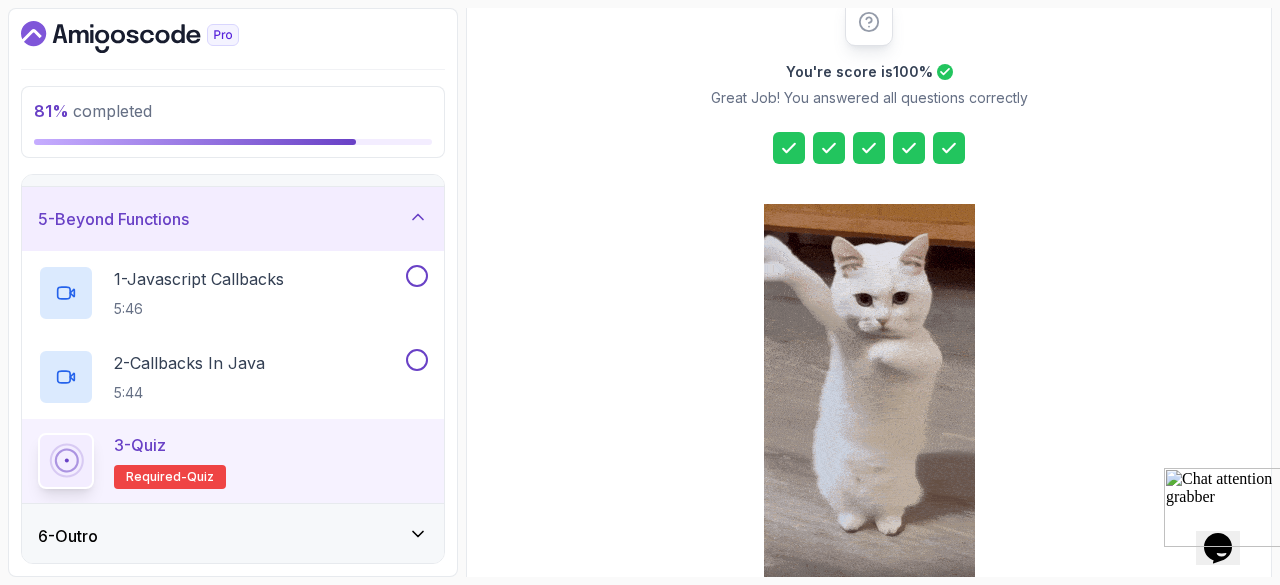 scroll, scrollTop: 371, scrollLeft: 0, axis: vertical 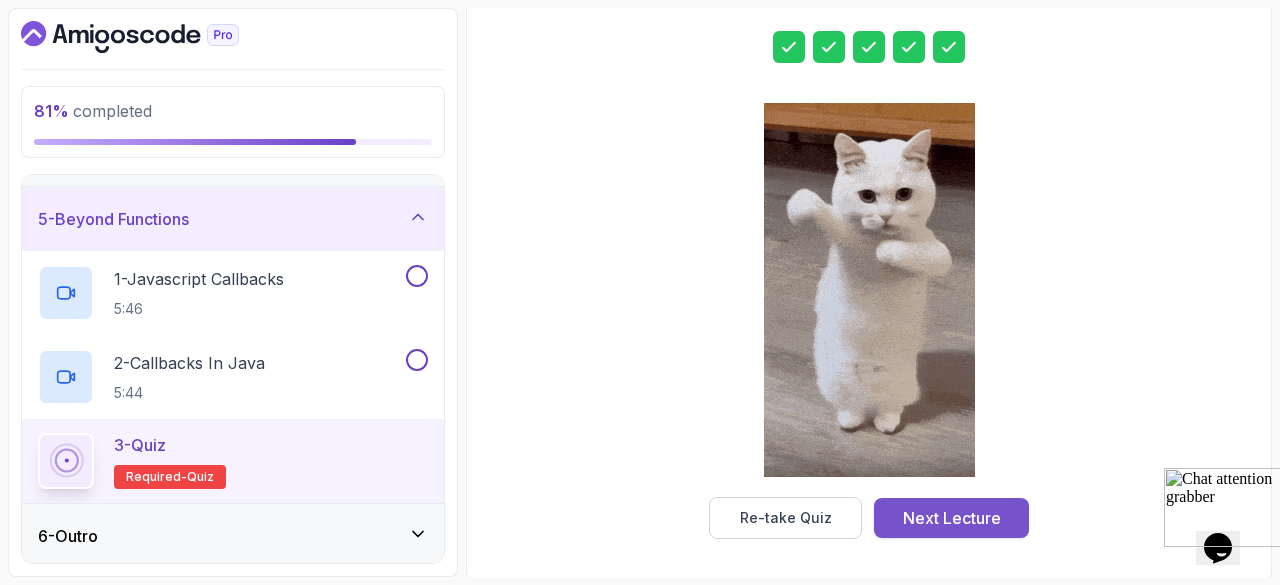 click on "Next Lecture" at bounding box center [952, 518] 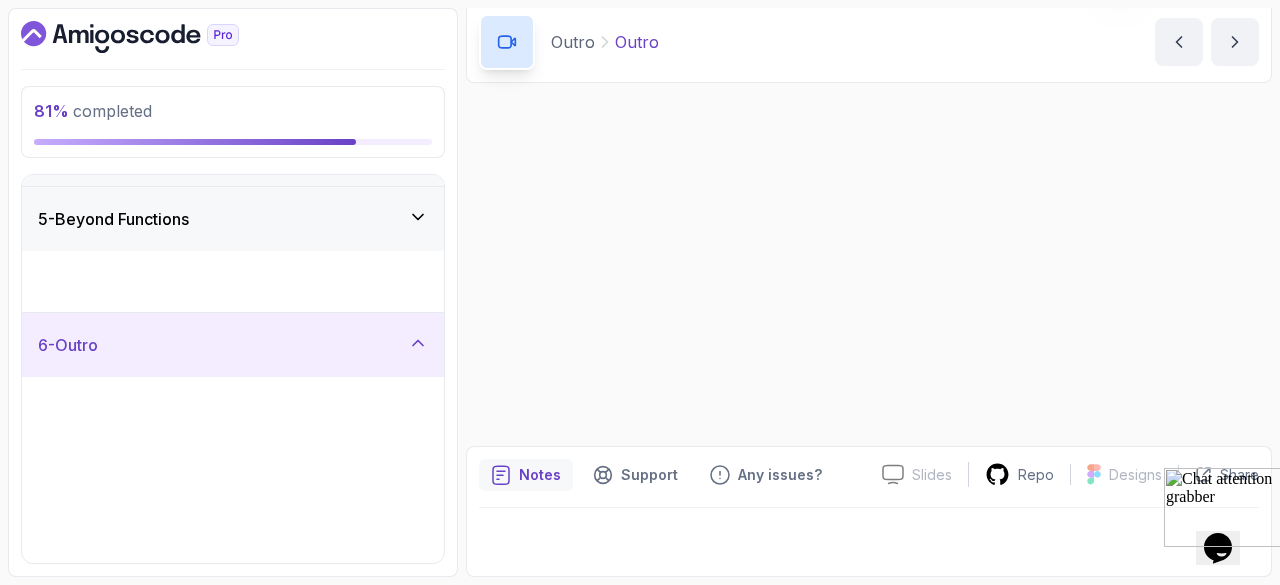 scroll, scrollTop: 0, scrollLeft: 0, axis: both 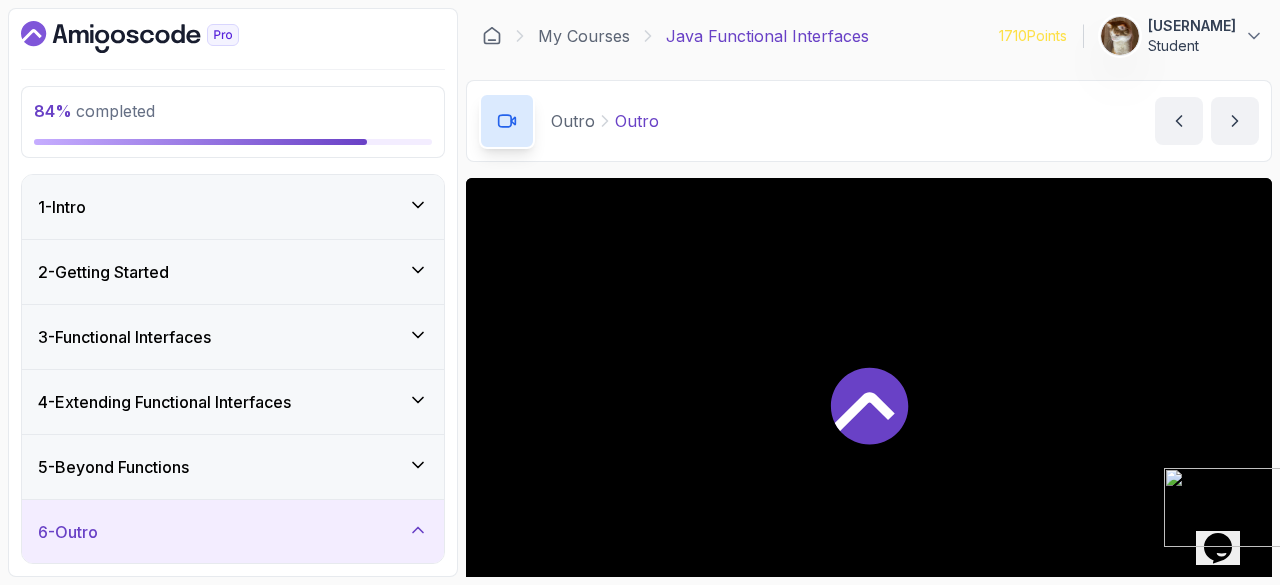 click on "5  -  Beyond Functions" at bounding box center (233, 467) 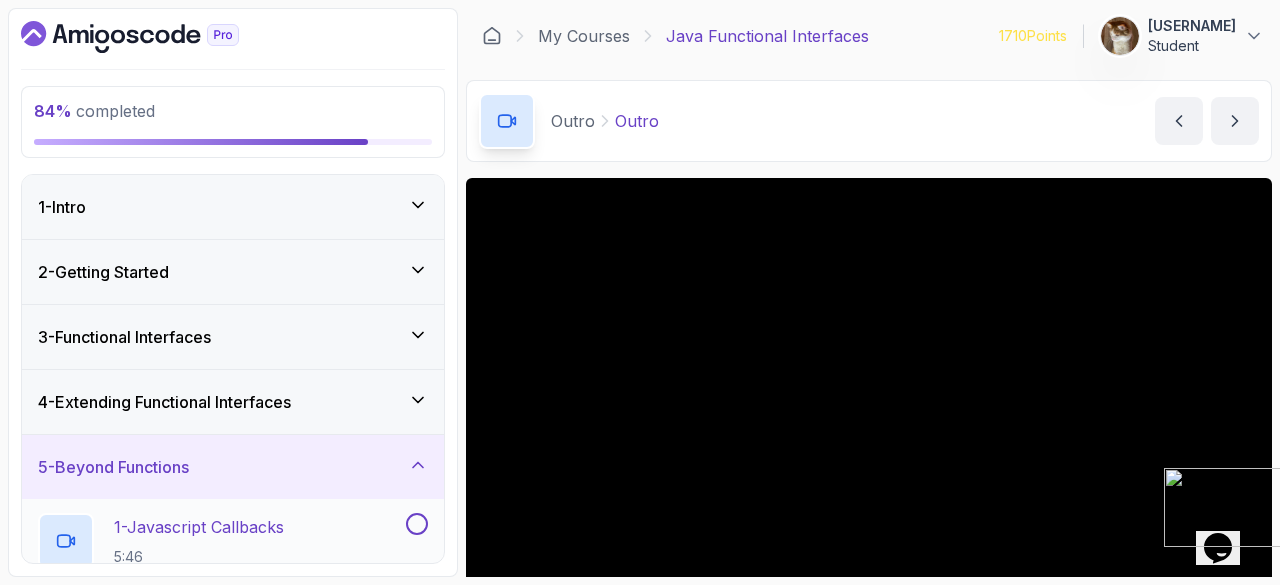 scroll, scrollTop: 248, scrollLeft: 0, axis: vertical 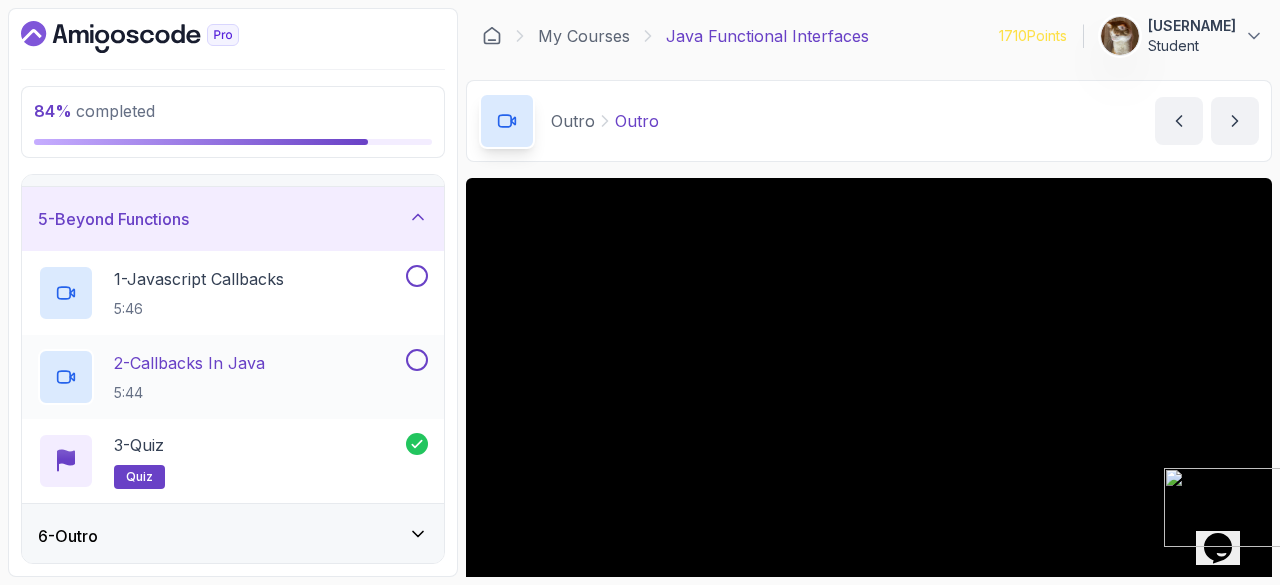 click at bounding box center [417, 360] 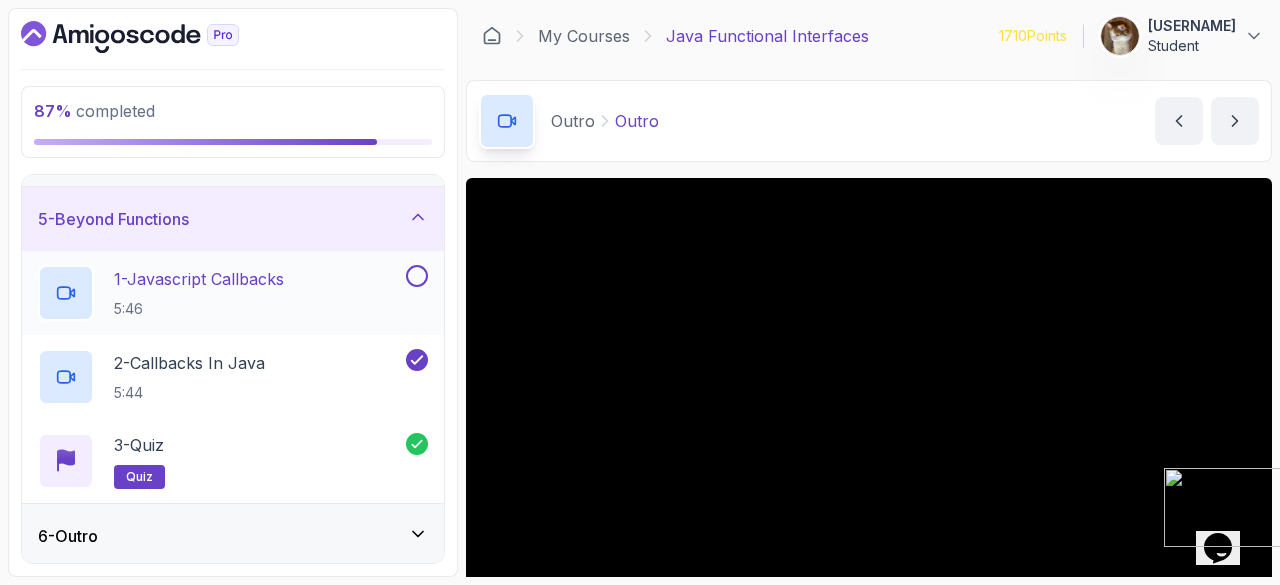 click at bounding box center [417, 276] 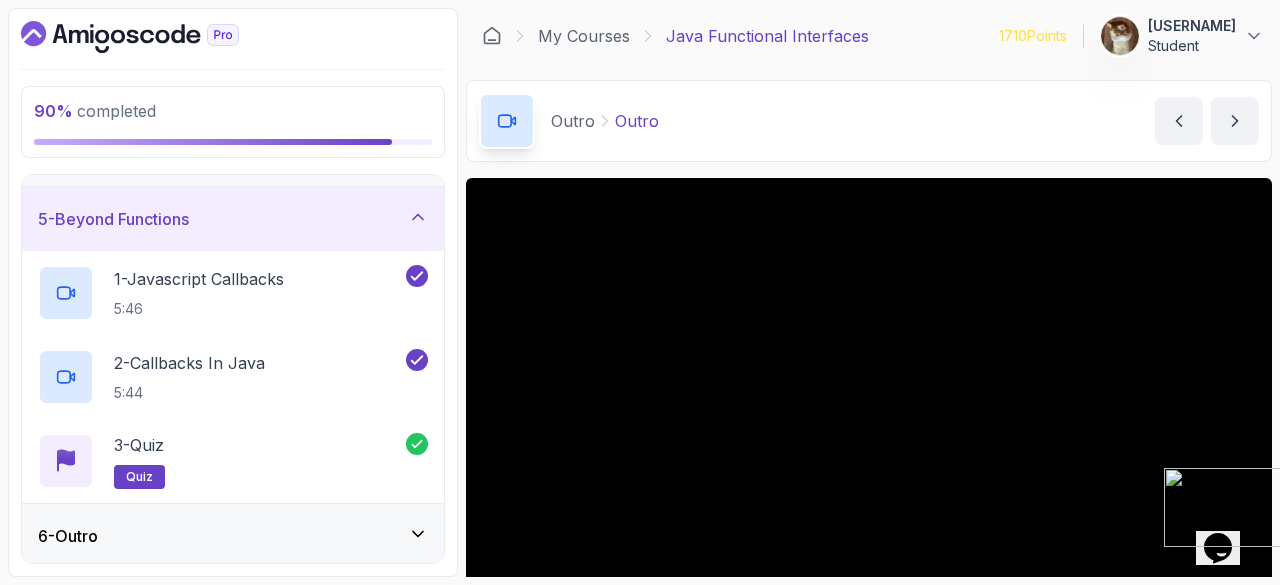 click on "5  -  Beyond Functions" at bounding box center [233, 219] 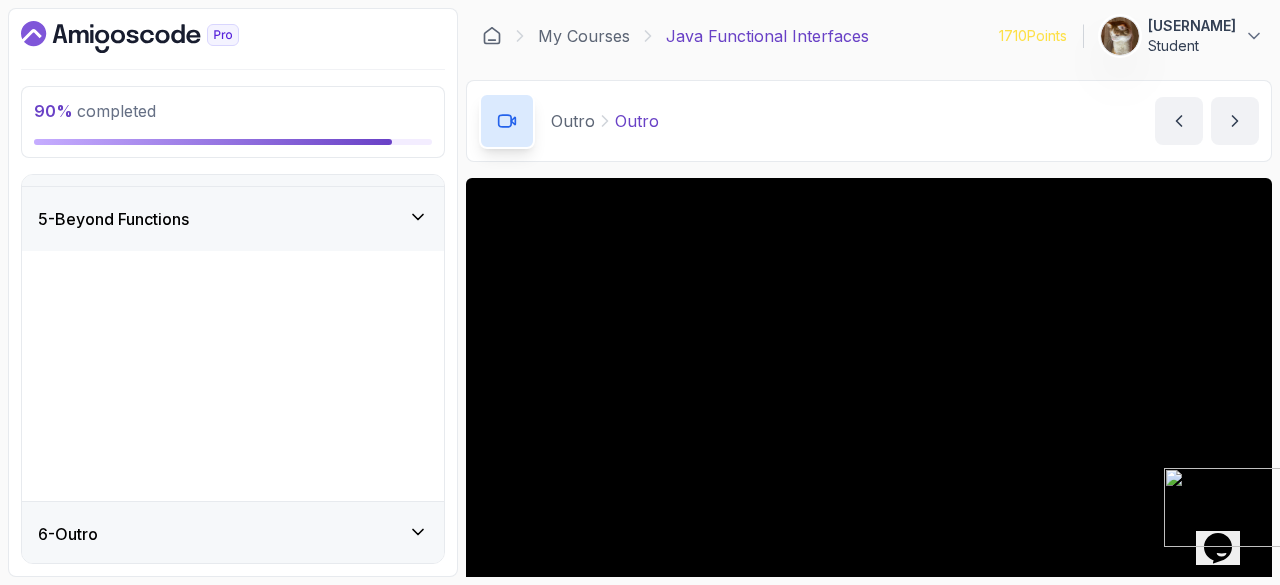 scroll, scrollTop: 0, scrollLeft: 0, axis: both 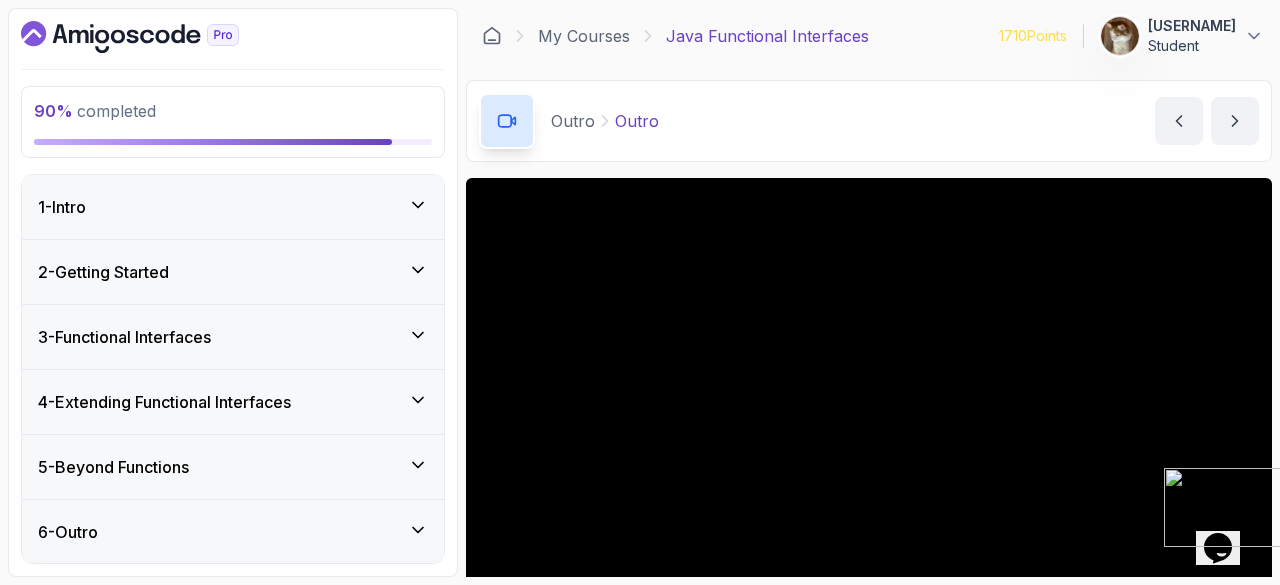 click on "6  -  Outro" at bounding box center (233, 532) 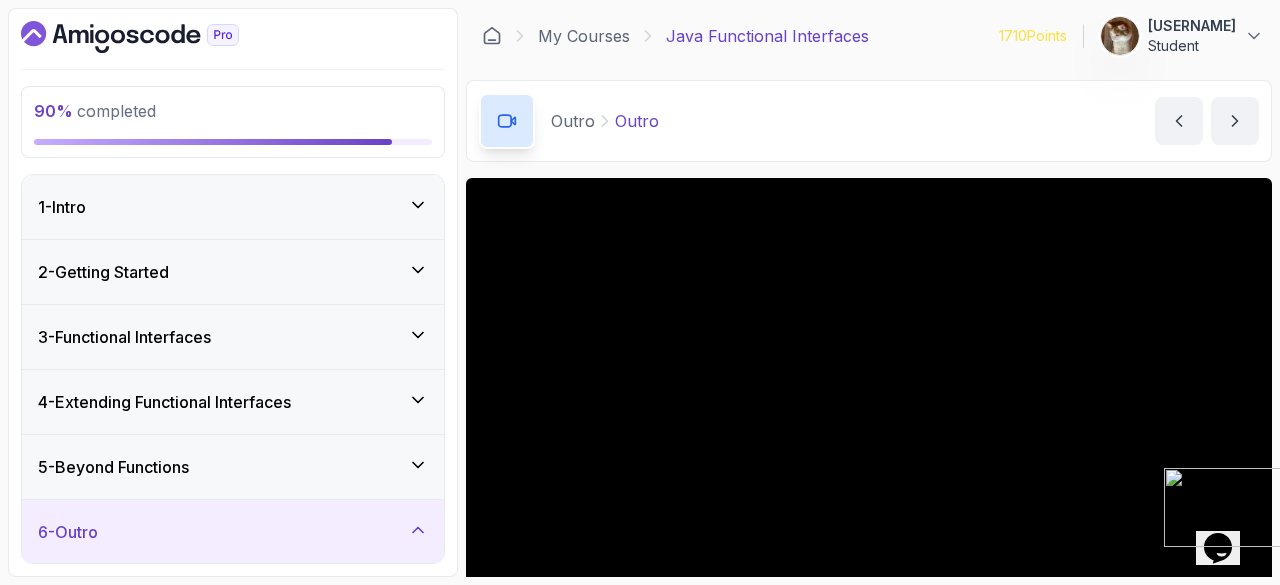 scroll, scrollTop: 192, scrollLeft: 0, axis: vertical 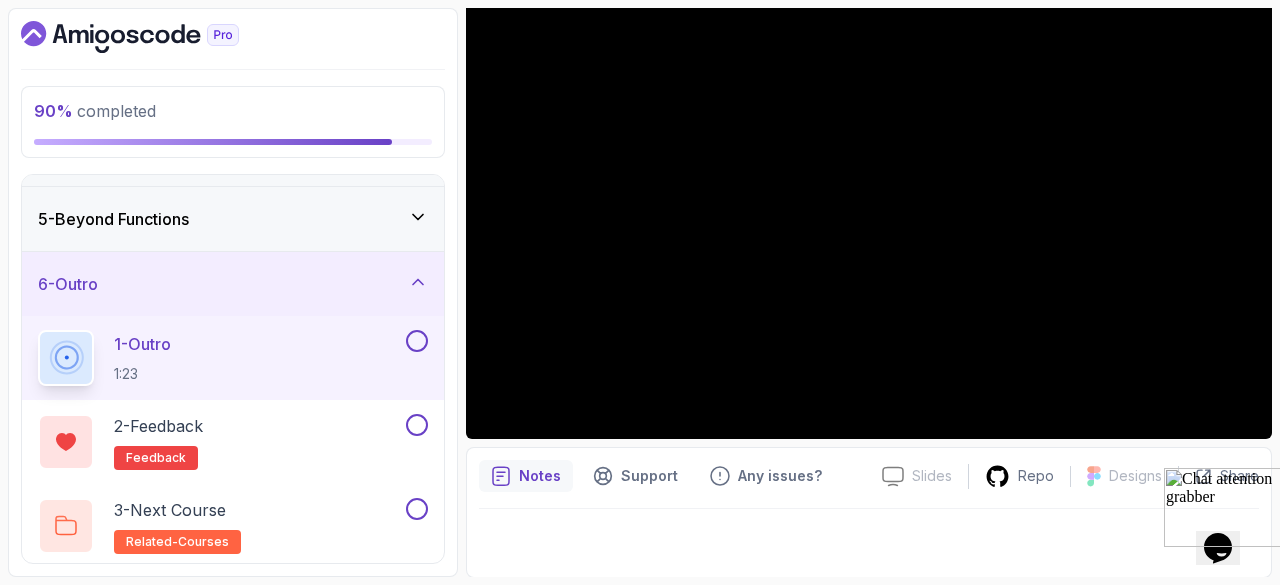 click at bounding box center [417, 341] 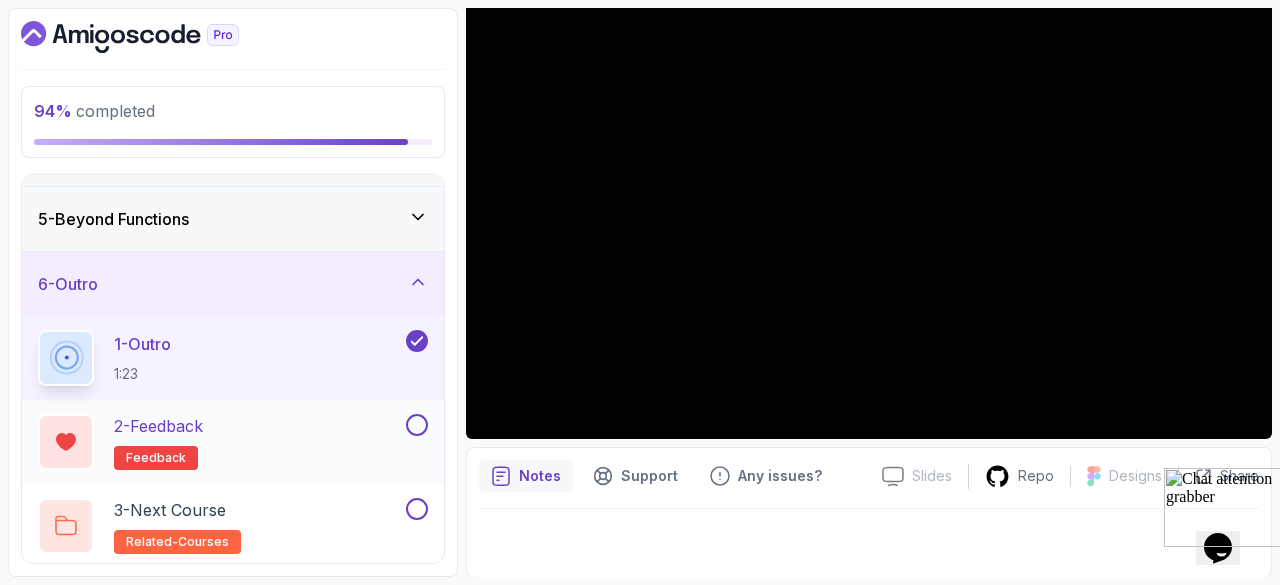 click on "2  -  Feedback feedback" at bounding box center [233, 442] 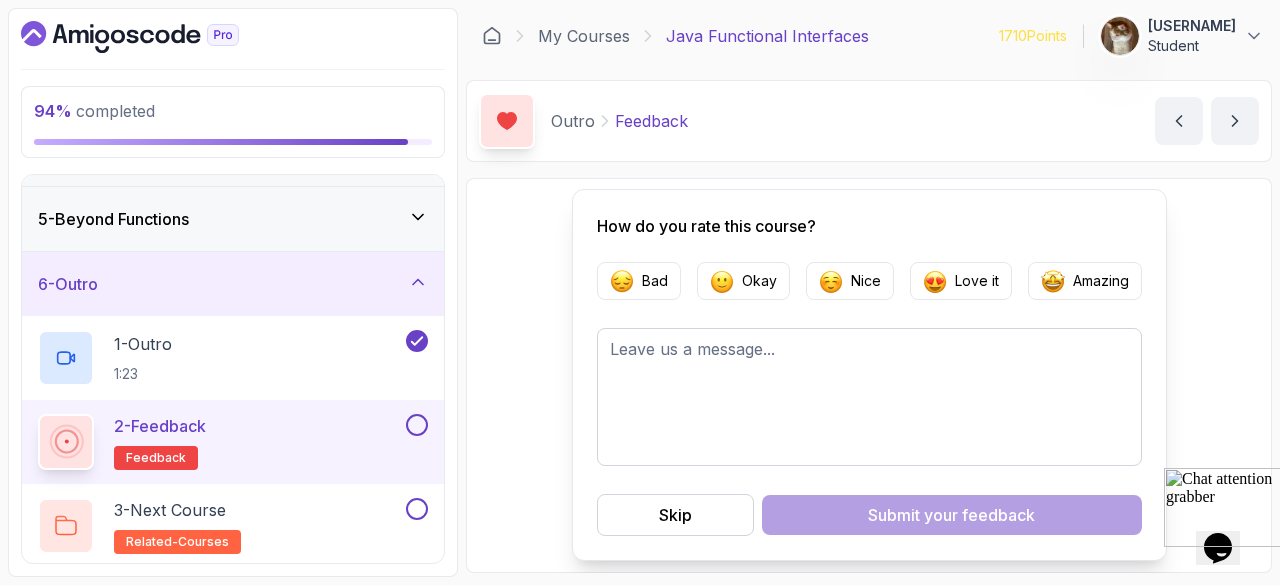 scroll, scrollTop: 0, scrollLeft: 0, axis: both 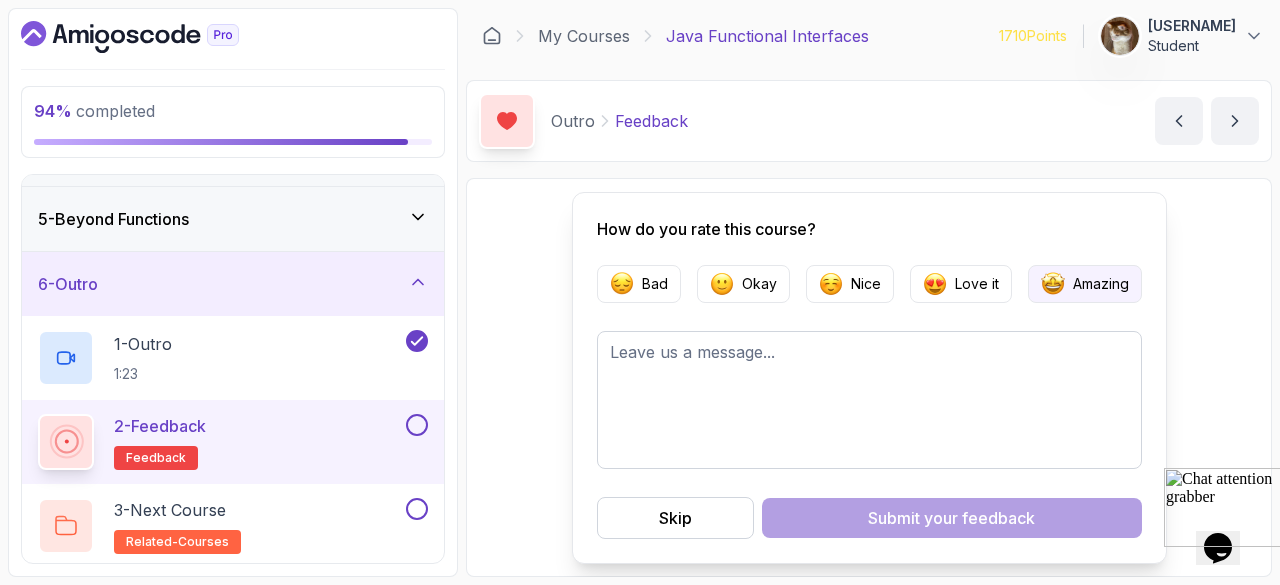 click on "Amazing" at bounding box center (1085, 284) 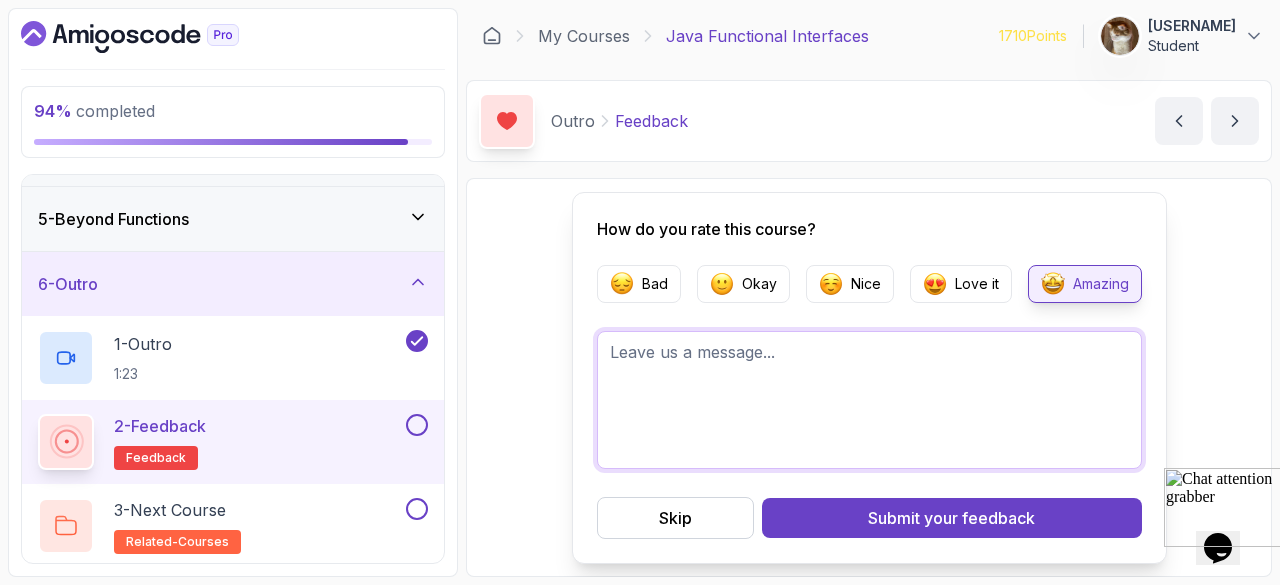 click at bounding box center [869, 400] 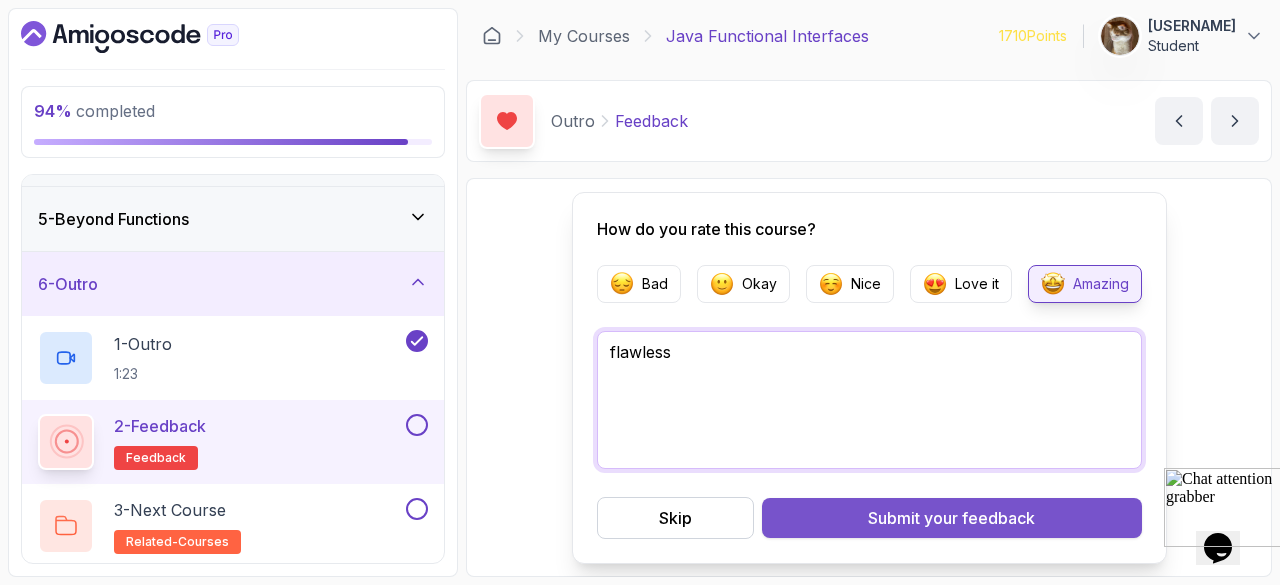 type on "flawless" 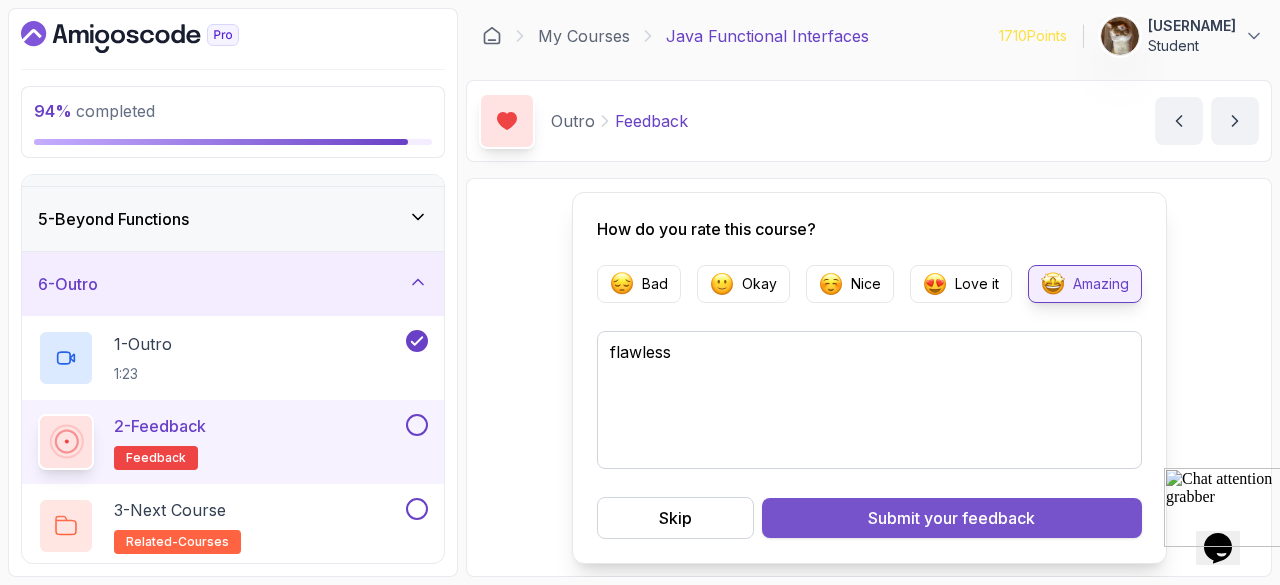 click on "Submit   your feedback" at bounding box center (951, 518) 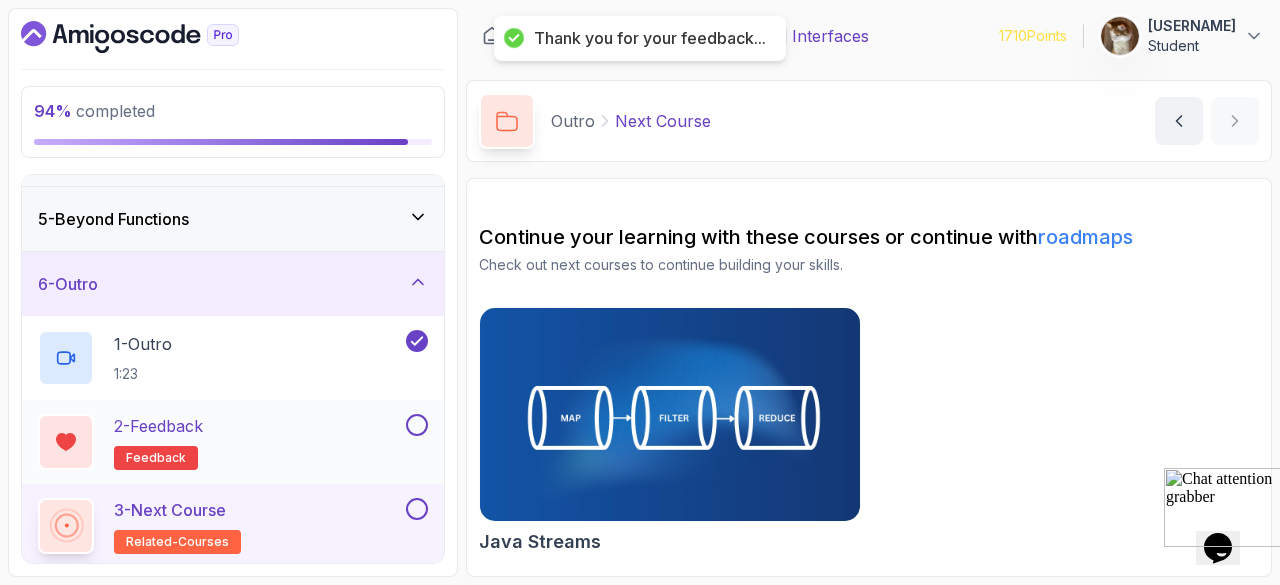 click at bounding box center (417, 425) 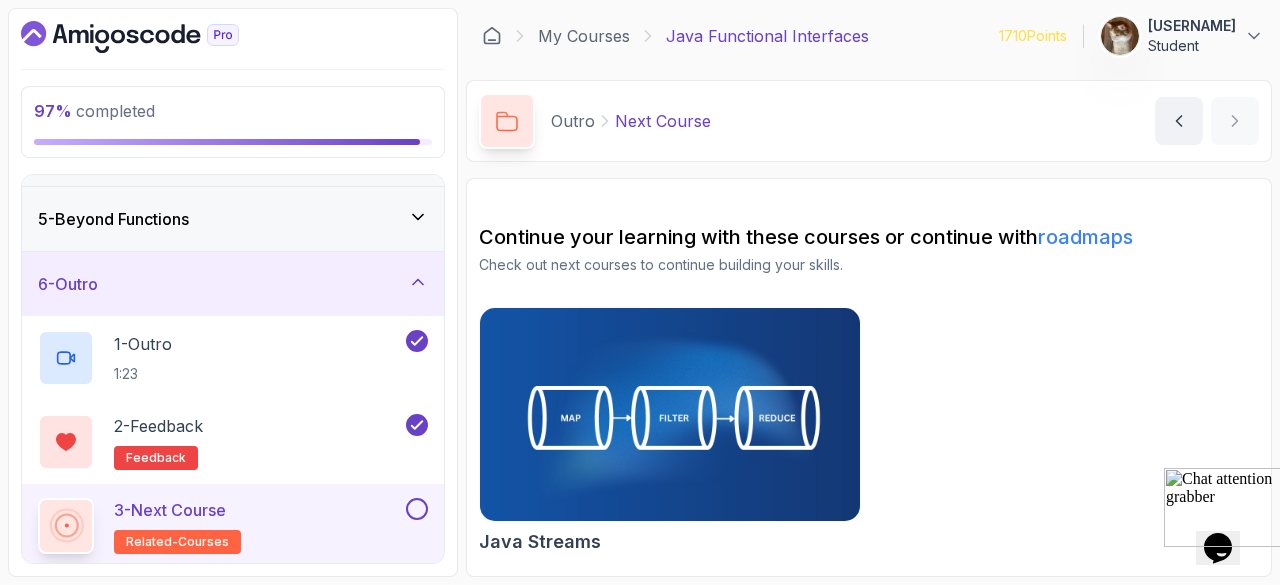 click at bounding box center (417, 509) 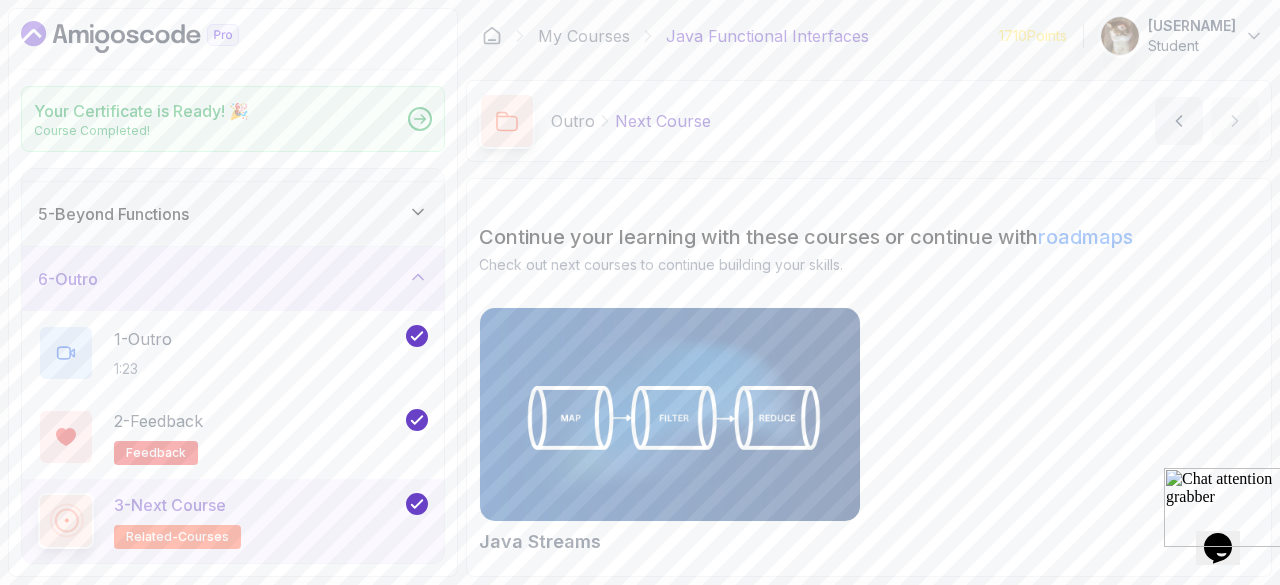 scroll, scrollTop: 242, scrollLeft: 0, axis: vertical 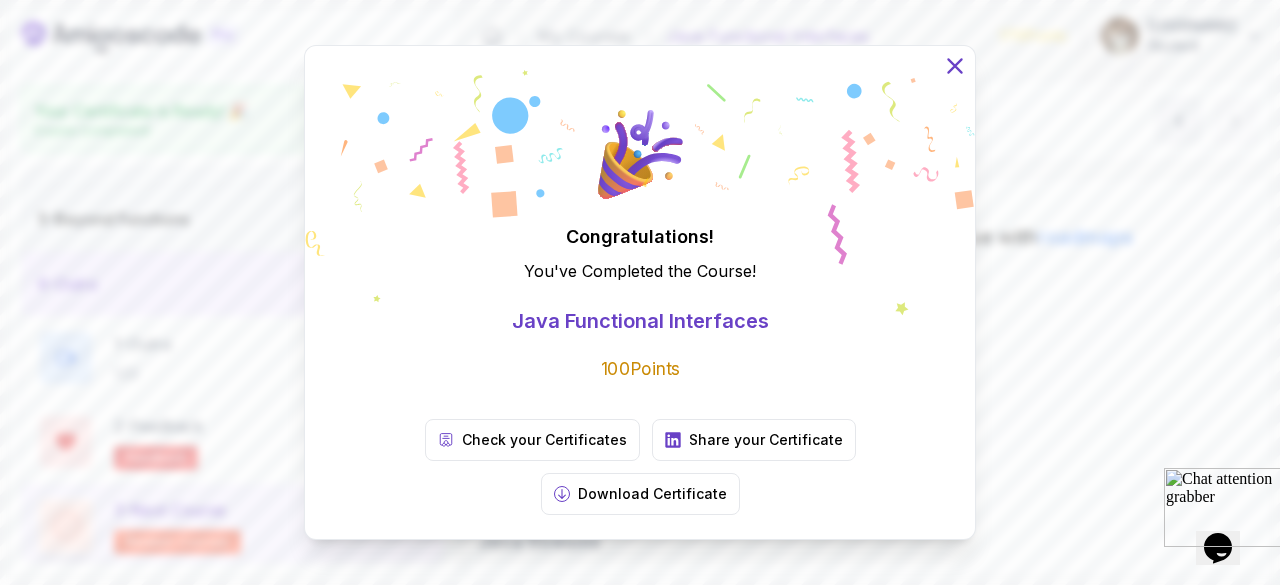 click 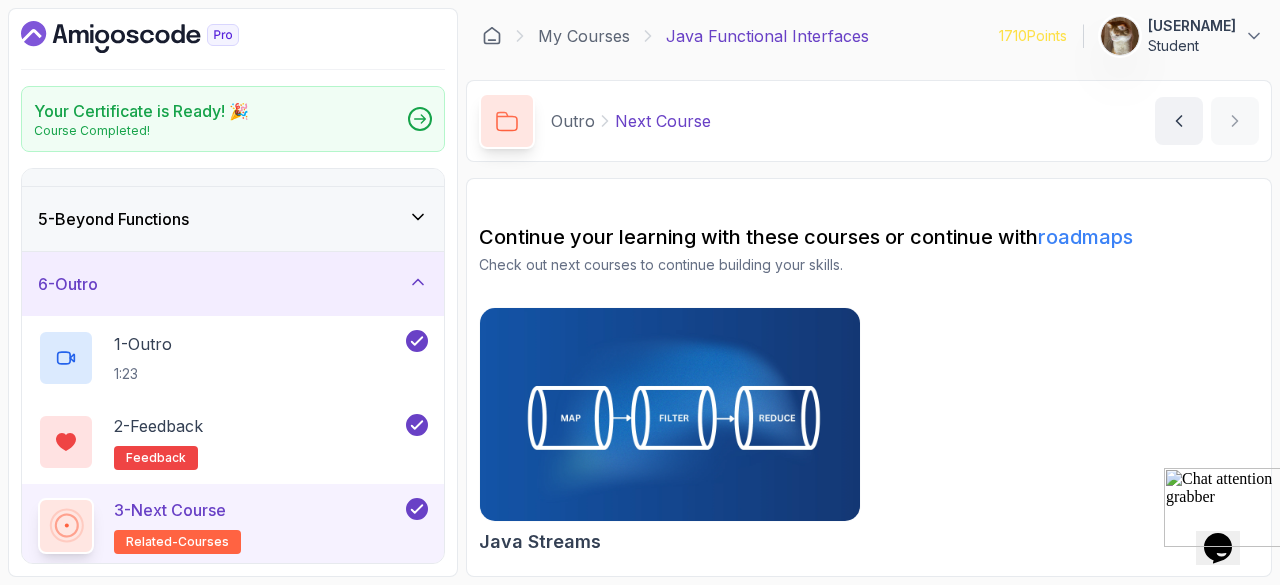 click 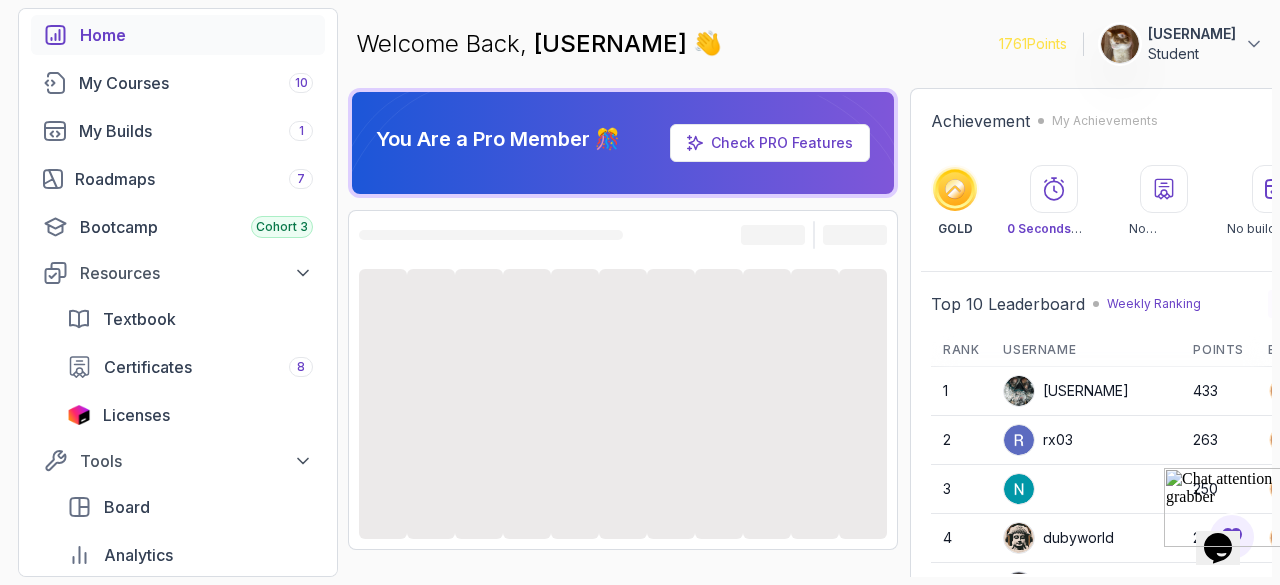 scroll, scrollTop: 96, scrollLeft: 0, axis: vertical 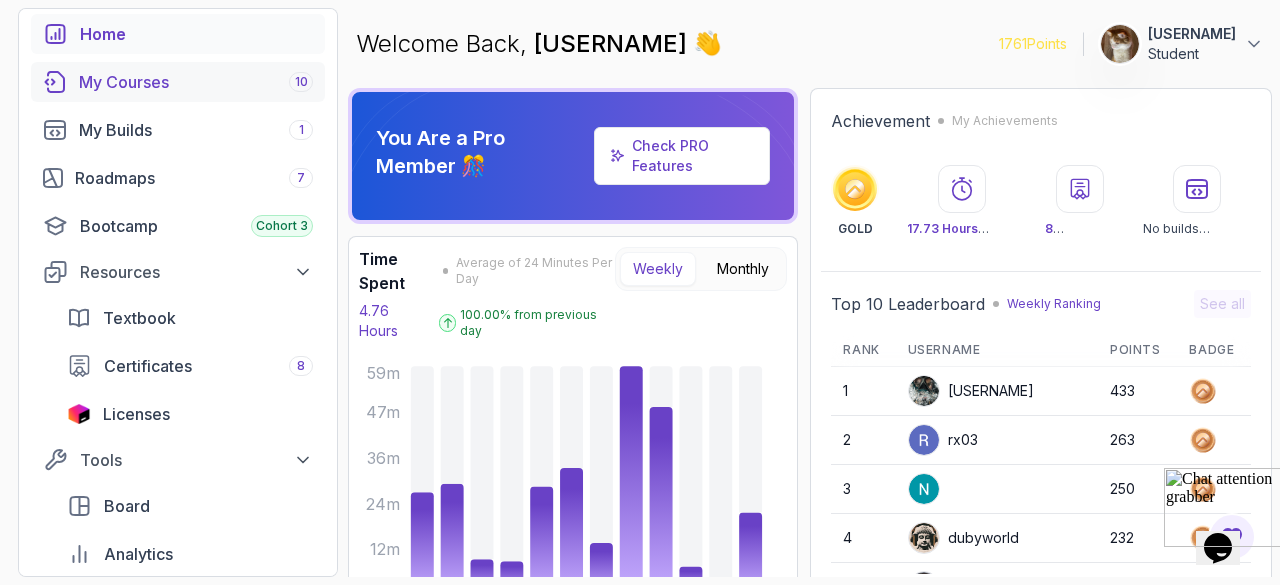 click on "My Courses 10" at bounding box center [196, 82] 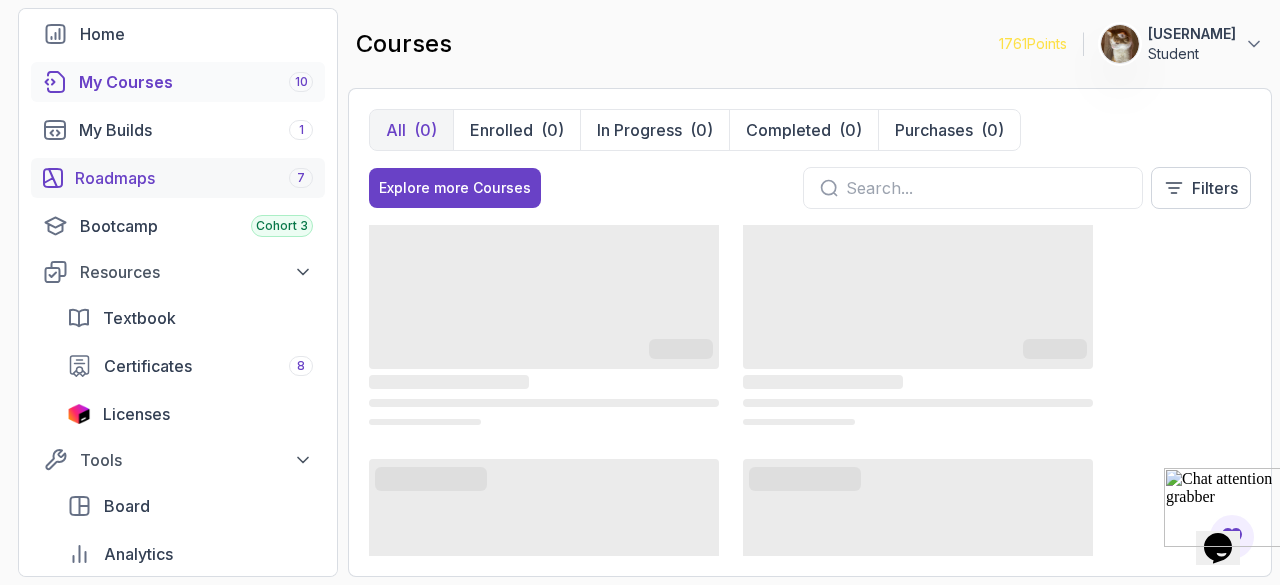scroll, scrollTop: 82, scrollLeft: 0, axis: vertical 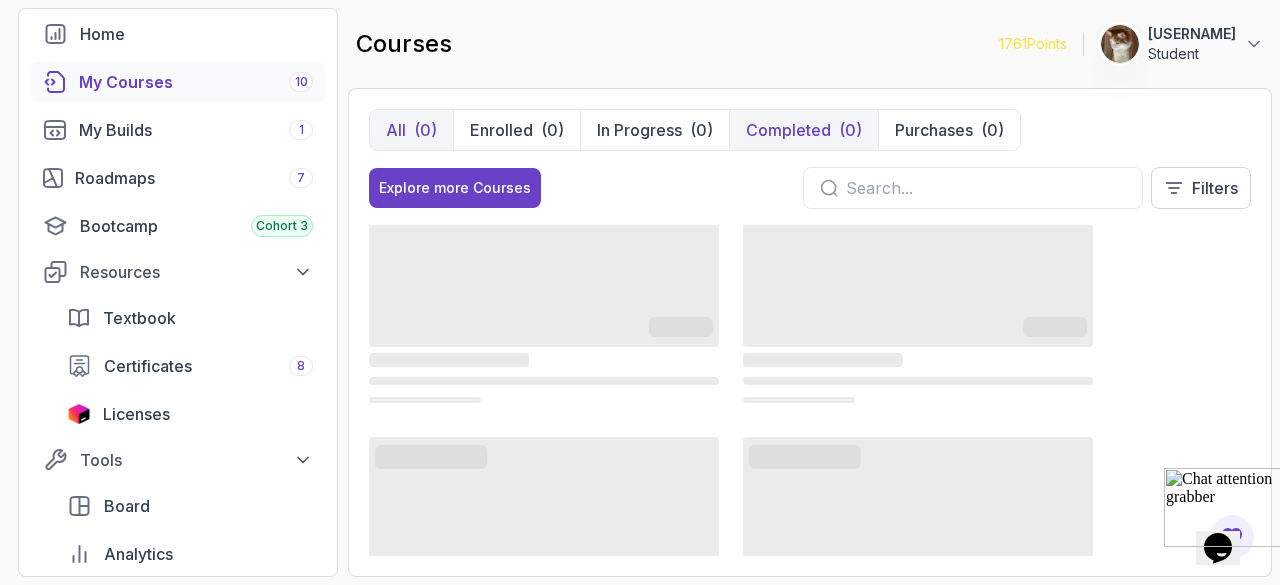 click on "Completed" at bounding box center (788, 130) 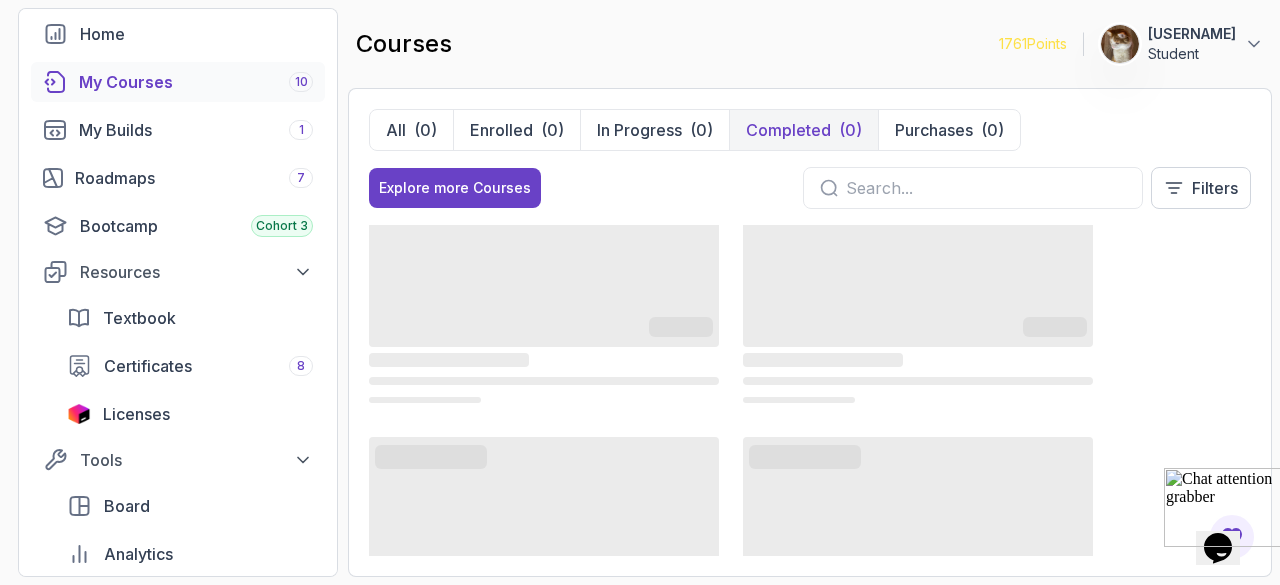 scroll, scrollTop: 0, scrollLeft: 0, axis: both 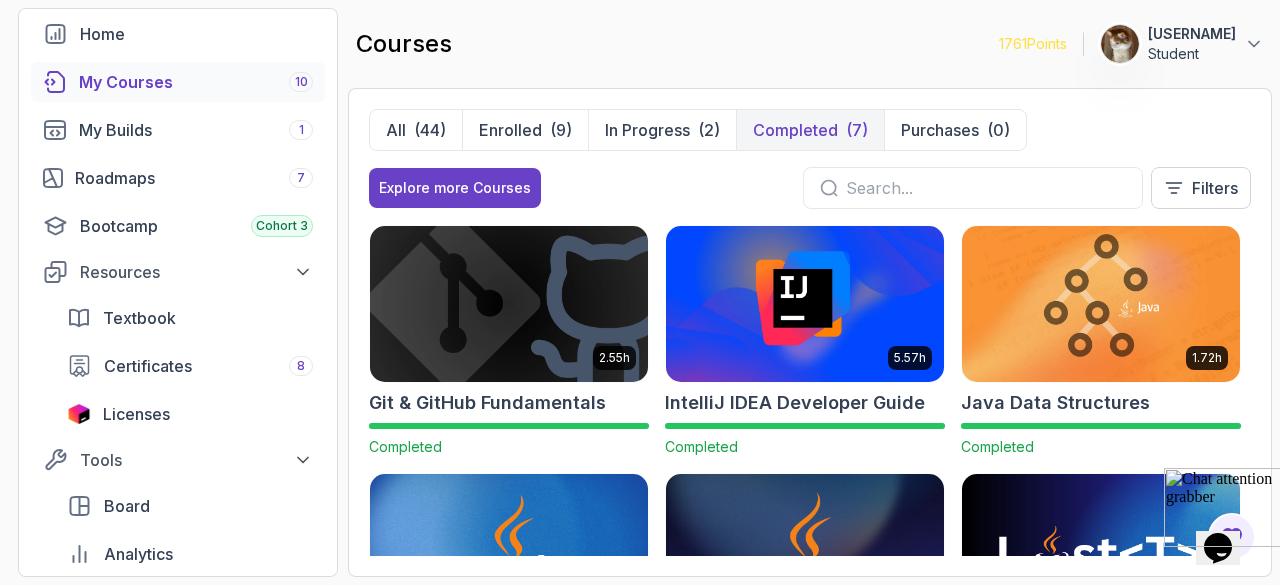 type 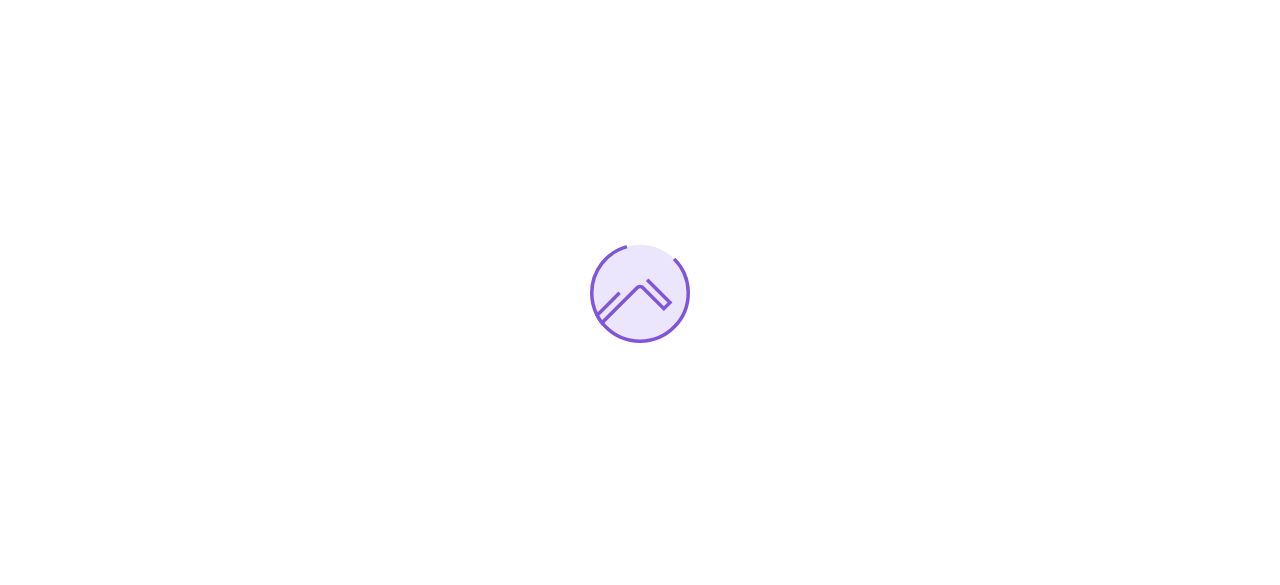 scroll, scrollTop: 0, scrollLeft: 0, axis: both 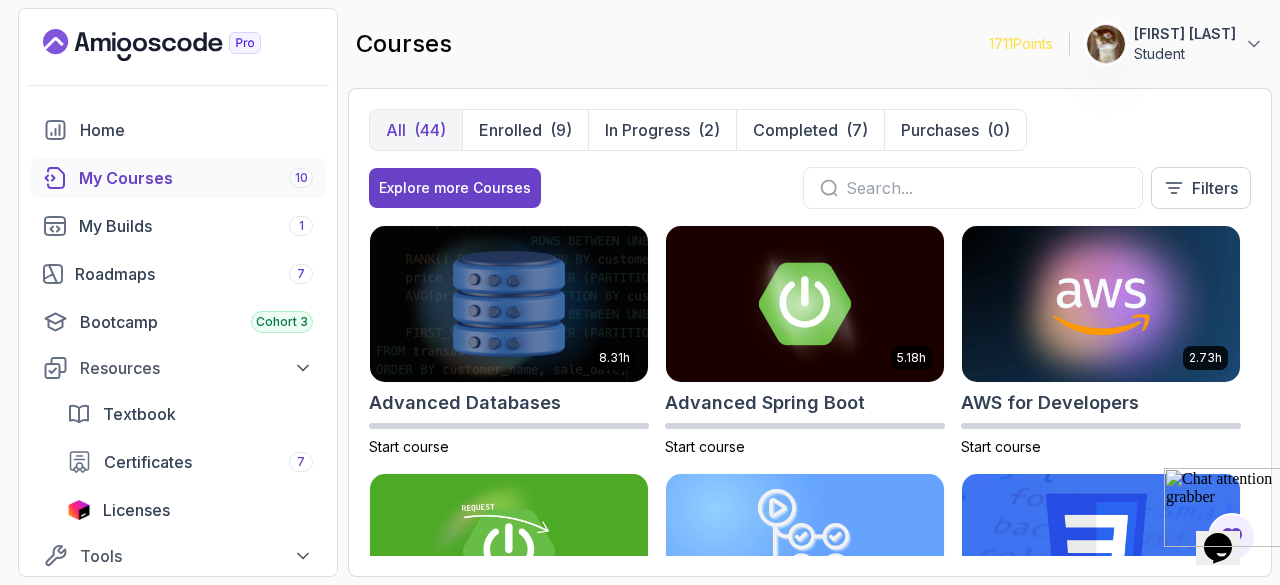 click 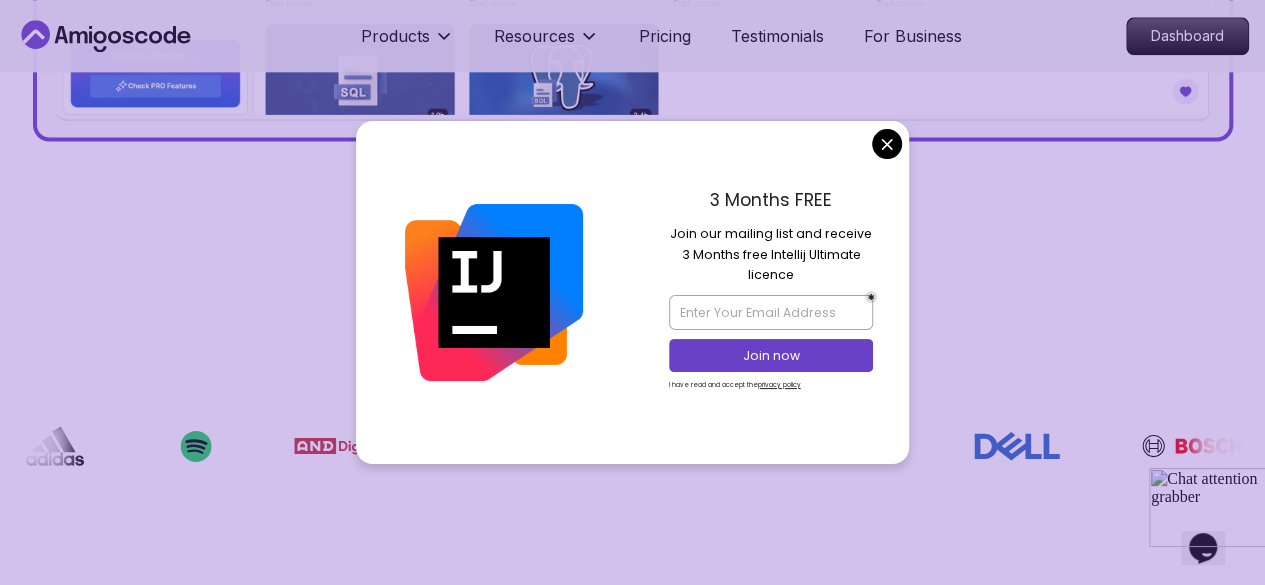 scroll, scrollTop: 1316, scrollLeft: 0, axis: vertical 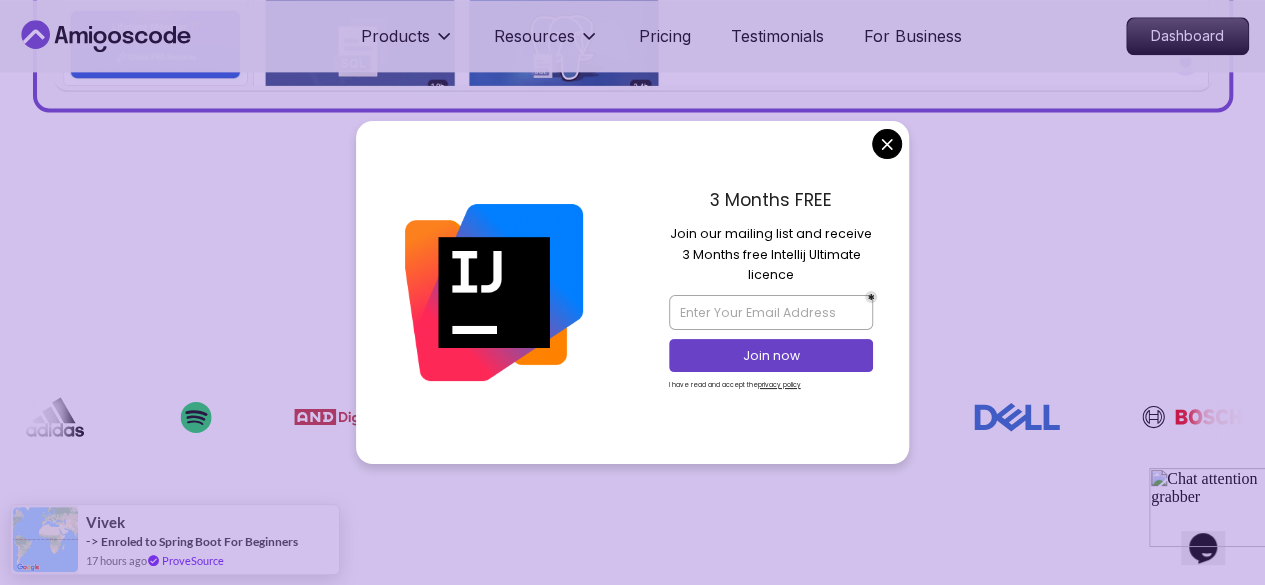 click on "Products Resources Pricing Testimonials For Business Dashboard Products Resources Pricing Testimonials For Business Dashboard Jogh Long Spring Developer Advocate "Amigoscode Does a pretty good job, and consistently too, covering Spring and for that, I'm very Appreciative" The One-Stop Platform for   Developers Get unlimited access to coding   courses ,   Quizzes ,   Builds  and   Tools . Start your journey or level up your career with Amigoscode today! Start for Free https://amigoscode.com/dashboard OUR AMIGO STUDENTS WORK IN TOP COMPANIES Courses Builds Discover Amigoscode's Latest   Premium Courses! Get unlimited access to coding   courses ,   Quizzes ,   Builds  and   Tools . Start your journey or level up your career with Amigoscode today! Browse all  courses Advanced Spring Boot Dive deep into Spring Boot with our advanced course, designed to take your skills from intermediate to expert level. NEW Spring Boot for Beginners Java for Developers React JS Developer Guide Spring AI Features   Developers   ," at bounding box center (632, 4952) 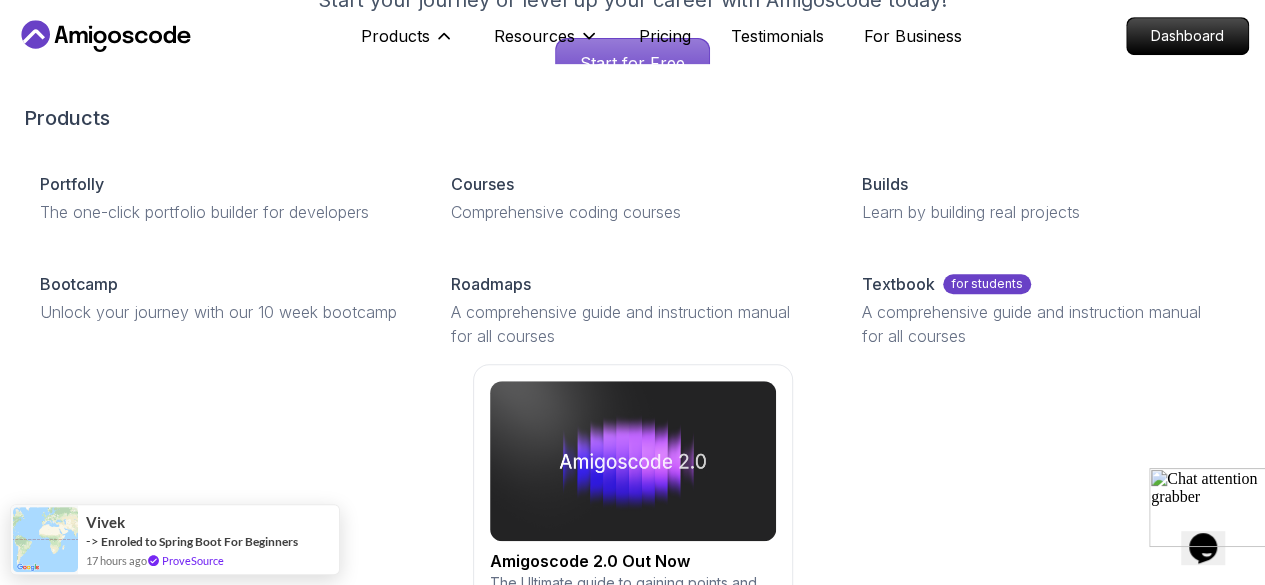 scroll, scrollTop: 501, scrollLeft: 0, axis: vertical 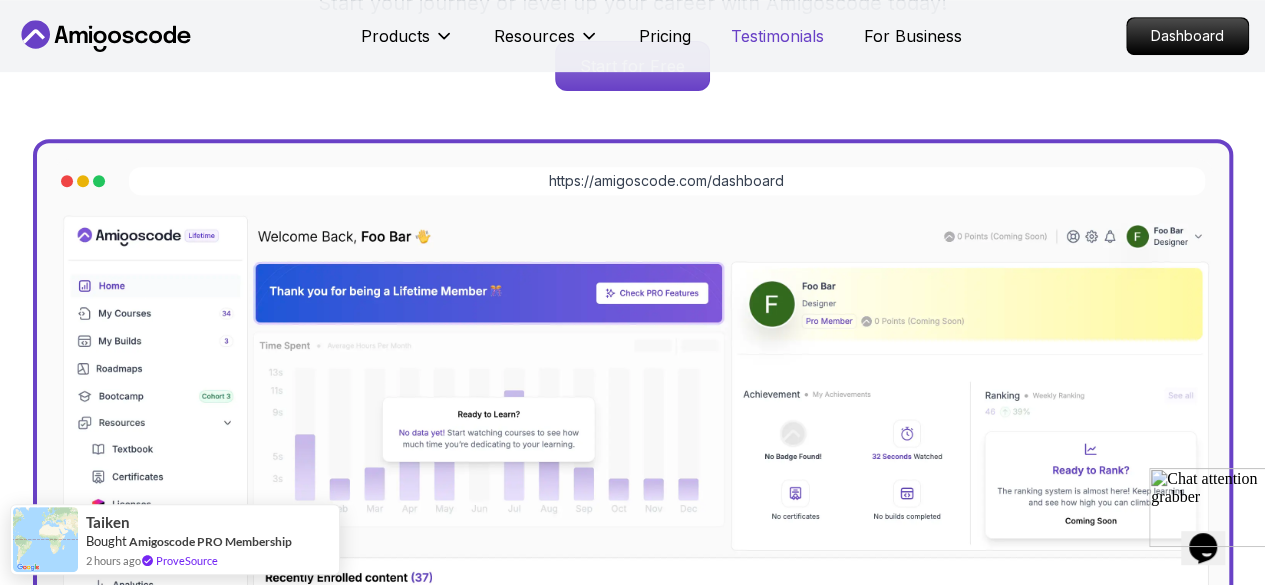 click on "Testimonials" at bounding box center [777, 36] 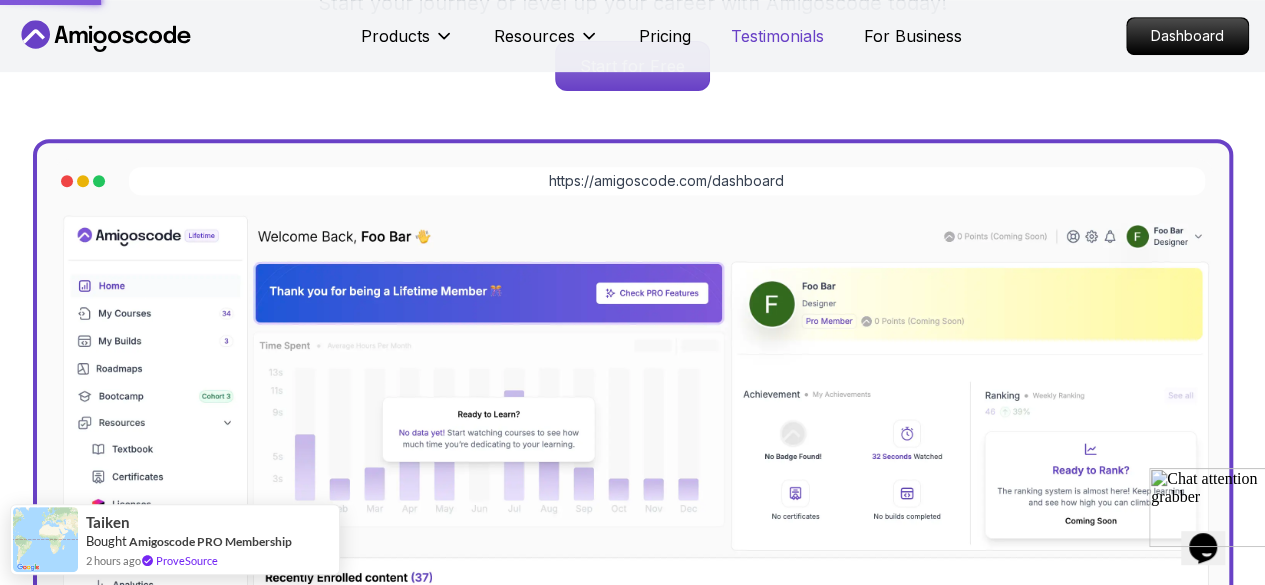 scroll, scrollTop: 0, scrollLeft: 0, axis: both 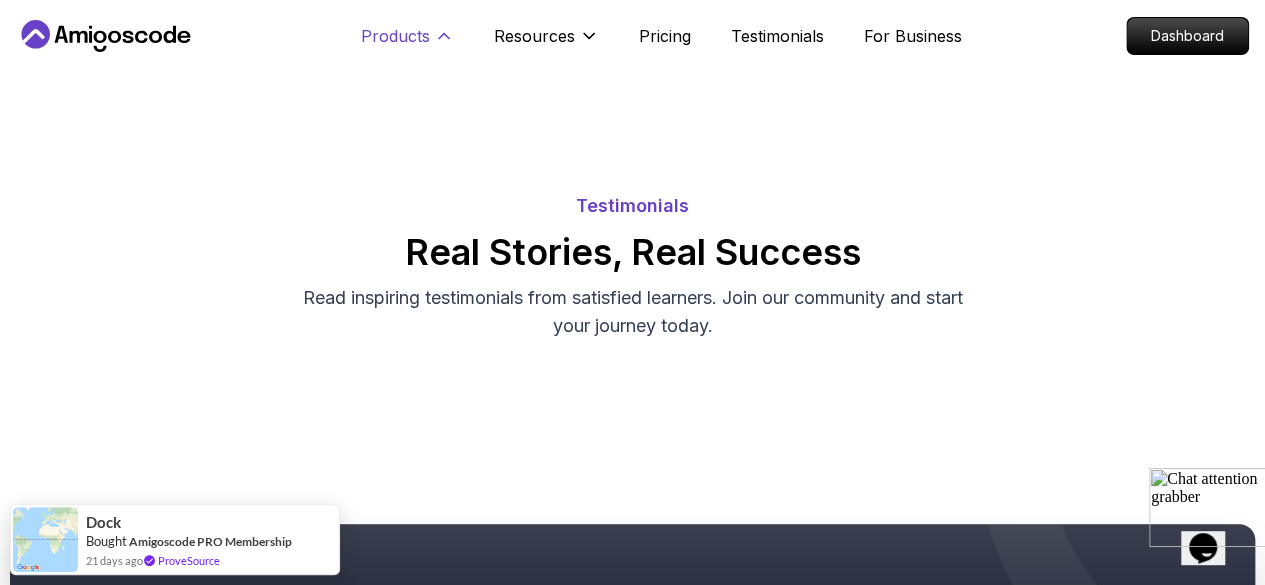 click on "Products" at bounding box center (395, 36) 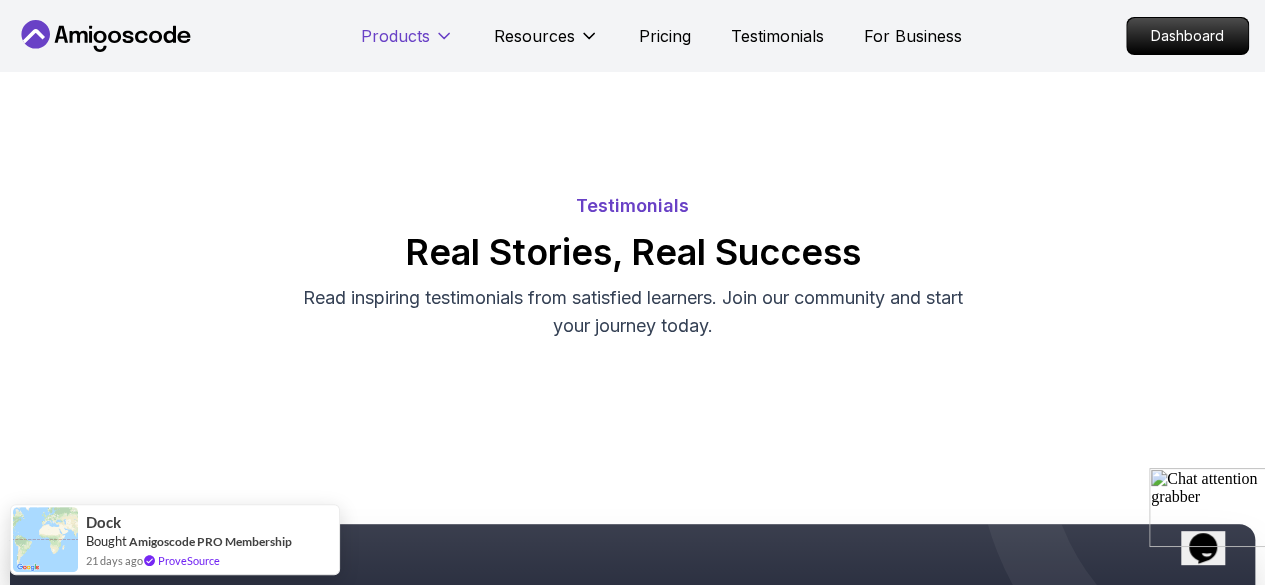 click on "Products" at bounding box center [395, 36] 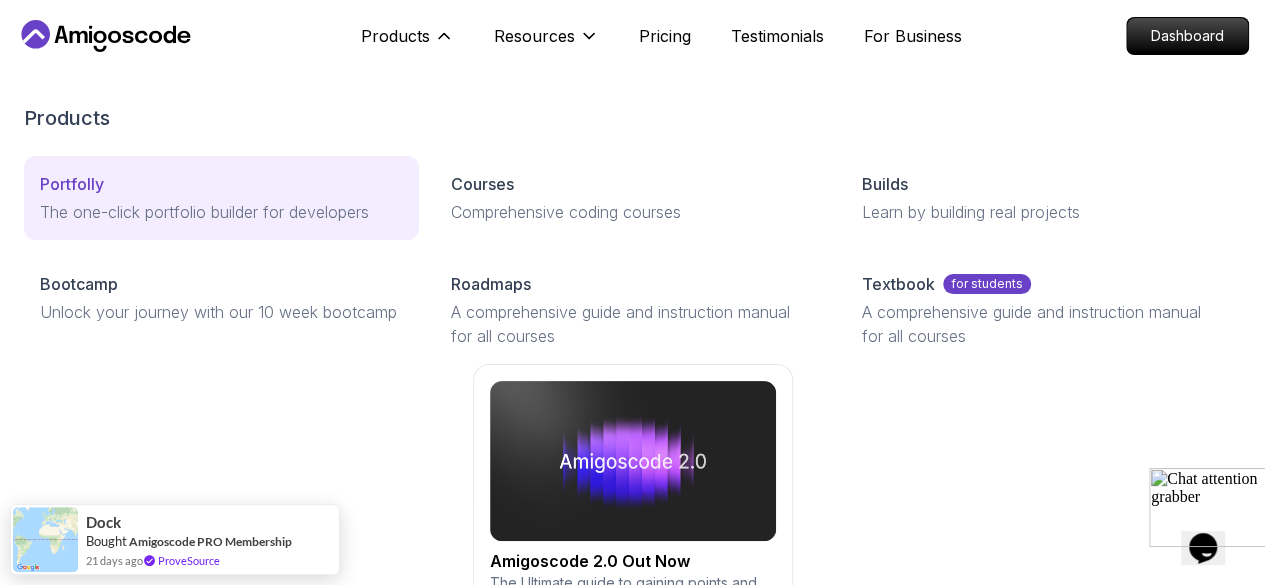 scroll, scrollTop: 83, scrollLeft: 0, axis: vertical 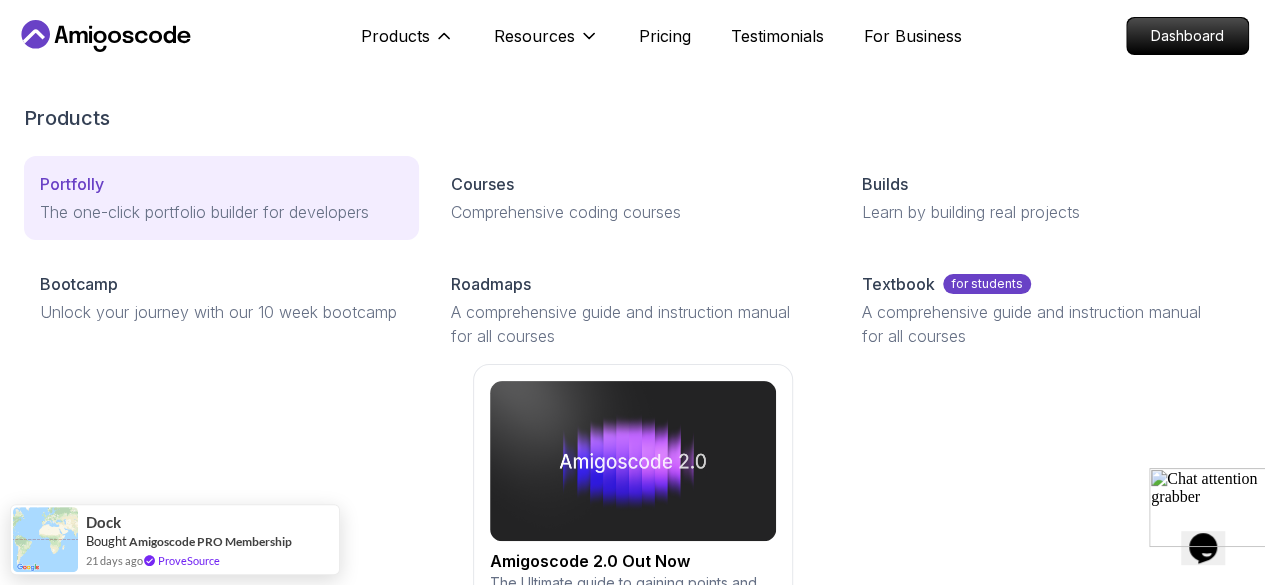 click on "The one-click portfolio builder for developers" at bounding box center [221, 212] 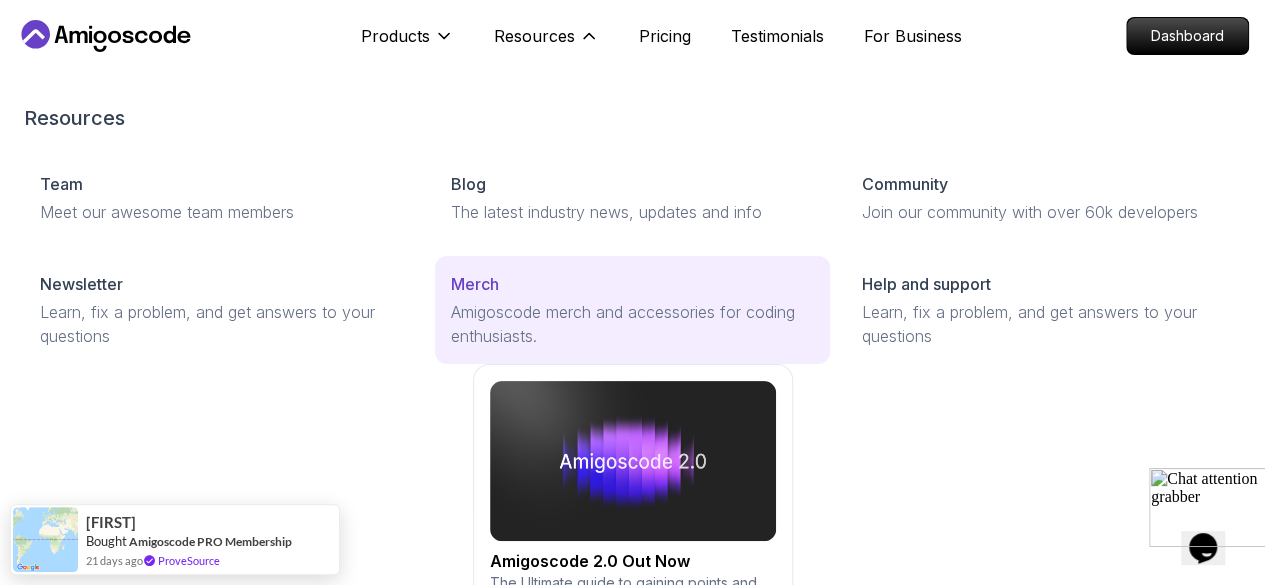 click on "Merch" at bounding box center (475, 284) 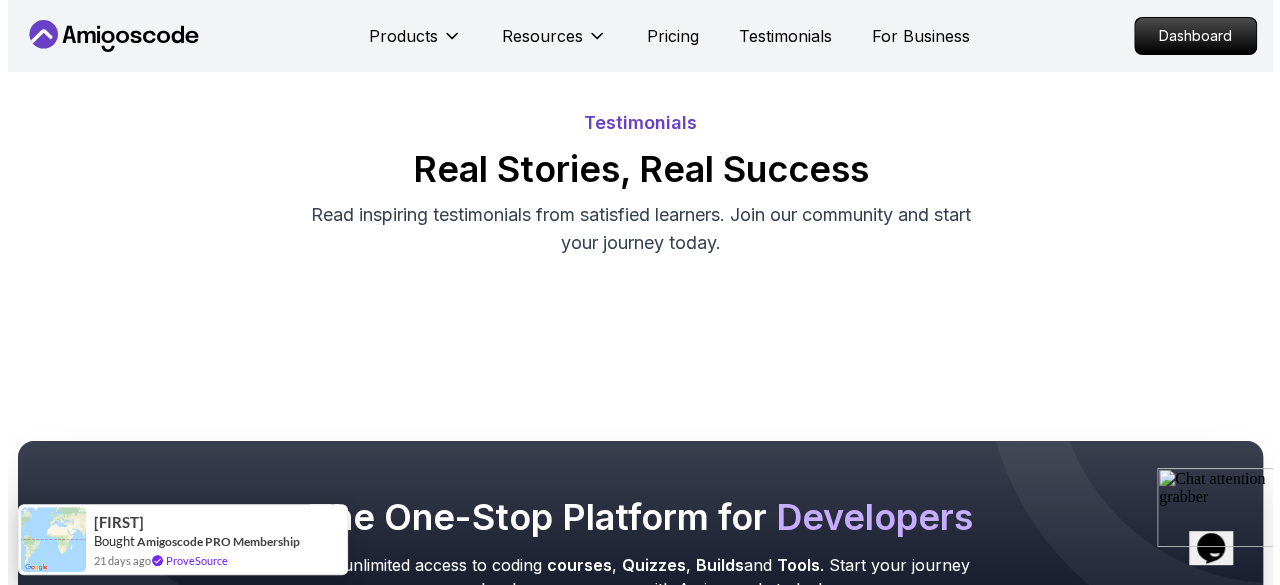scroll, scrollTop: 0, scrollLeft: 0, axis: both 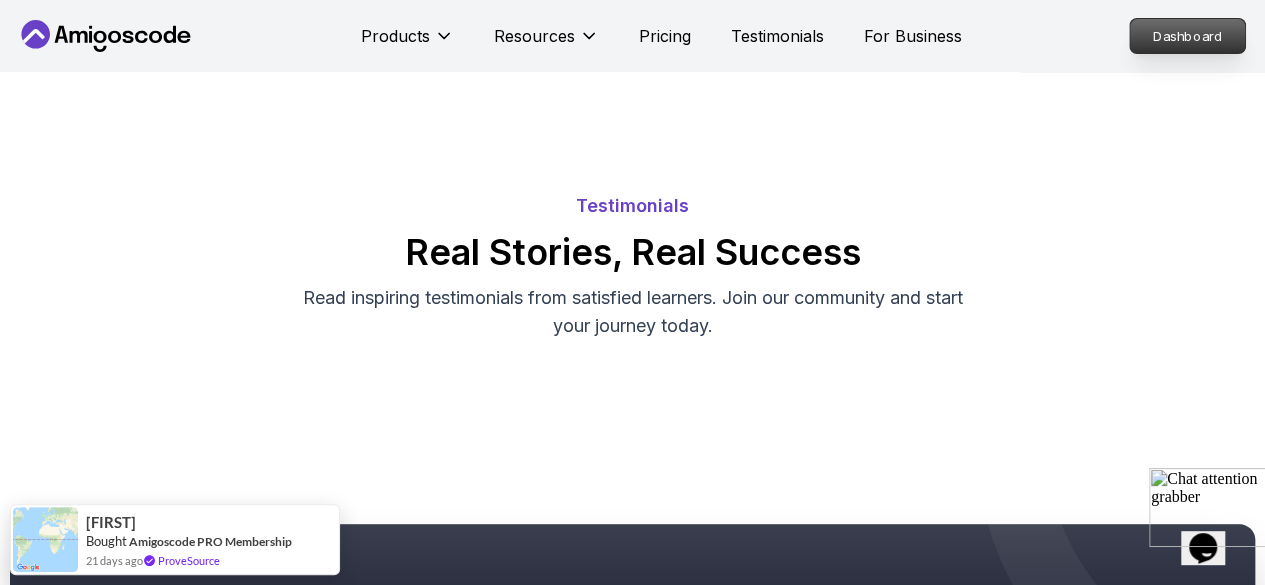click on "Dashboard" at bounding box center (1187, 36) 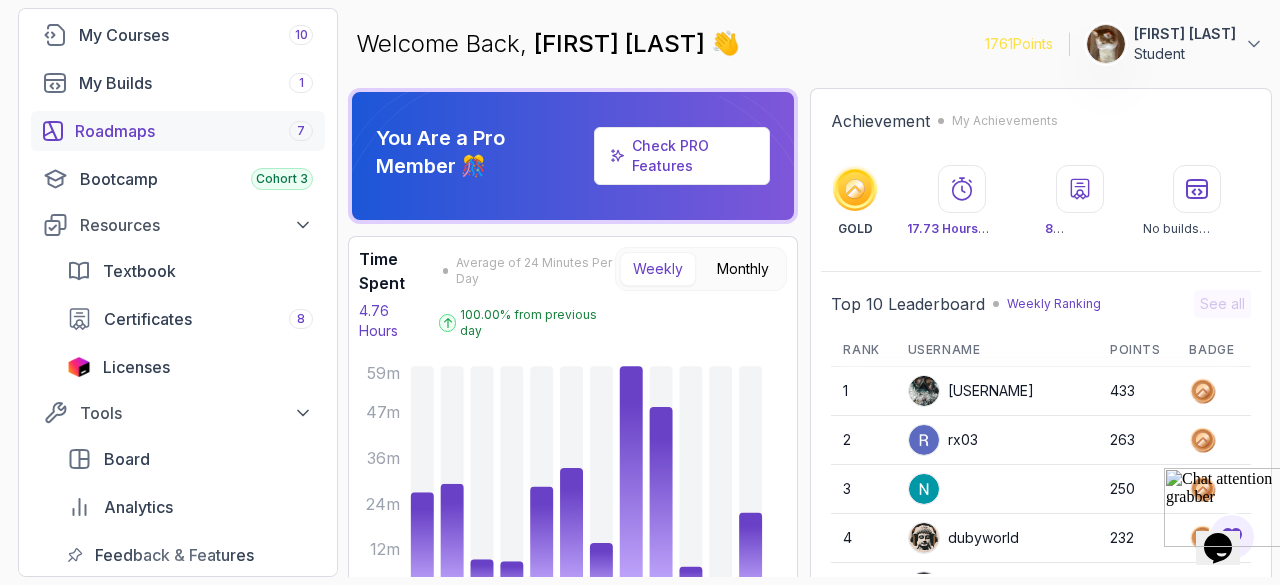 scroll, scrollTop: 142, scrollLeft: 0, axis: vertical 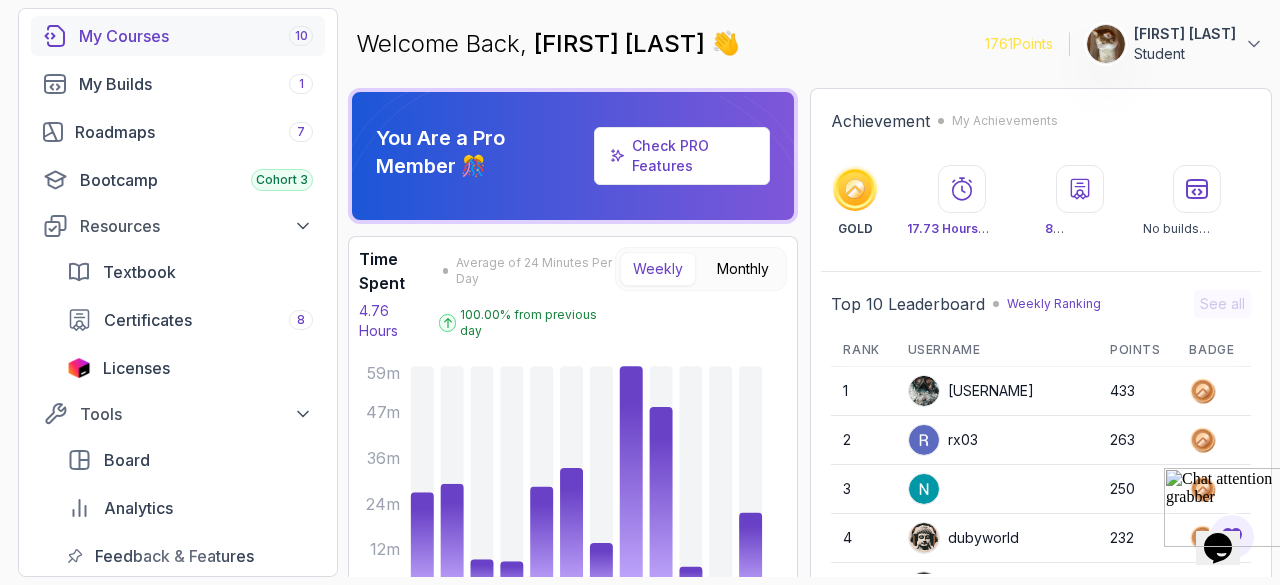 click on "My Courses 10" at bounding box center (196, 36) 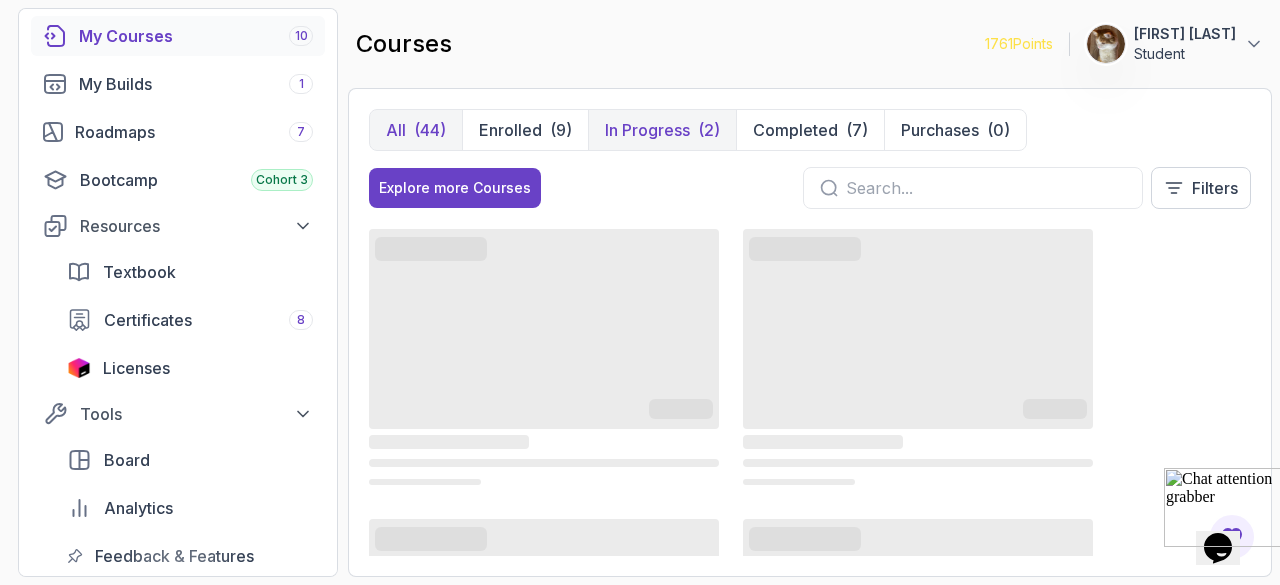 click on "In Progress (2)" at bounding box center (662, 130) 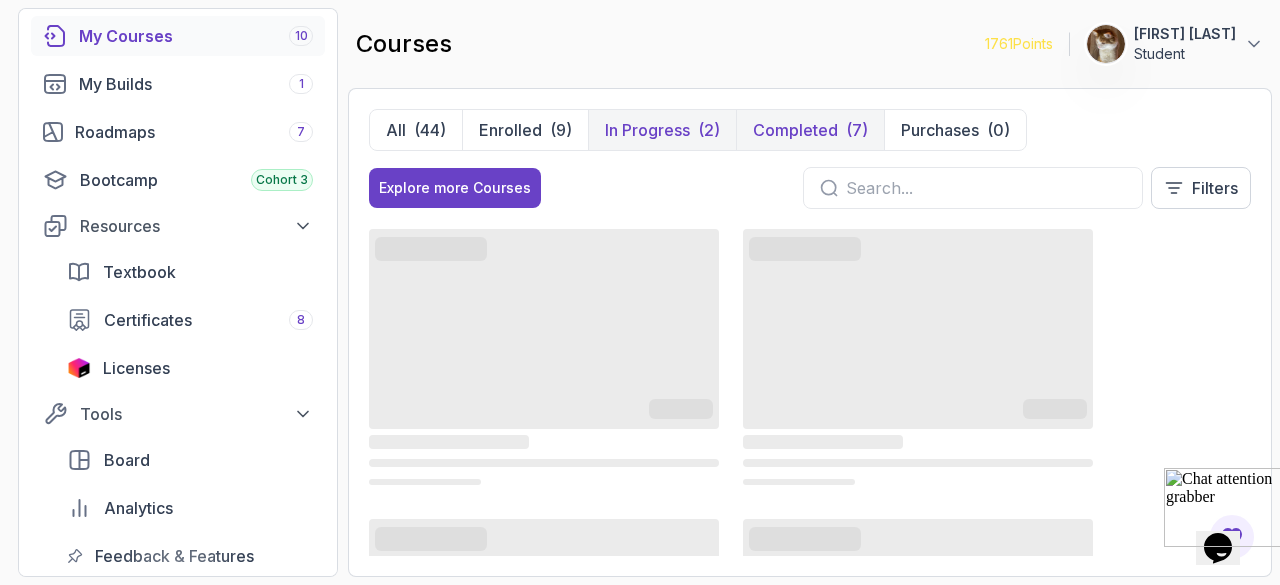 click on "Completed" at bounding box center (795, 130) 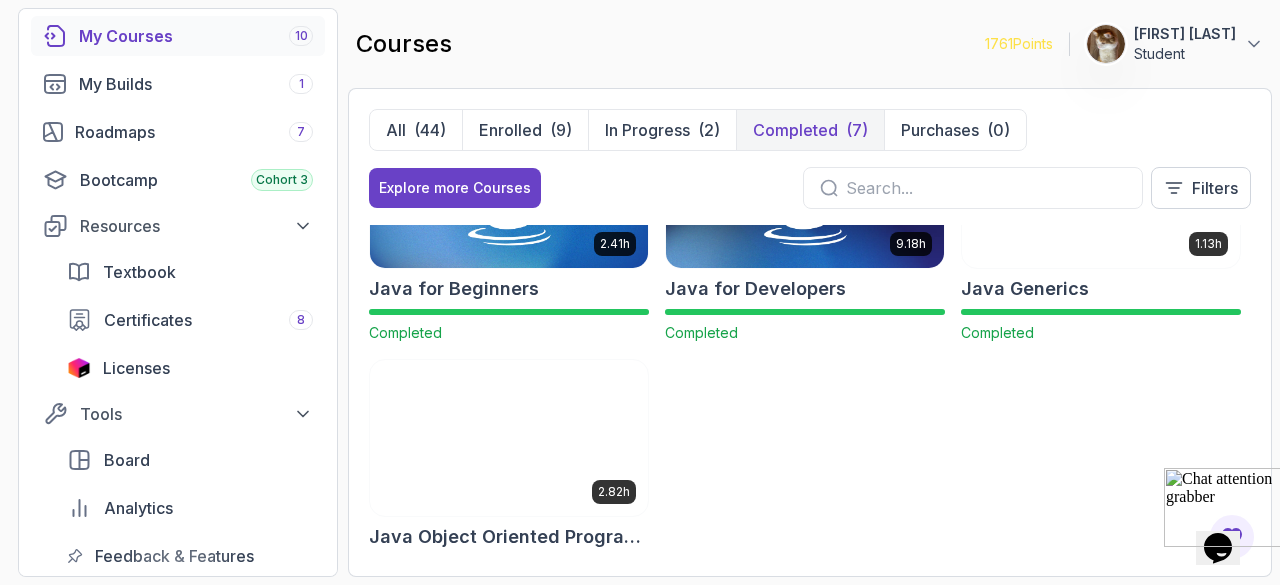 scroll, scrollTop: 362, scrollLeft: 0, axis: vertical 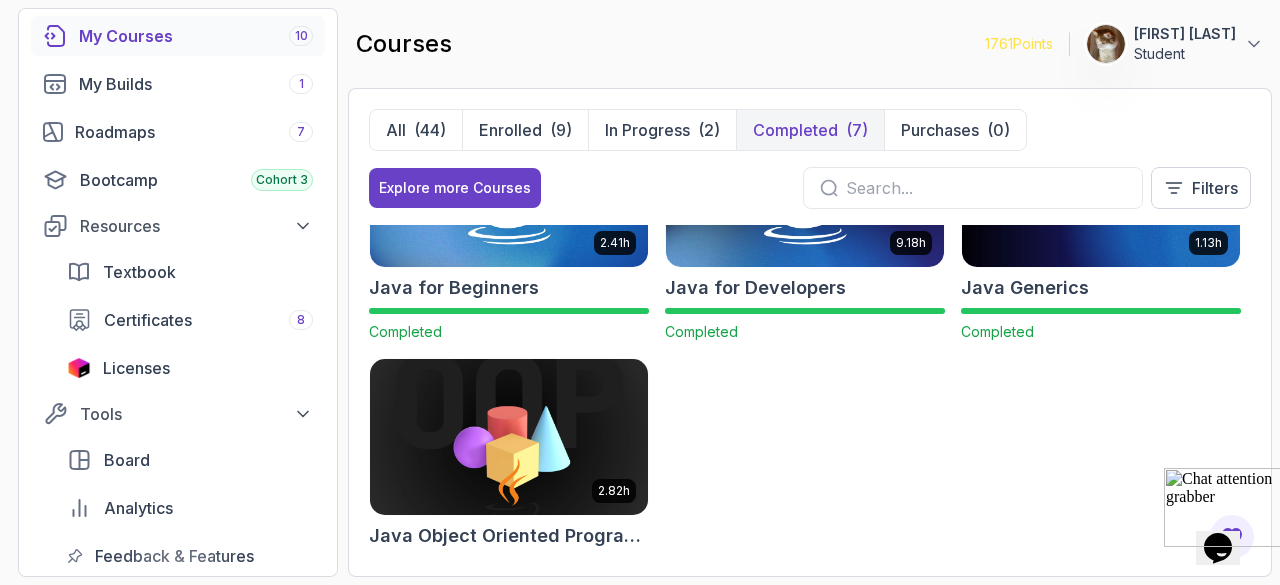 click at bounding box center (1101, 189) 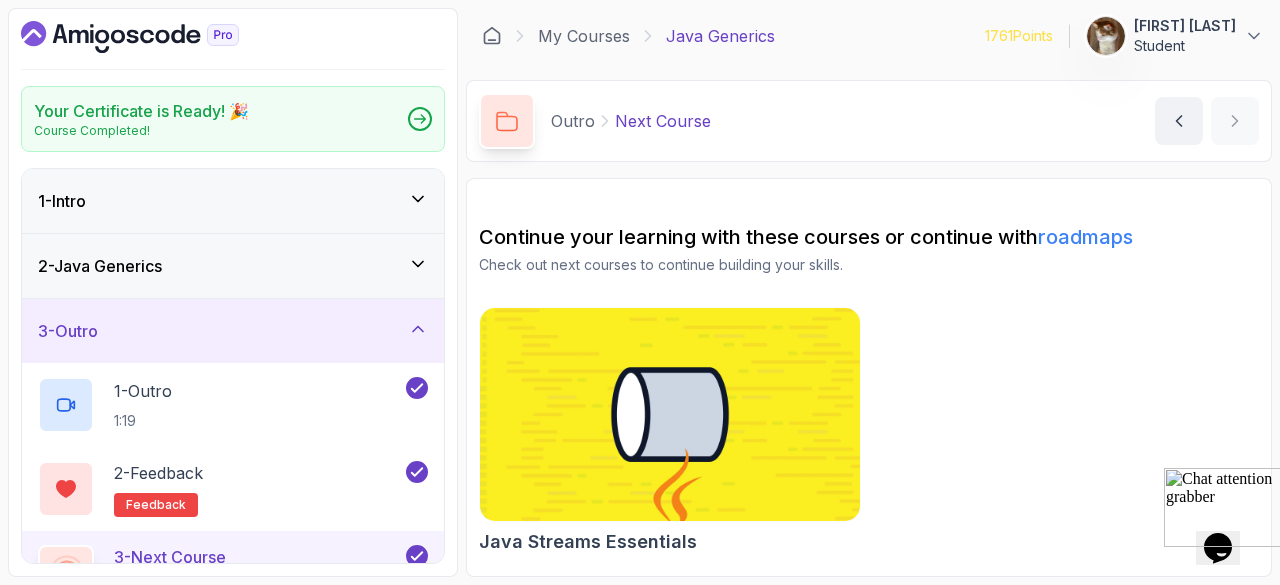 scroll, scrollTop: 48, scrollLeft: 0, axis: vertical 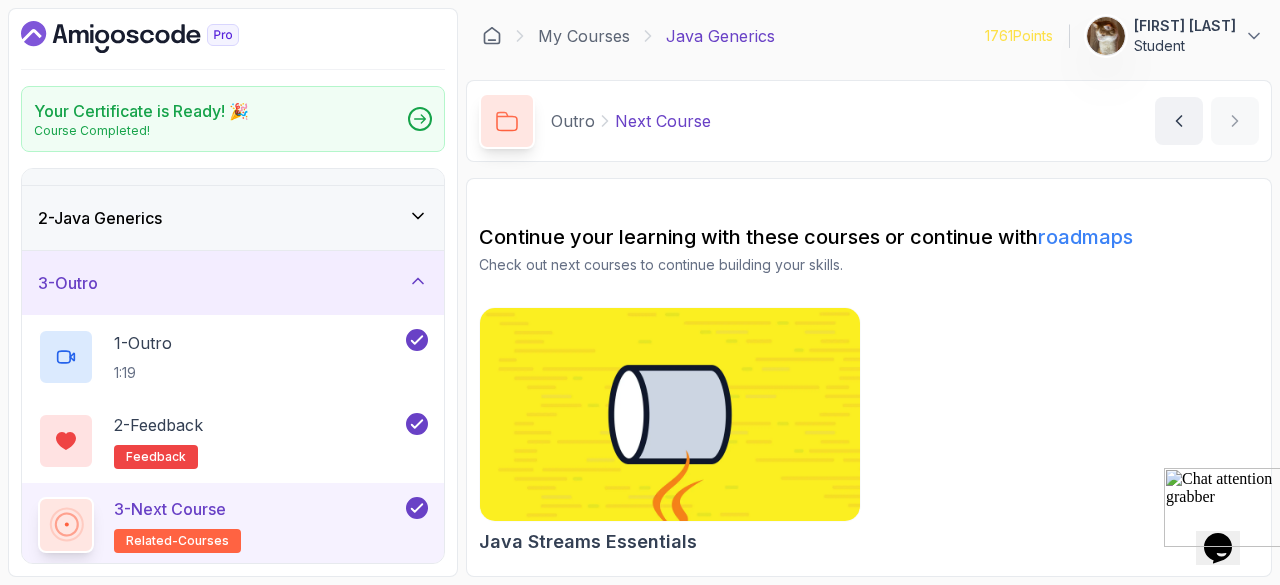 click at bounding box center [670, 415] 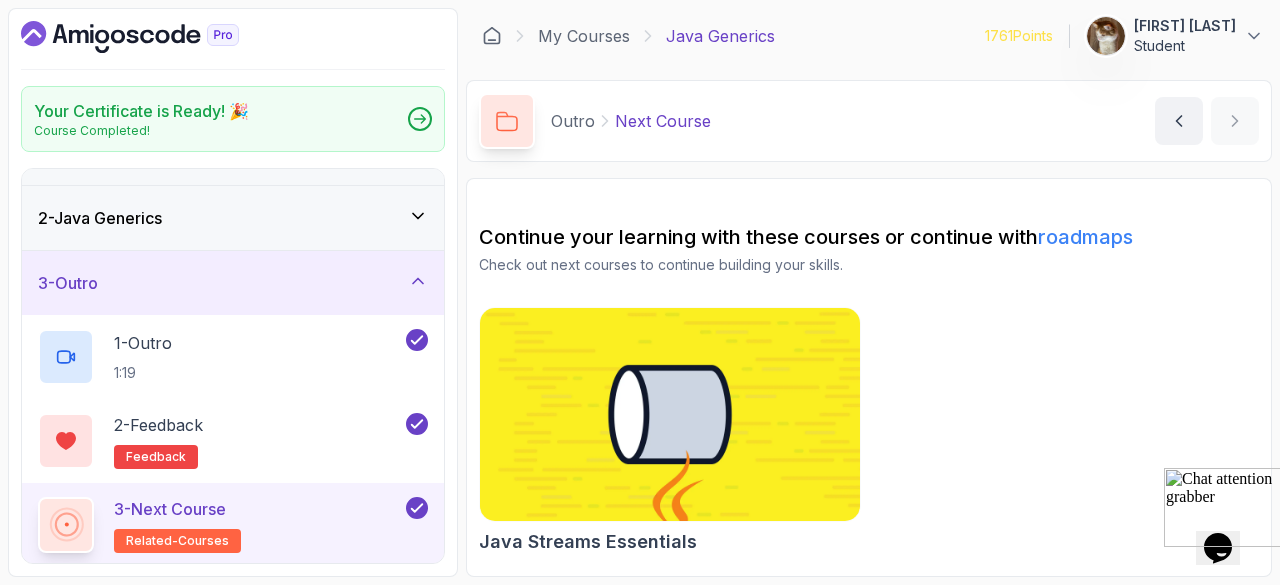 click on "Java Streams Essentials" at bounding box center (670, 431) 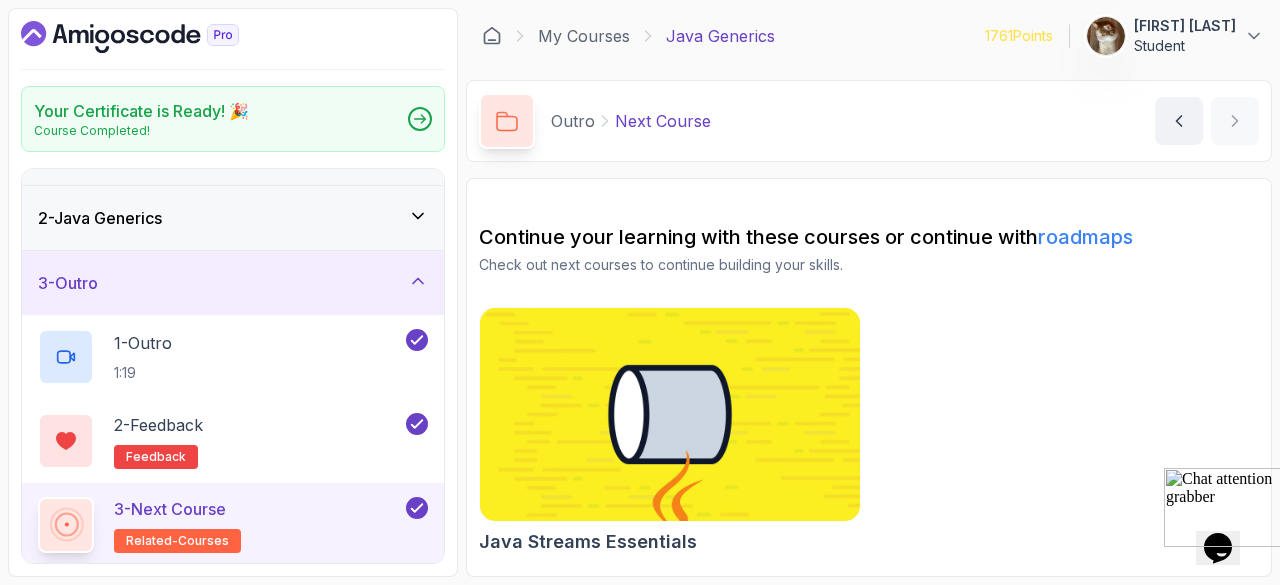 click at bounding box center (670, 415) 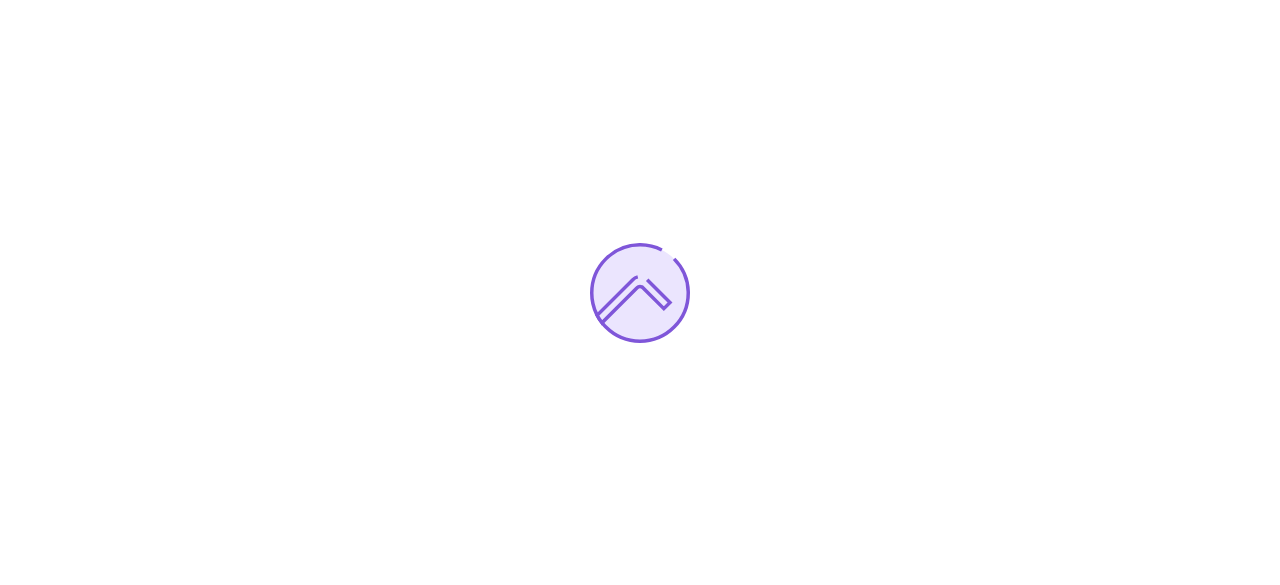 scroll, scrollTop: 0, scrollLeft: 0, axis: both 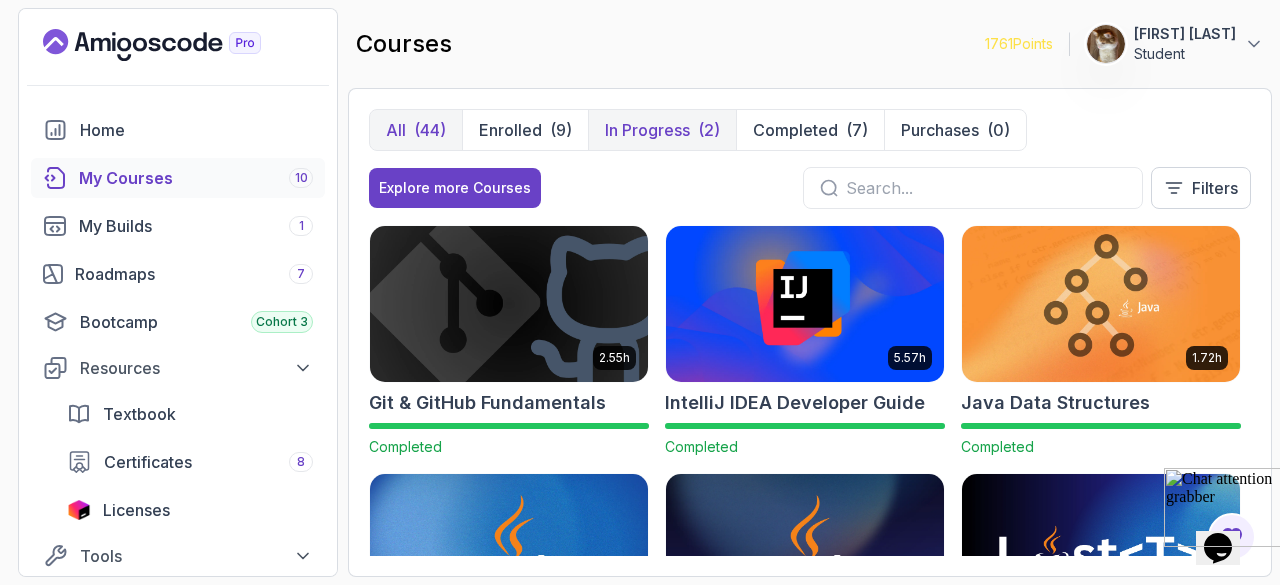 click on "In Progress (2)" at bounding box center [662, 130] 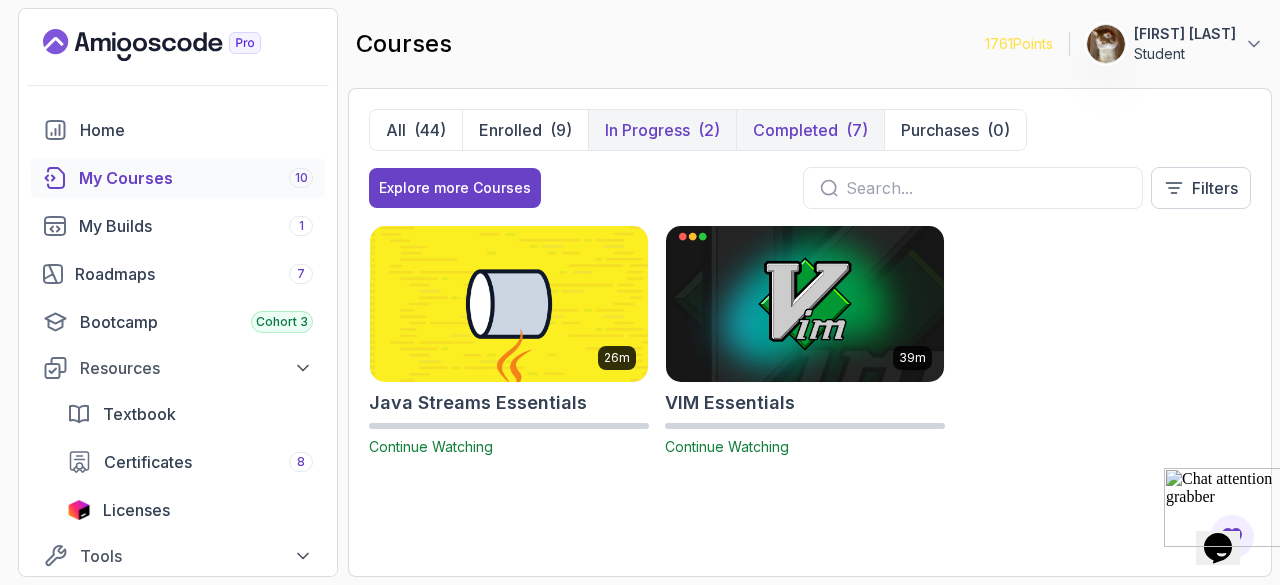 click on "Completed" at bounding box center [795, 130] 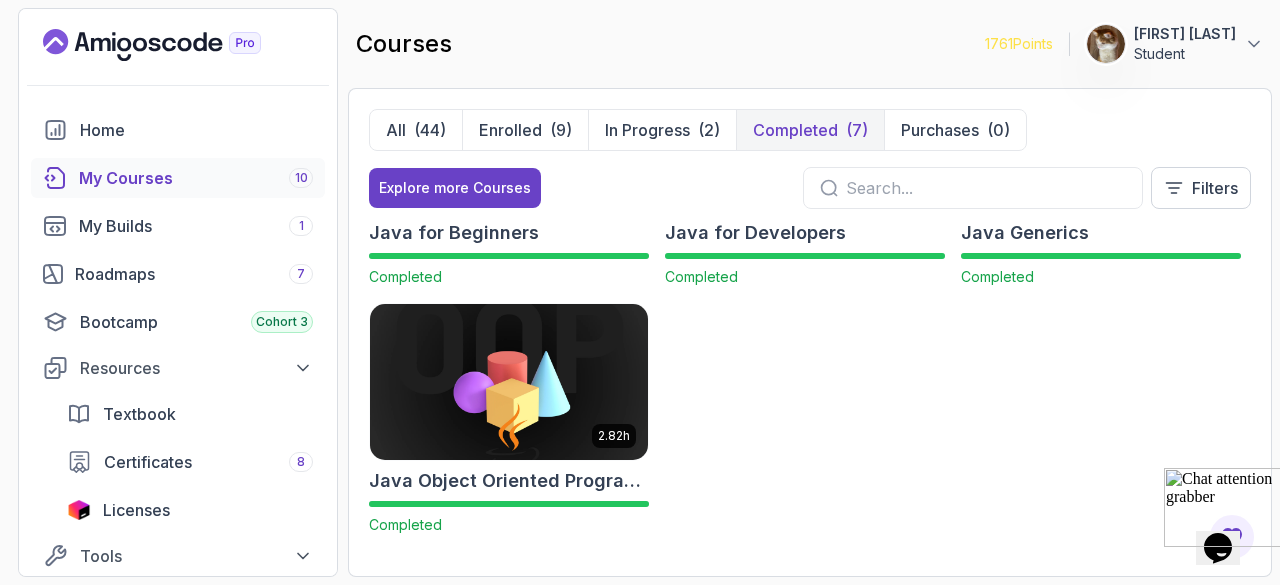 scroll, scrollTop: 0, scrollLeft: 0, axis: both 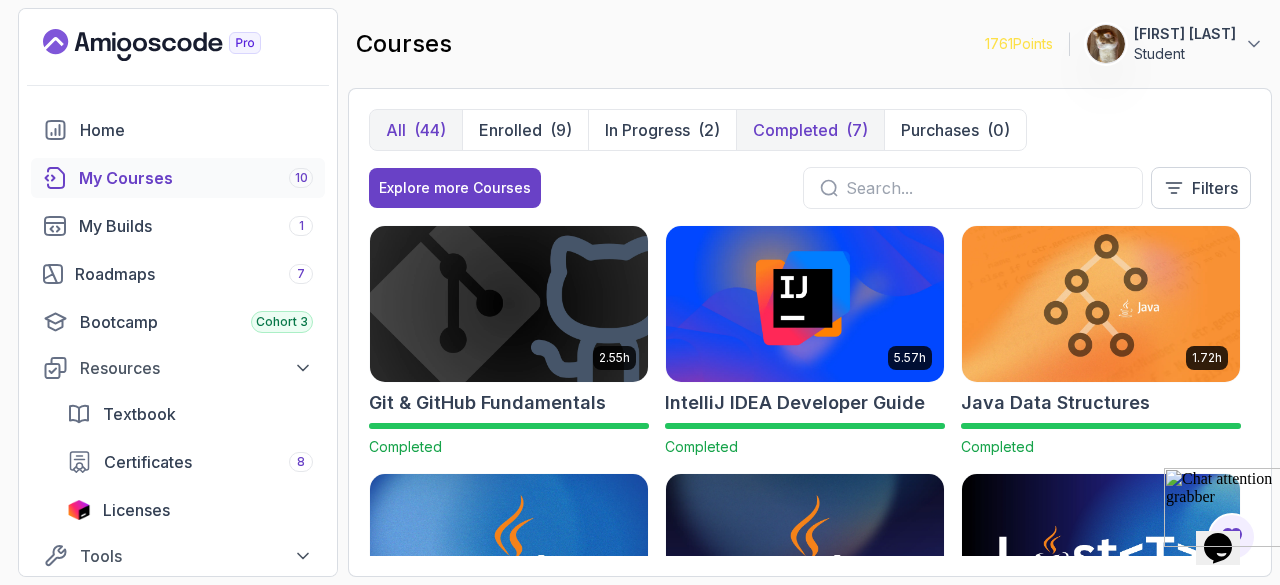 click on "(44)" at bounding box center (430, 130) 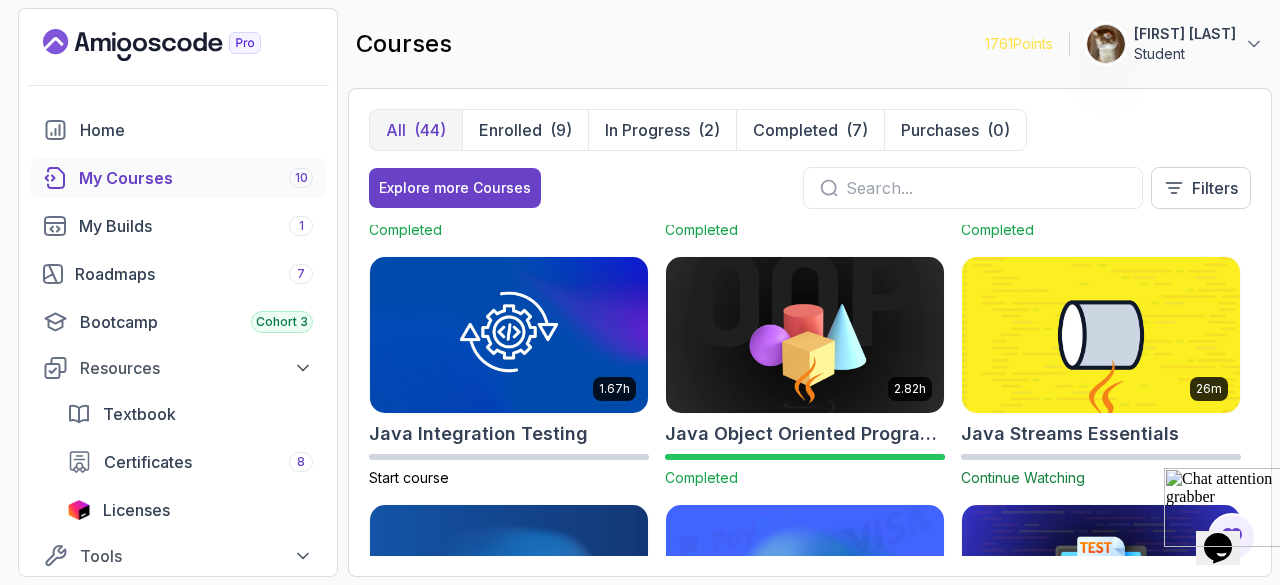 scroll, scrollTop: 1510, scrollLeft: 0, axis: vertical 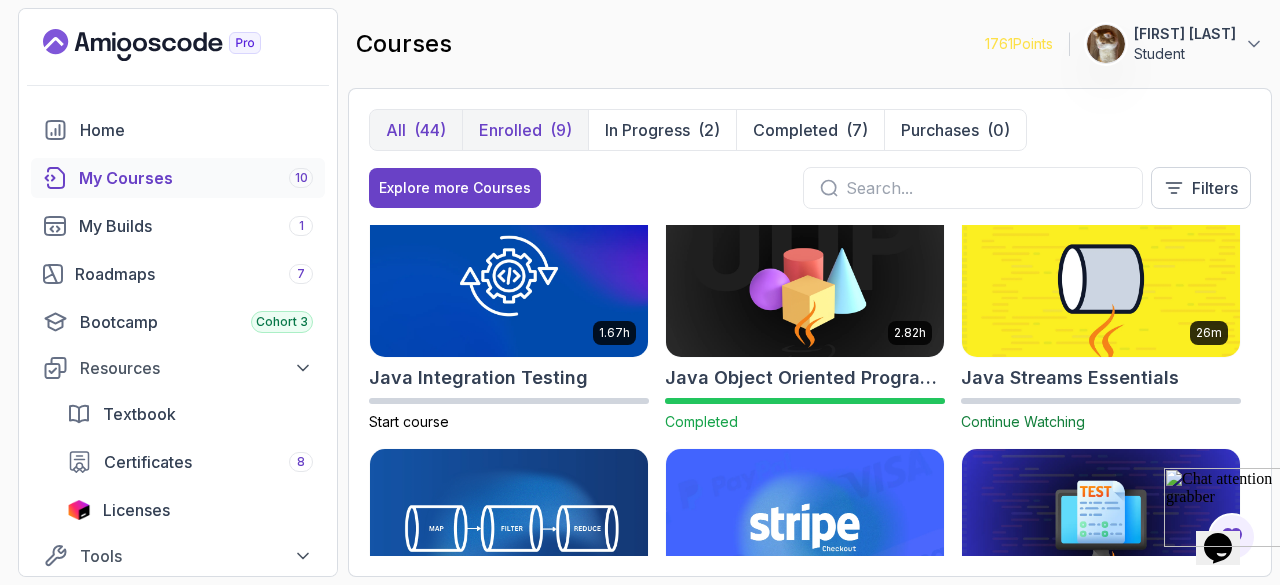 click on "Enrolled" at bounding box center (510, 130) 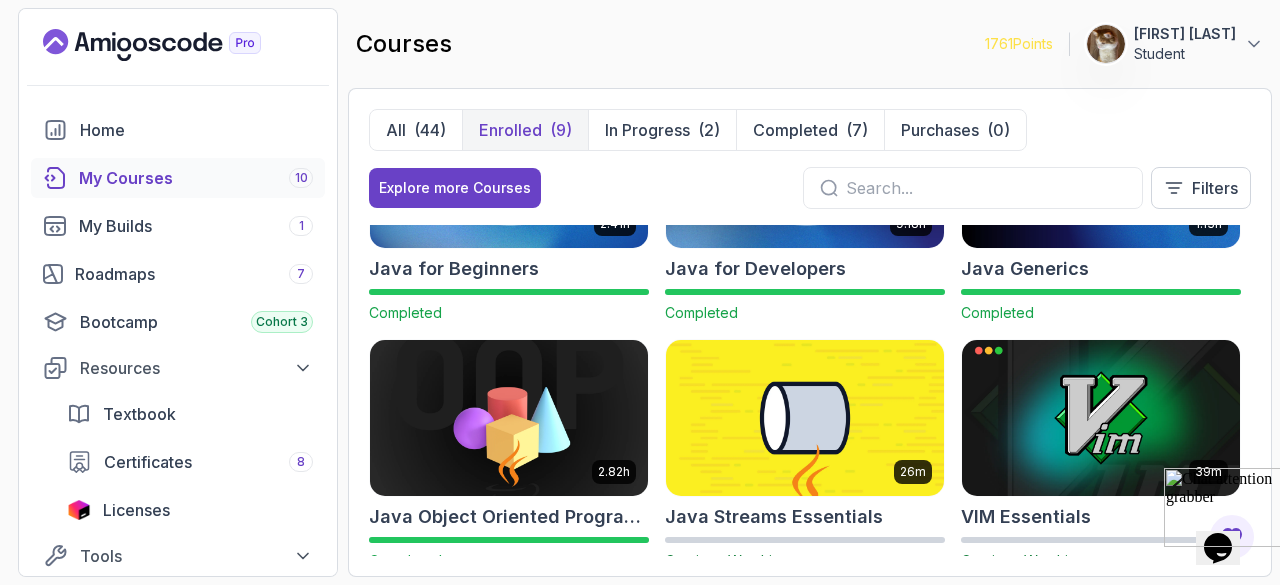 scroll, scrollTop: 394, scrollLeft: 0, axis: vertical 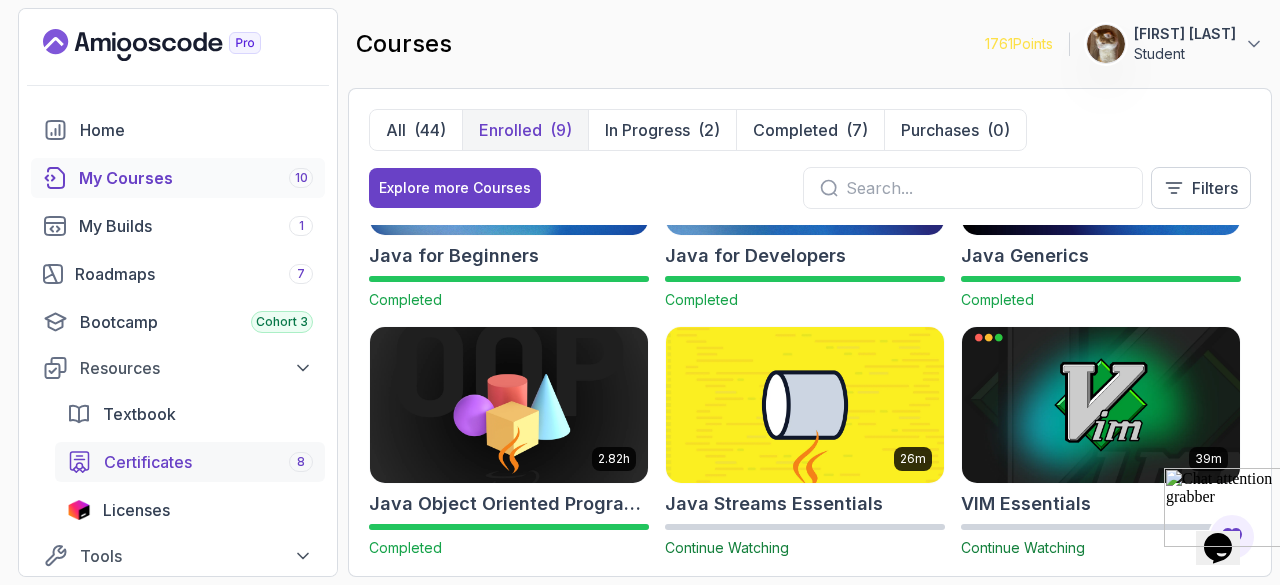 click on "Certificates 8" at bounding box center (190, 462) 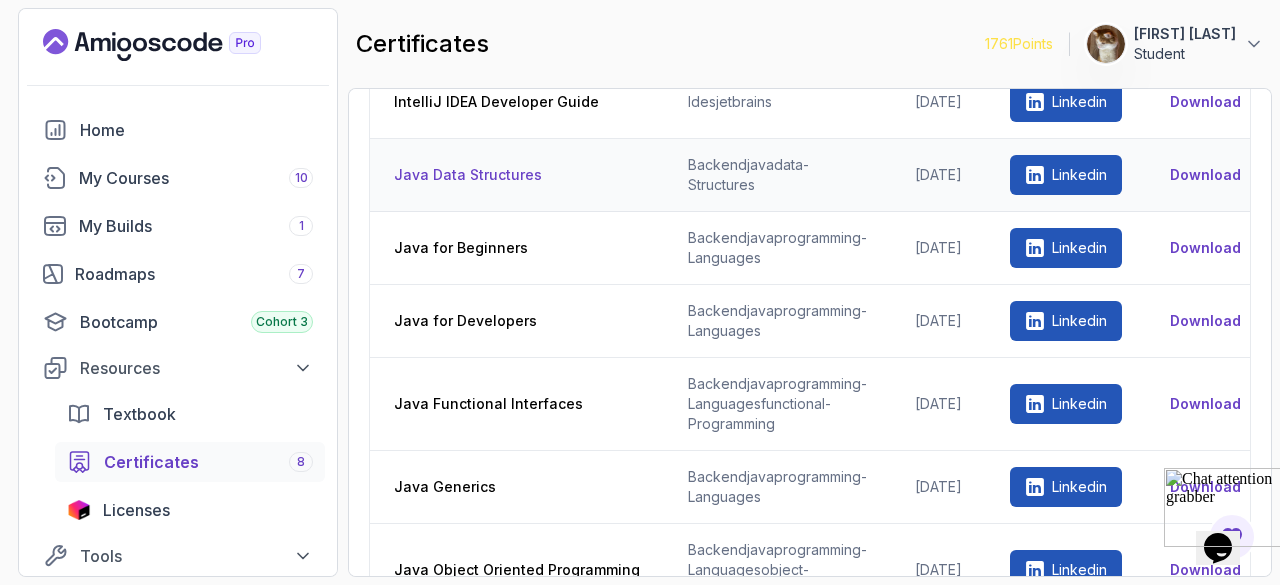 scroll, scrollTop: 210, scrollLeft: 0, axis: vertical 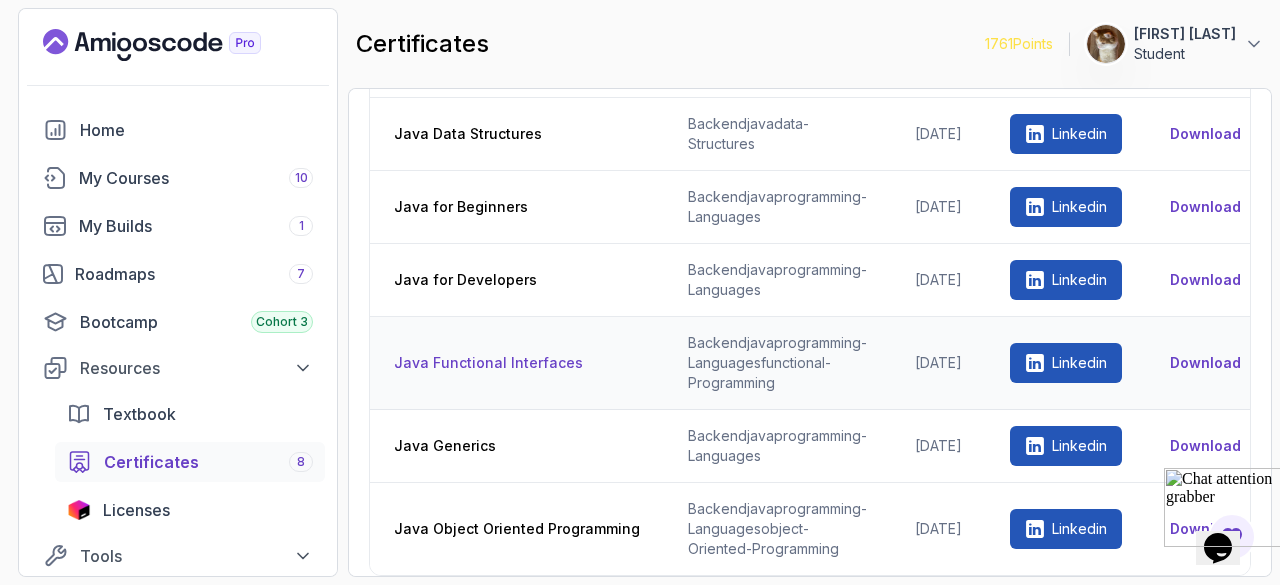 click on "Download" at bounding box center [1205, 363] 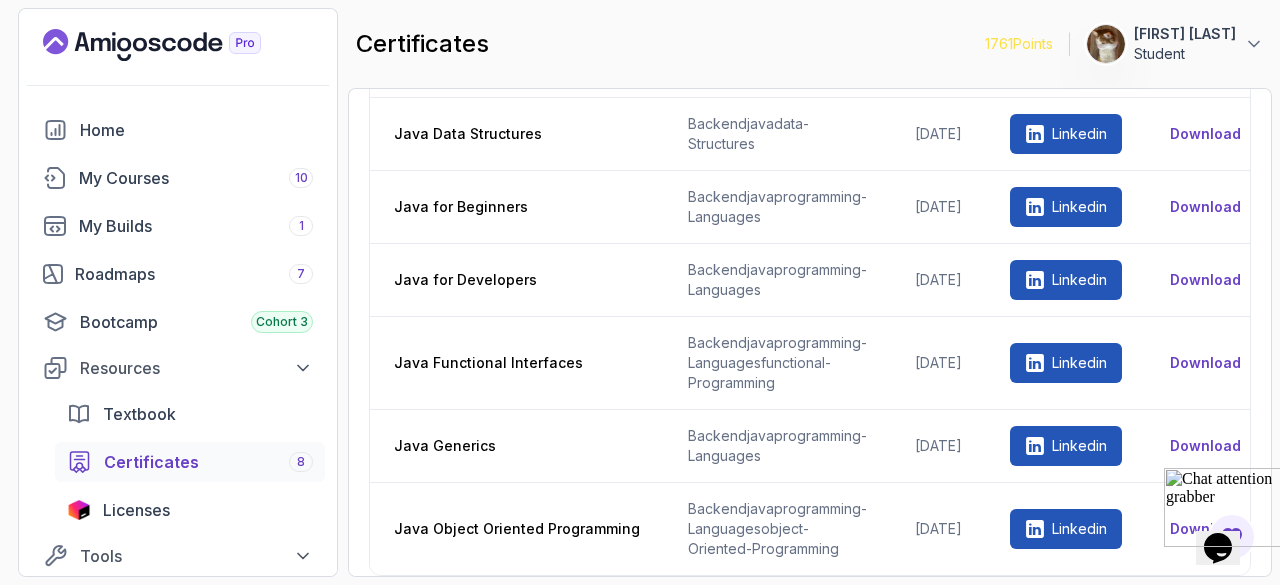 click on "certificates   1761  Points Omar Aql Student" at bounding box center (810, 44) 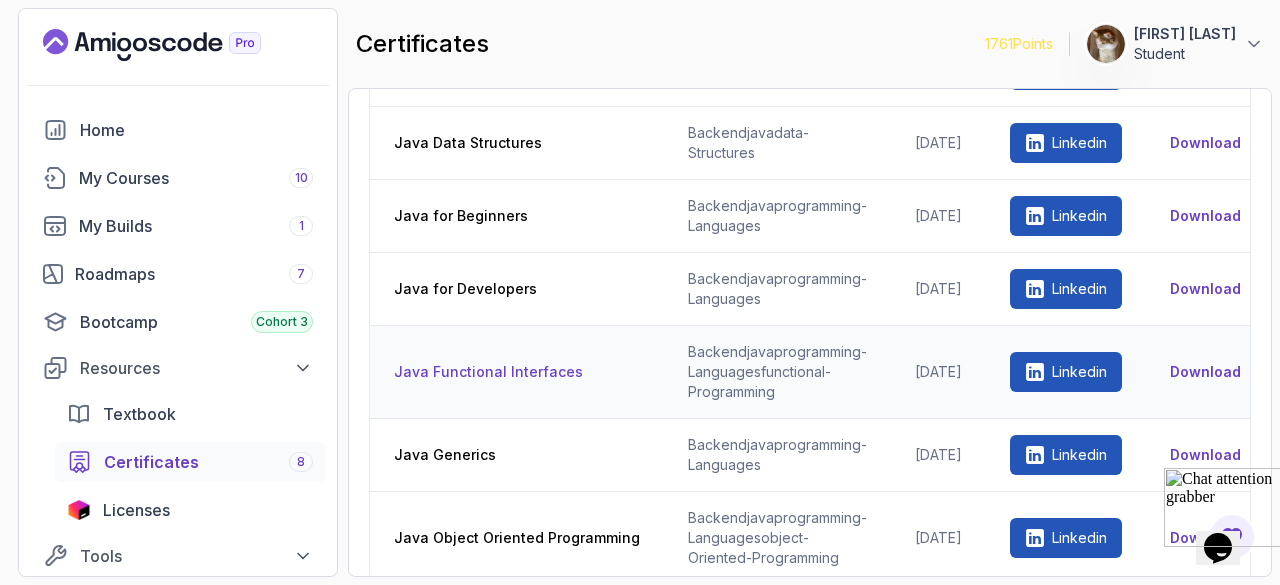 scroll, scrollTop: 210, scrollLeft: 0, axis: vertical 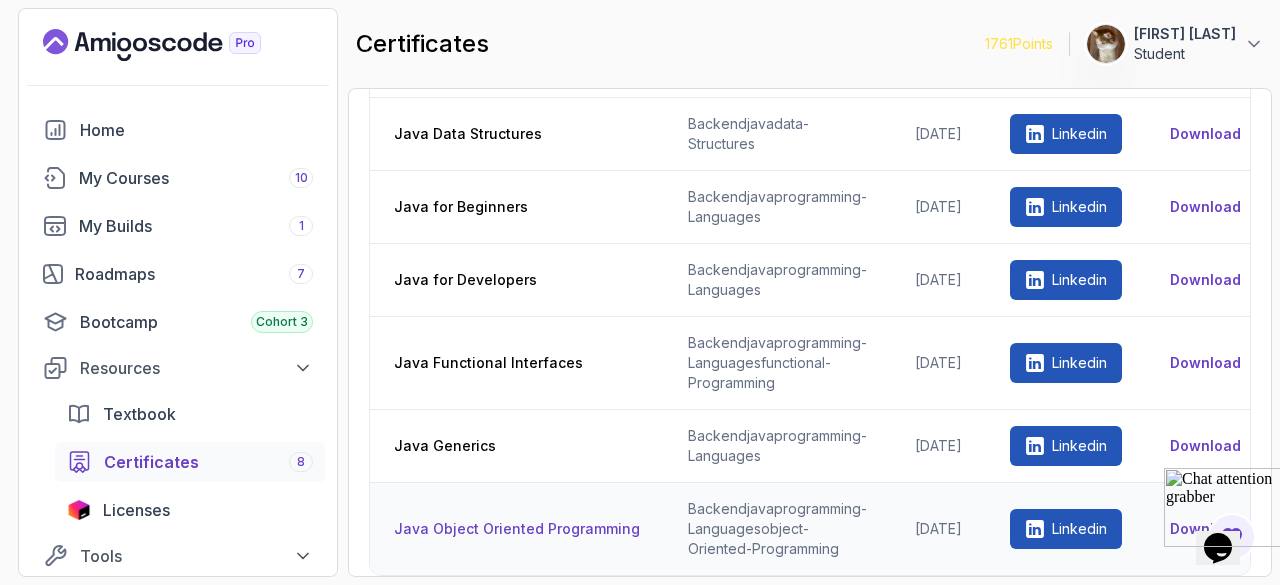 click on "Java Object Oriented Programming" at bounding box center (517, 529) 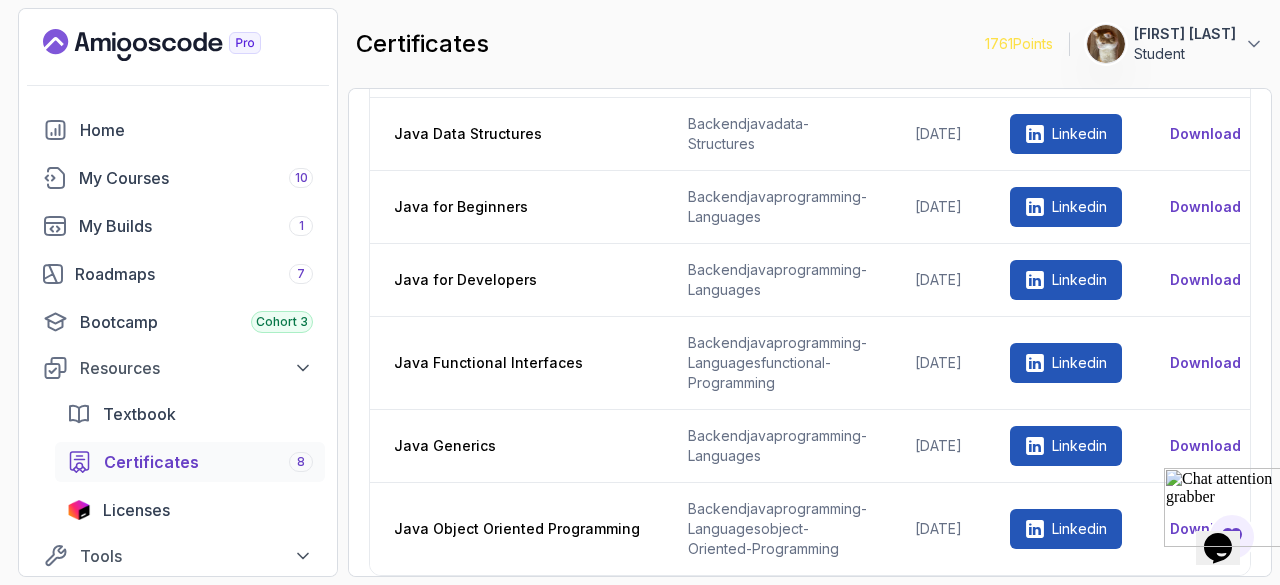 click at bounding box center (1226, 507) 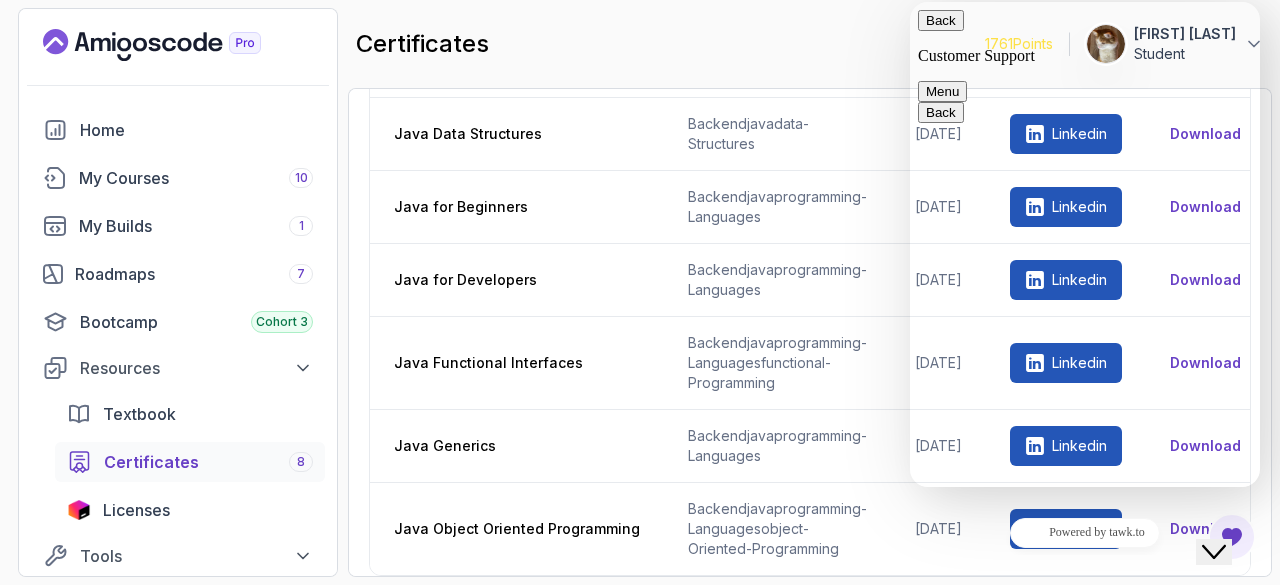 click on "Powered by tawk.to" at bounding box center [1085, 532] 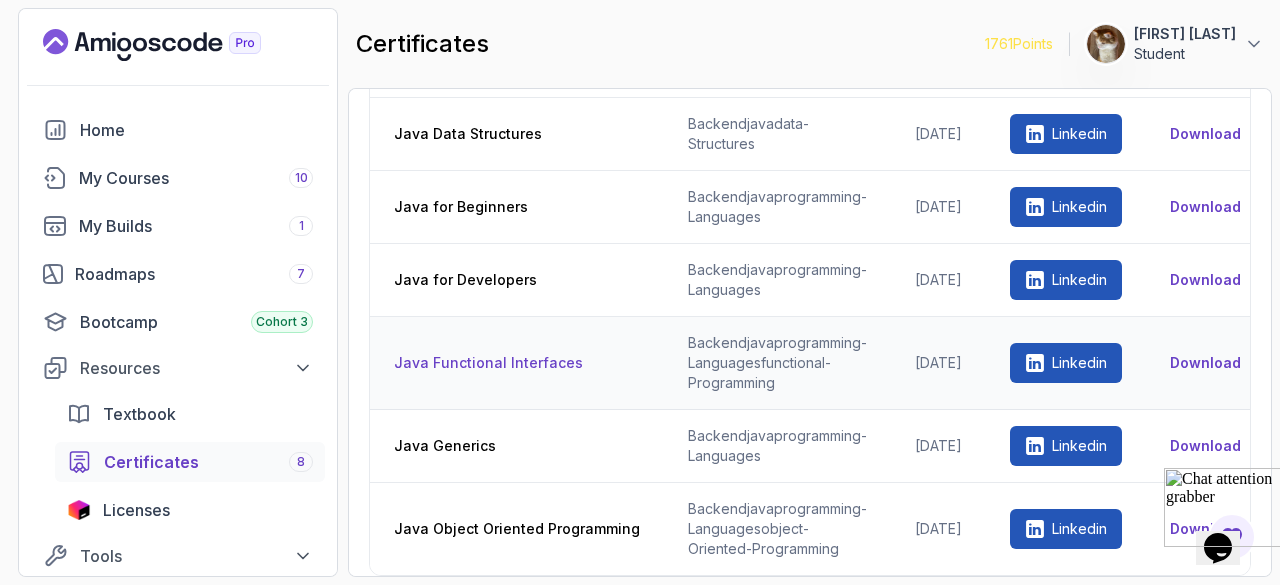 scroll, scrollTop: 210, scrollLeft: 0, axis: vertical 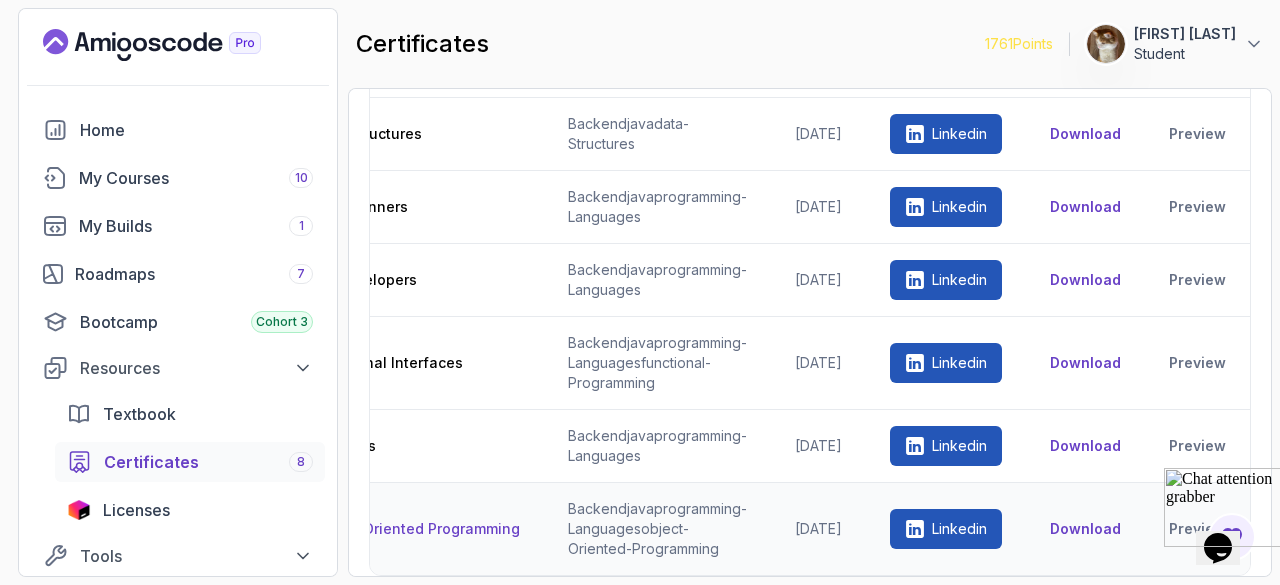 click on "Download" at bounding box center [1085, 529] 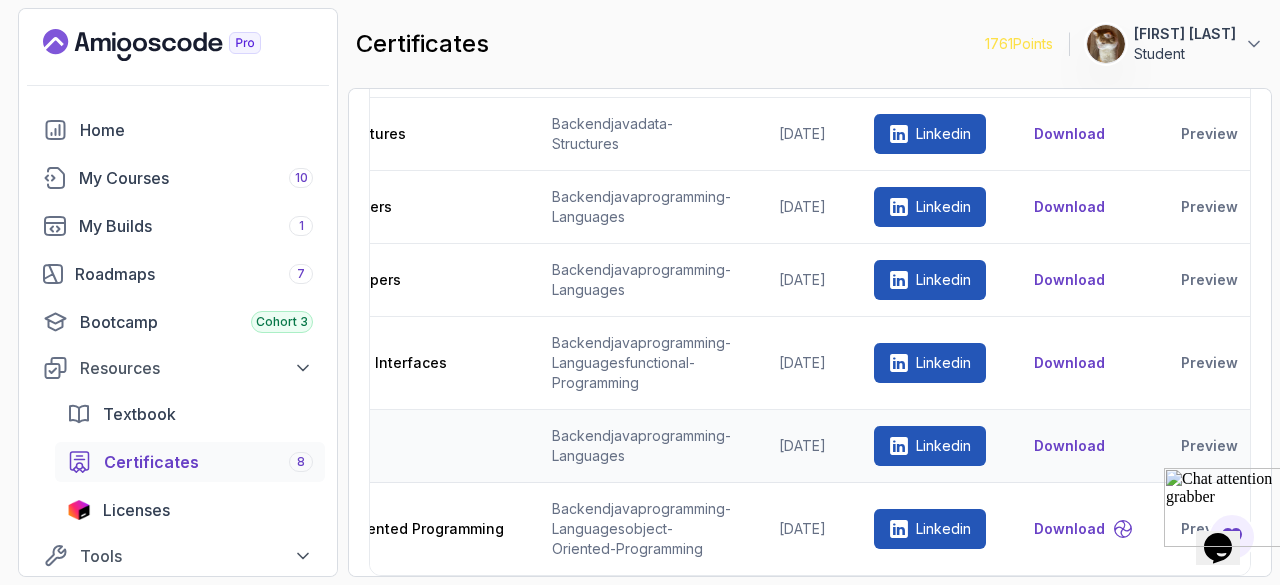 scroll, scrollTop: 0, scrollLeft: 0, axis: both 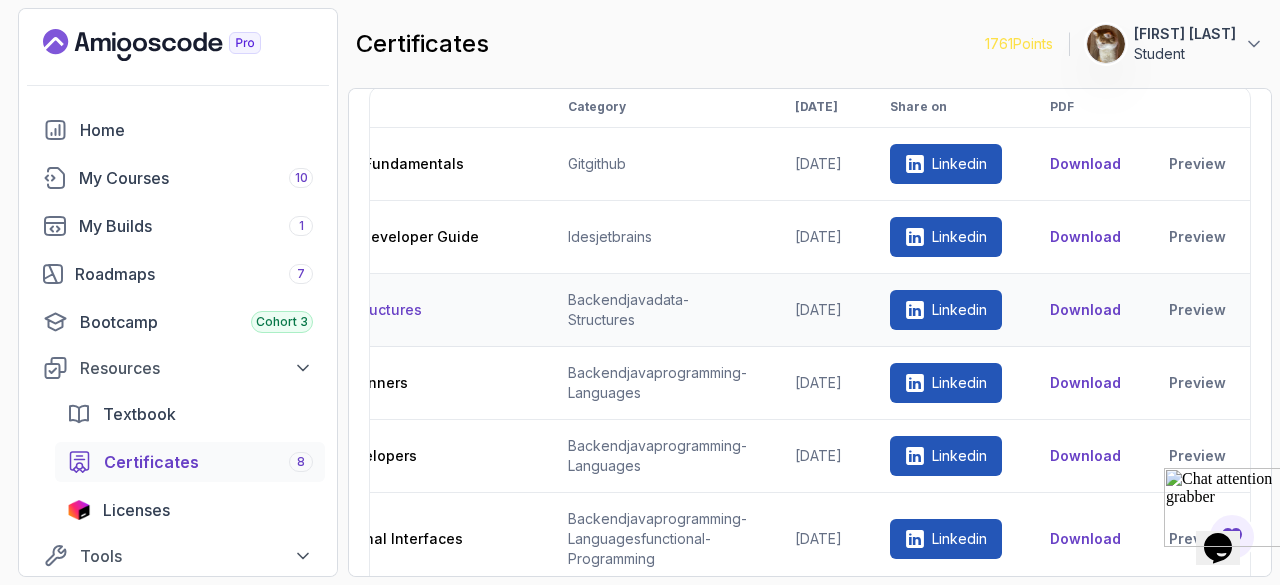 click on "Download" at bounding box center [1085, 310] 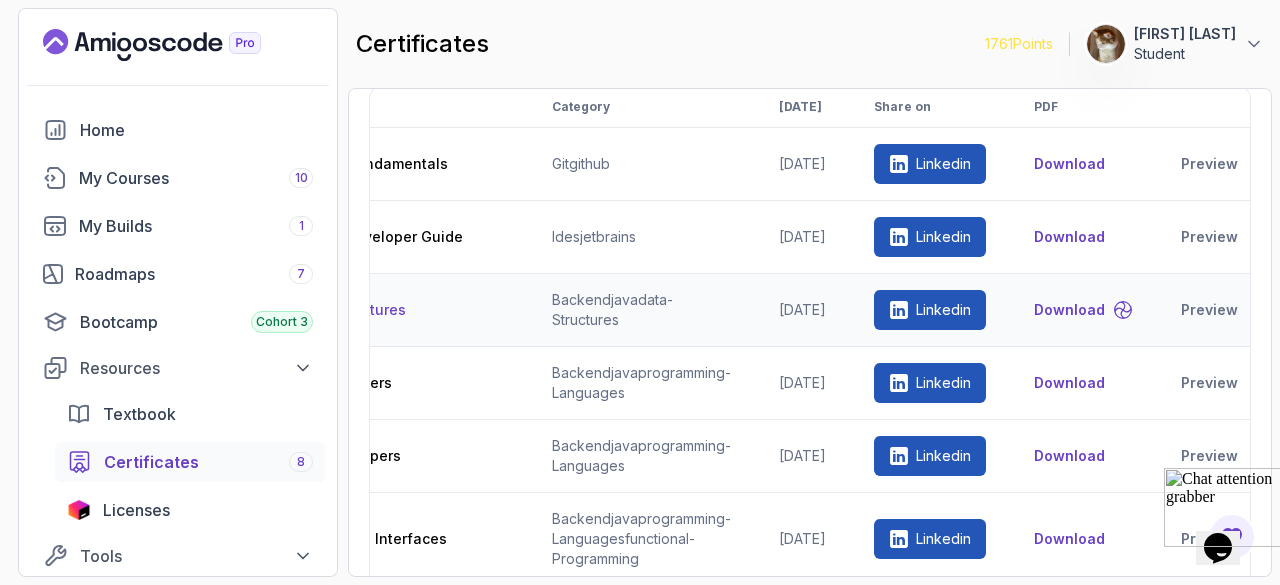 scroll, scrollTop: 0, scrollLeft: 0, axis: both 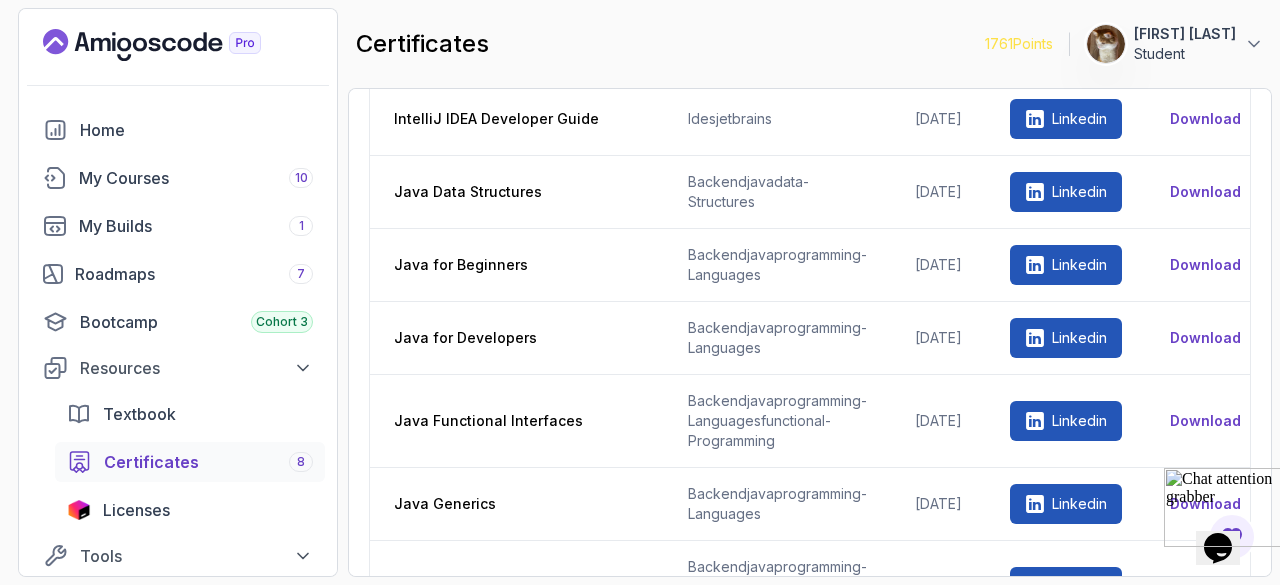 click on "Title Category Date Share on PDF Git & GitHub Fundamentals git github 2025-06-21 Linkedin Download Preview IntelliJ IDEA Developer Guide ides jetbrains 2025-06-28 Linkedin Download Preview Java Data Structures backend java data-structures 2025-07-27 Linkedin Download Preview Java for Beginners backend java programming-languages 2025-06-17 Linkedin Download Preview Java for Developers backend java programming-languages 2025-07-07 Linkedin Download Preview Java Functional Interfaces backend java programming-languages functional-programming 2025-08-02 Linkedin Download Preview Java Generics backend java programming-languages 2025-07-29 Linkedin Download Preview Java Object Oriented Programming backend java programming-languages object-oriented-programming 2025-07-23 Linkedin Download Preview" at bounding box center [810, 332] 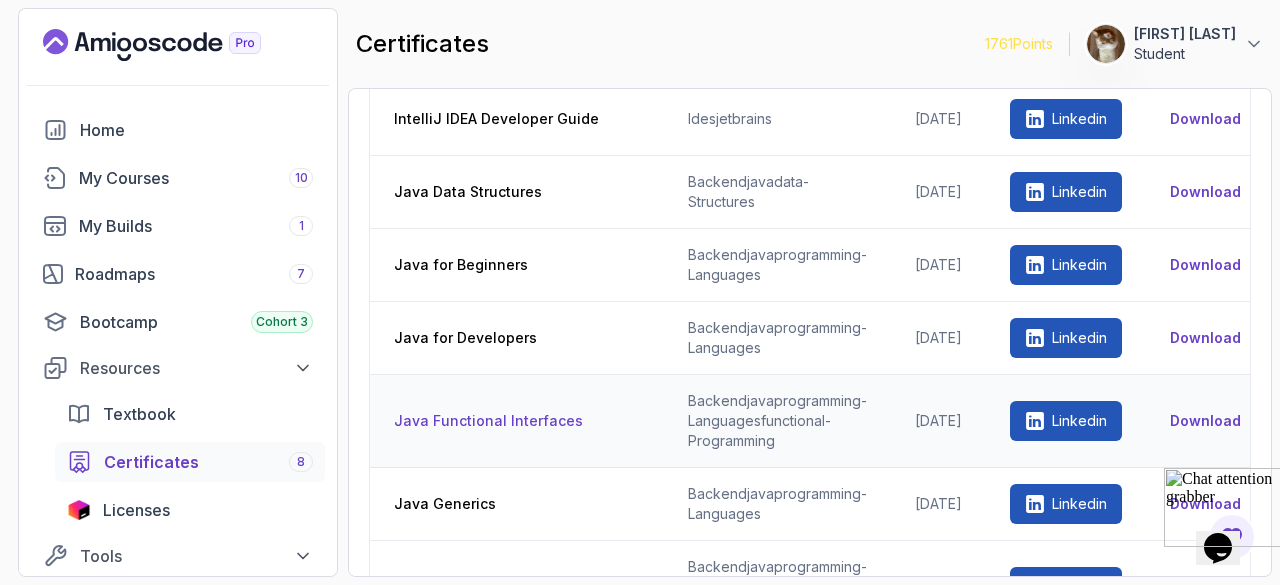 scroll, scrollTop: 210, scrollLeft: 0, axis: vertical 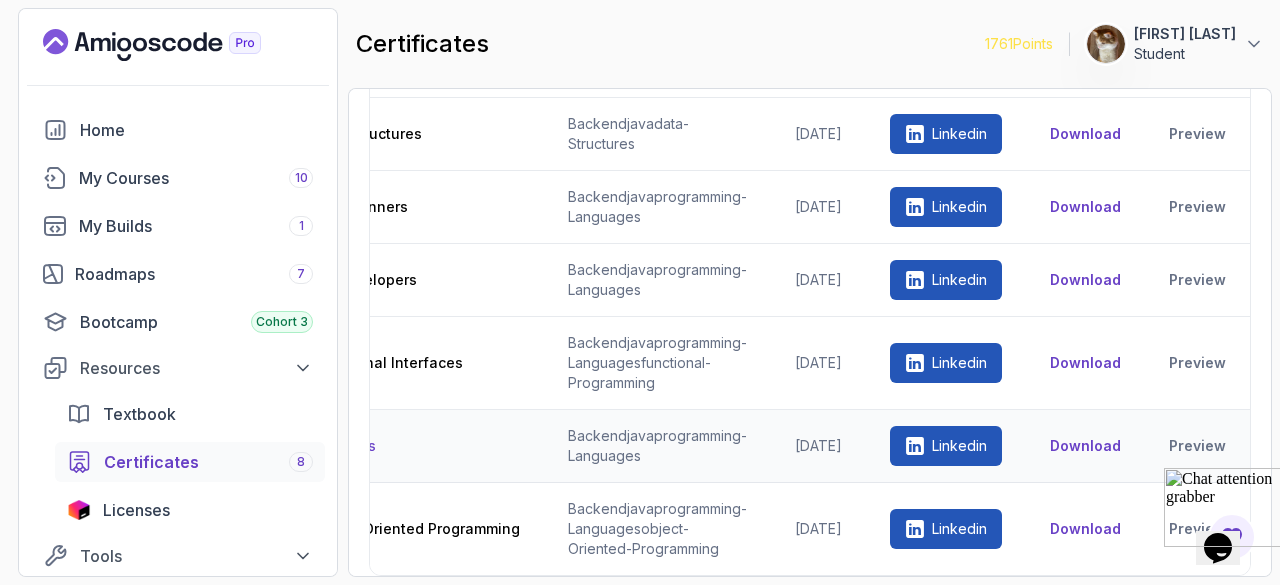click on "Download" at bounding box center [1085, 446] 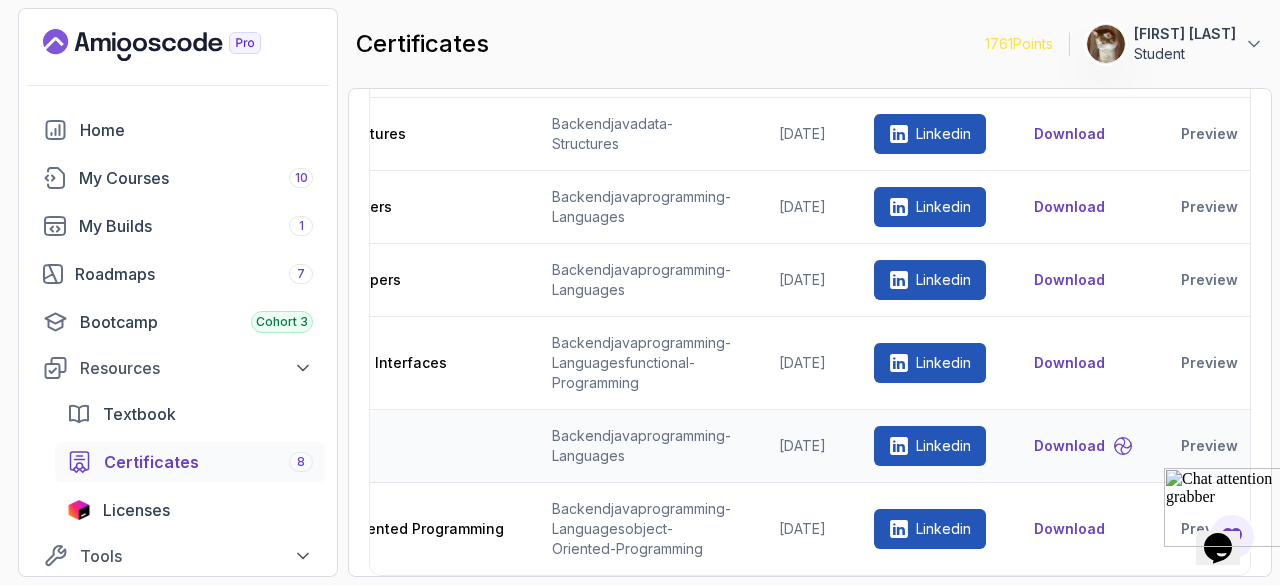 scroll, scrollTop: 0, scrollLeft: 0, axis: both 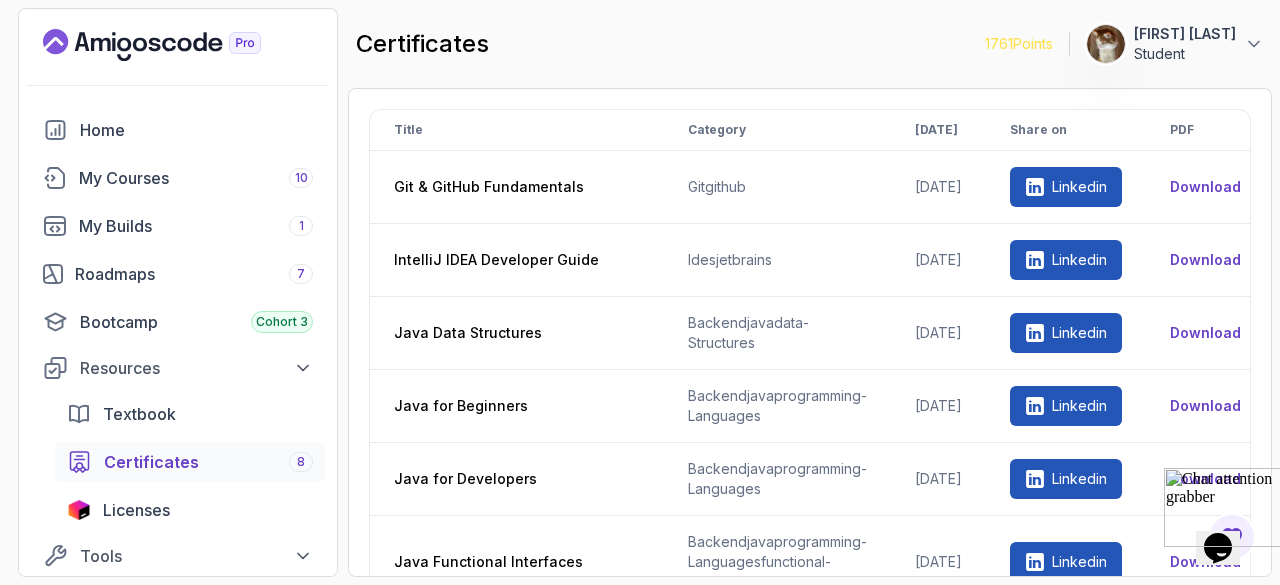 click 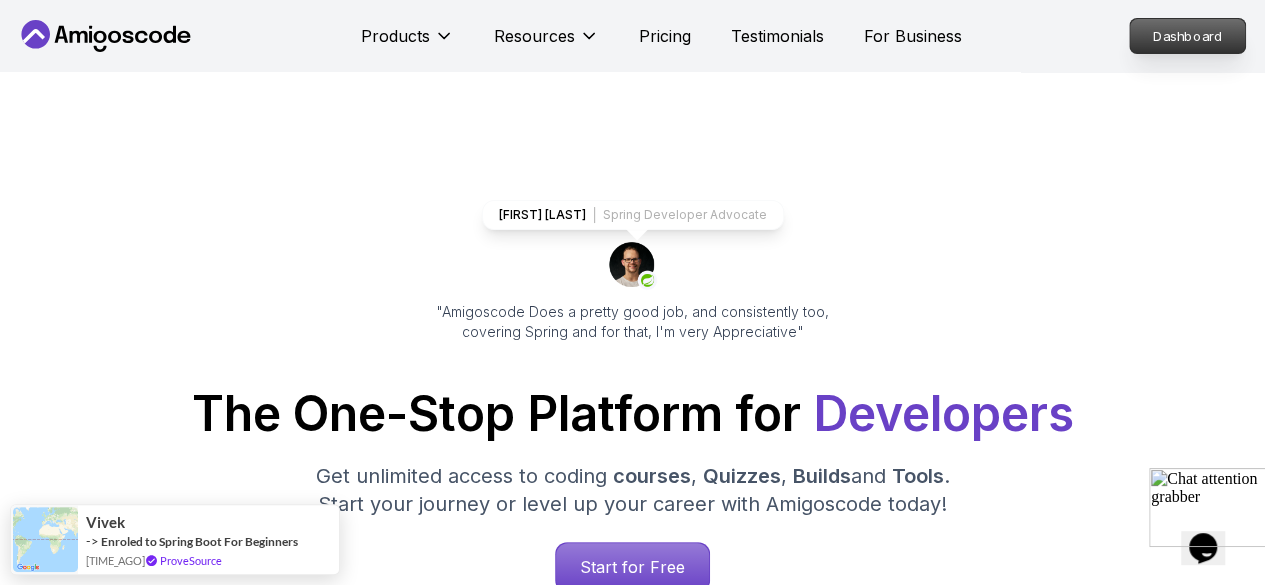 click on "Dashboard" at bounding box center [1187, 36] 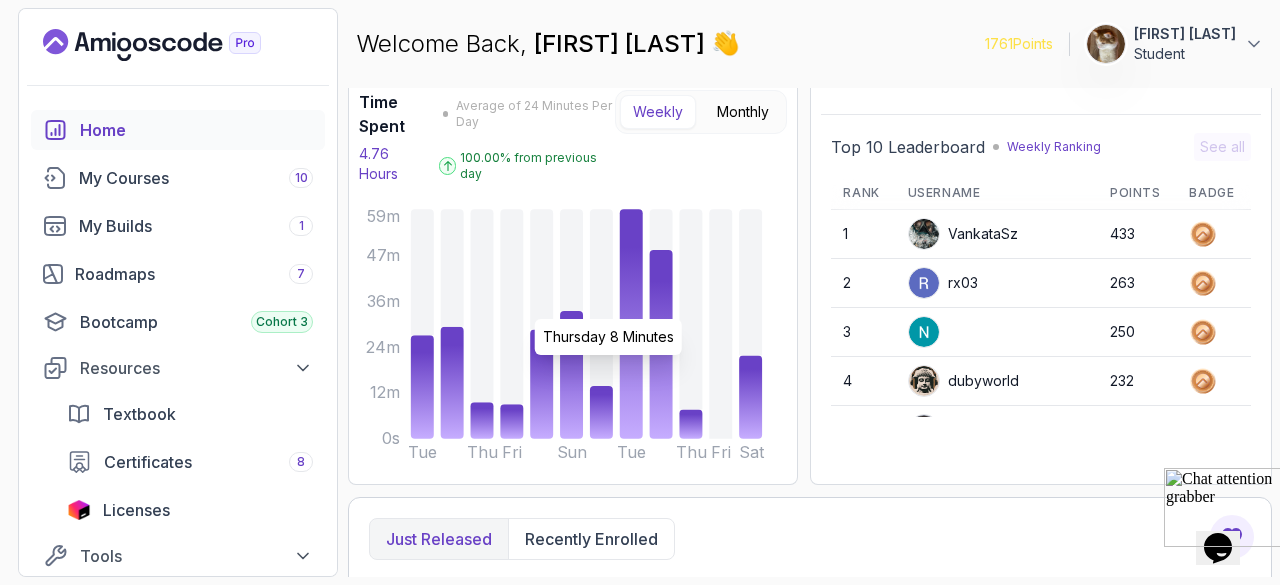 scroll, scrollTop: 160, scrollLeft: 0, axis: vertical 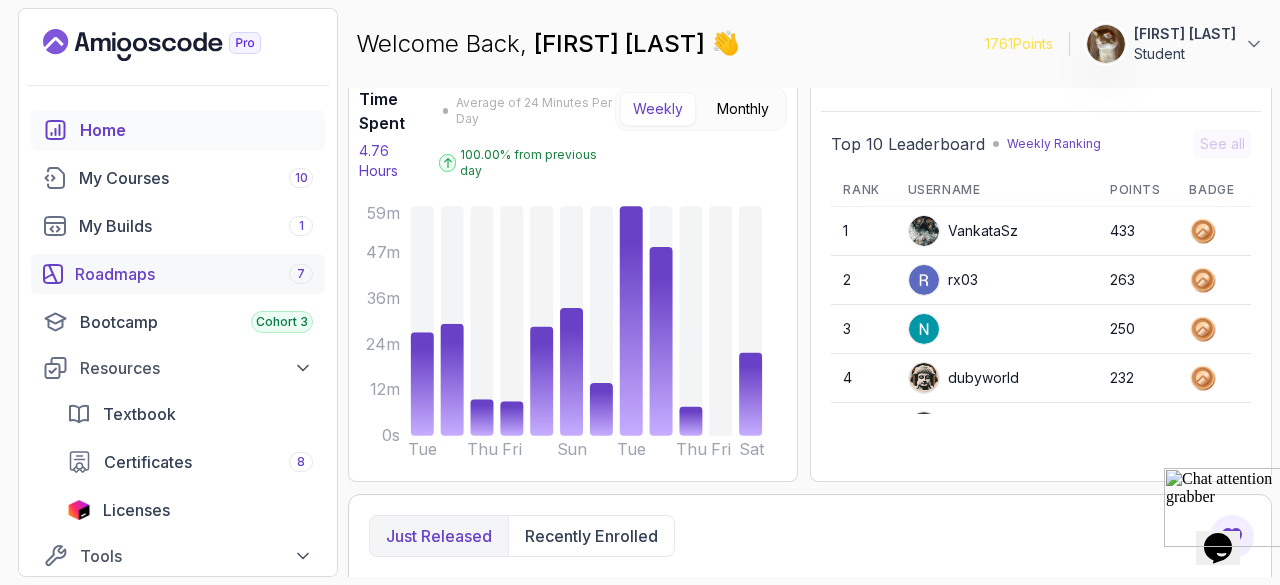 click on "Roadmaps 7" at bounding box center [194, 274] 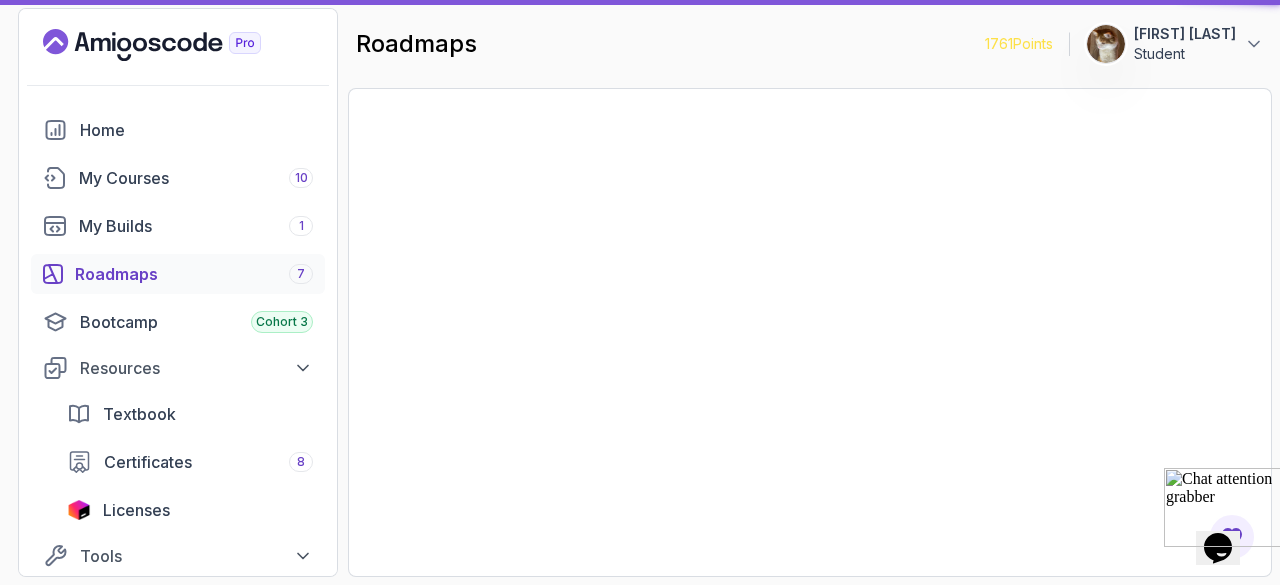 scroll, scrollTop: 0, scrollLeft: 0, axis: both 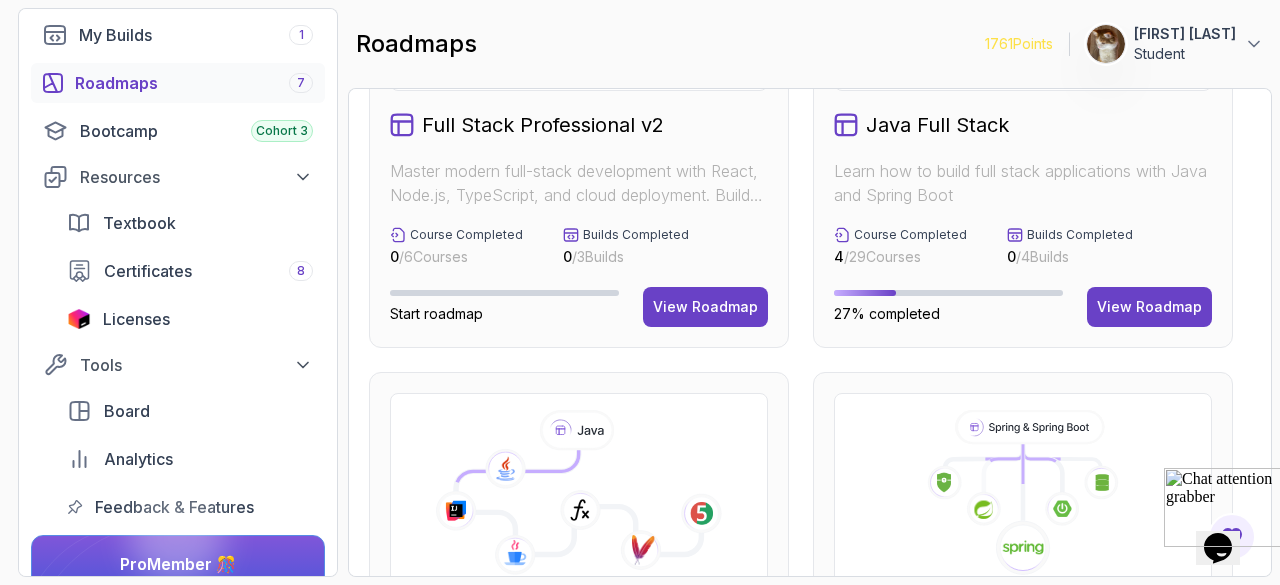 click on "Full Stack Professional v2 Master modern full-stack development with React, Node.js, TypeScript, and cloud deployment. Build scalable applications from frontend to backend with industry best practices. Course Completed 0 / 6  Courses Builds Completed 0 / 3  Builds Start roadmap View Roadmap" at bounding box center (579, 109) 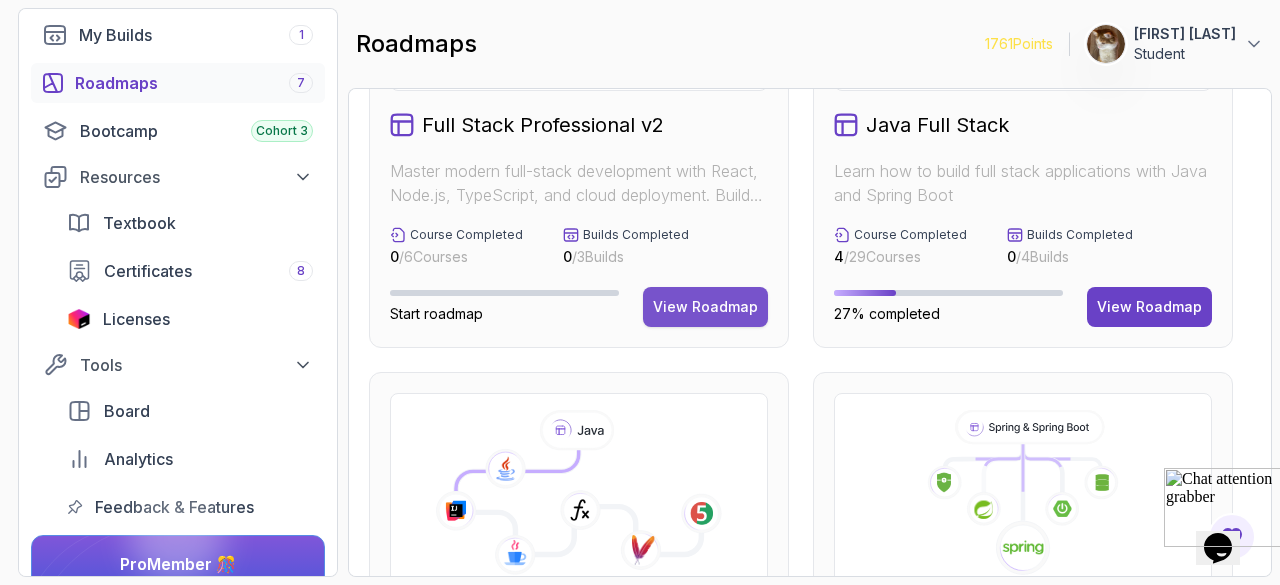 click on "View Roadmap" at bounding box center [705, 307] 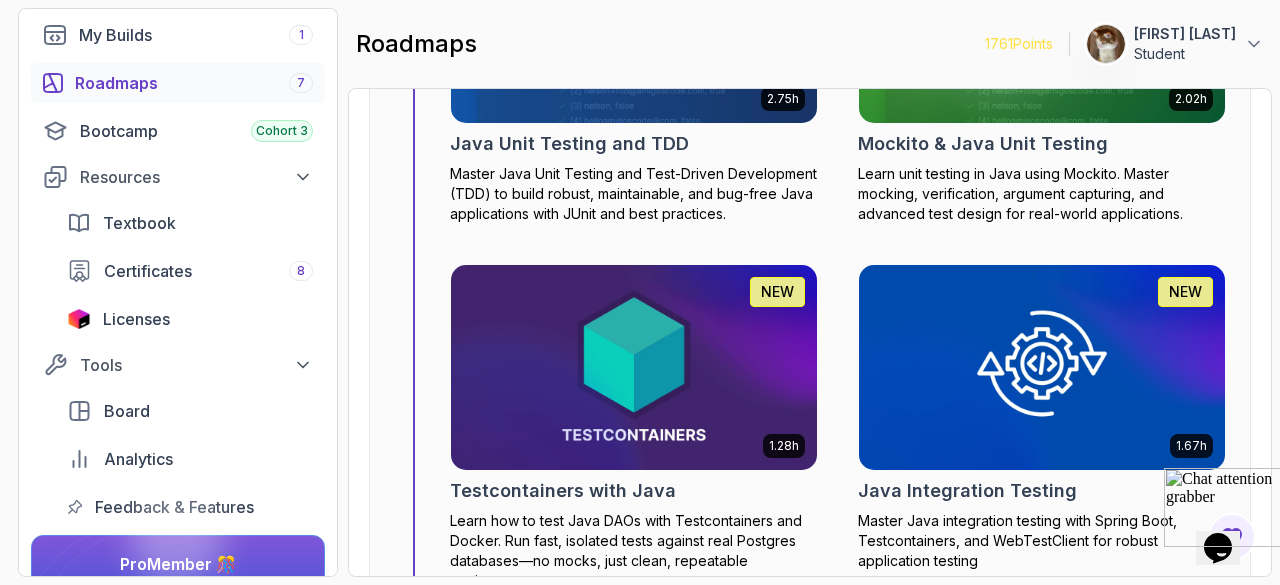 scroll, scrollTop: 4757, scrollLeft: 0, axis: vertical 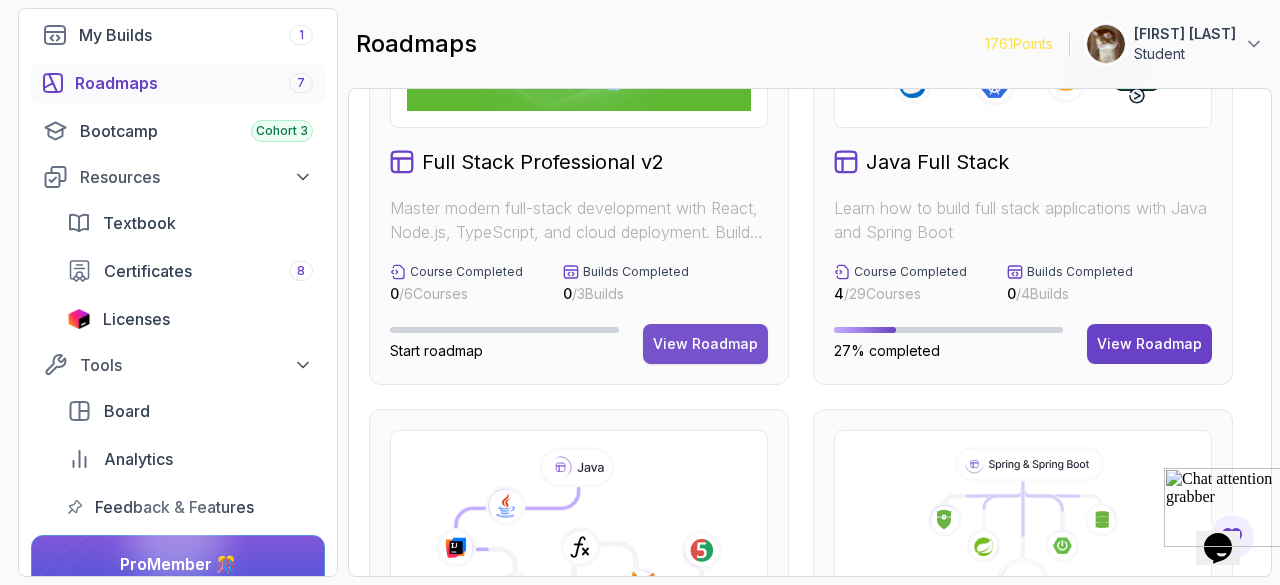 click on "View Roadmap" at bounding box center (705, 344) 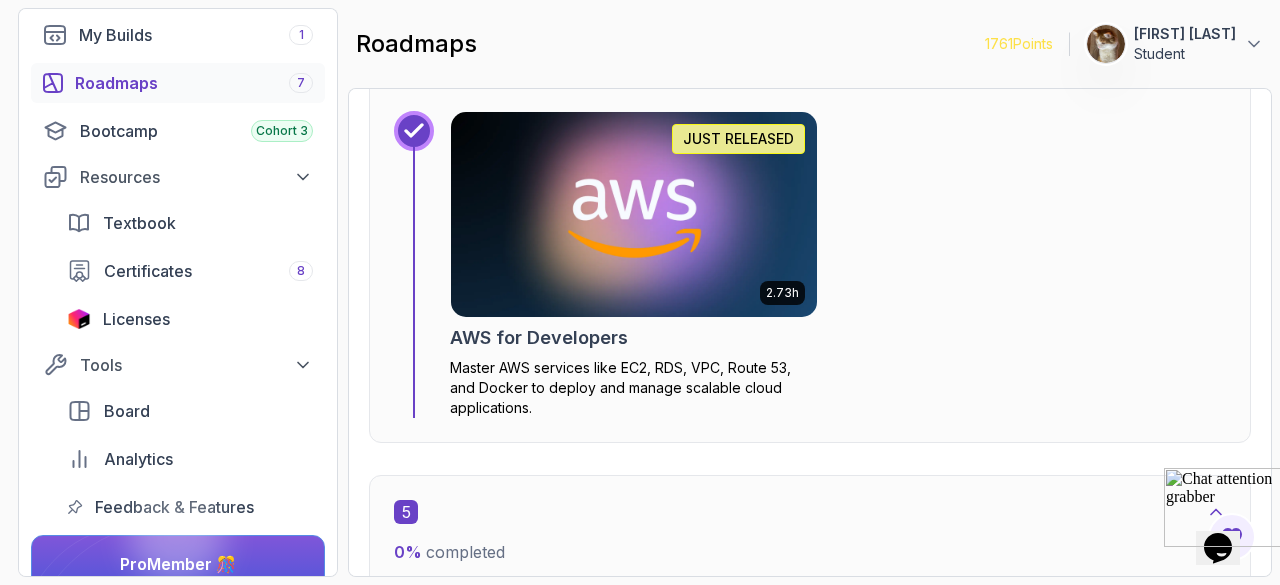 scroll, scrollTop: 3926, scrollLeft: 0, axis: vertical 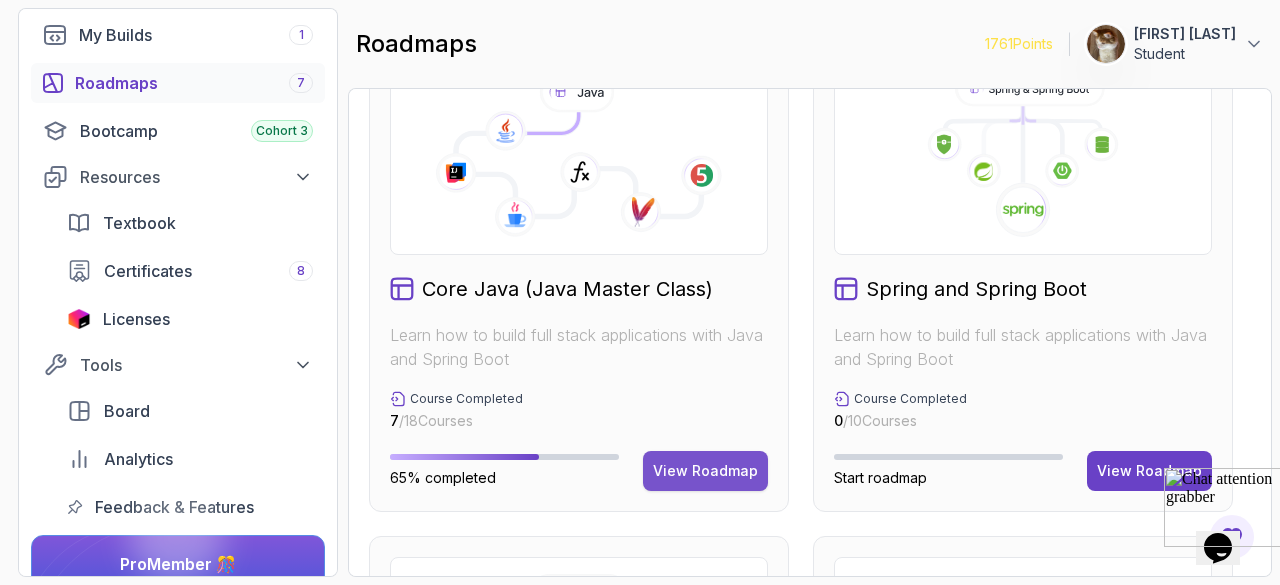 click on "View Roadmap" at bounding box center [705, 471] 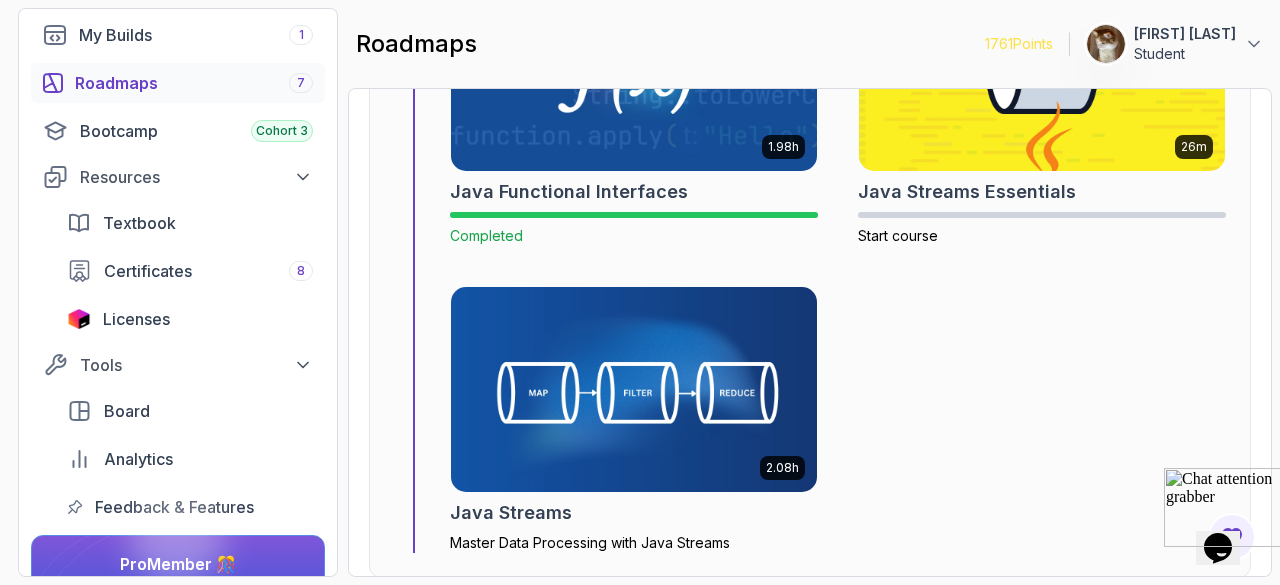 scroll, scrollTop: 7868, scrollLeft: 0, axis: vertical 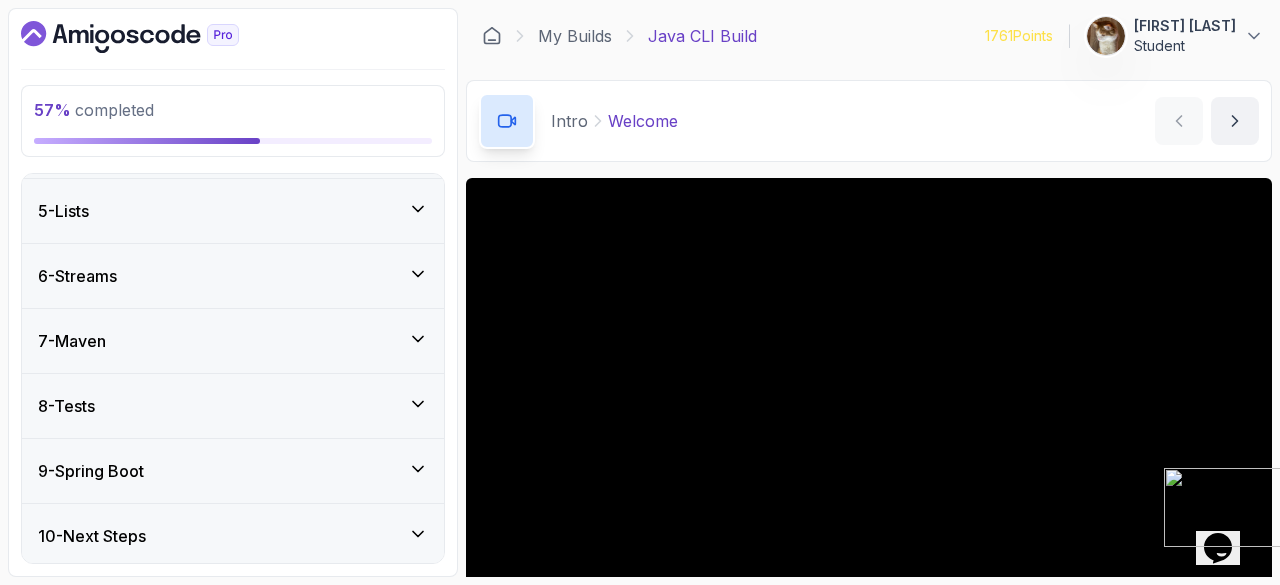 click on "10  -  Next Steps" at bounding box center (92, 536) 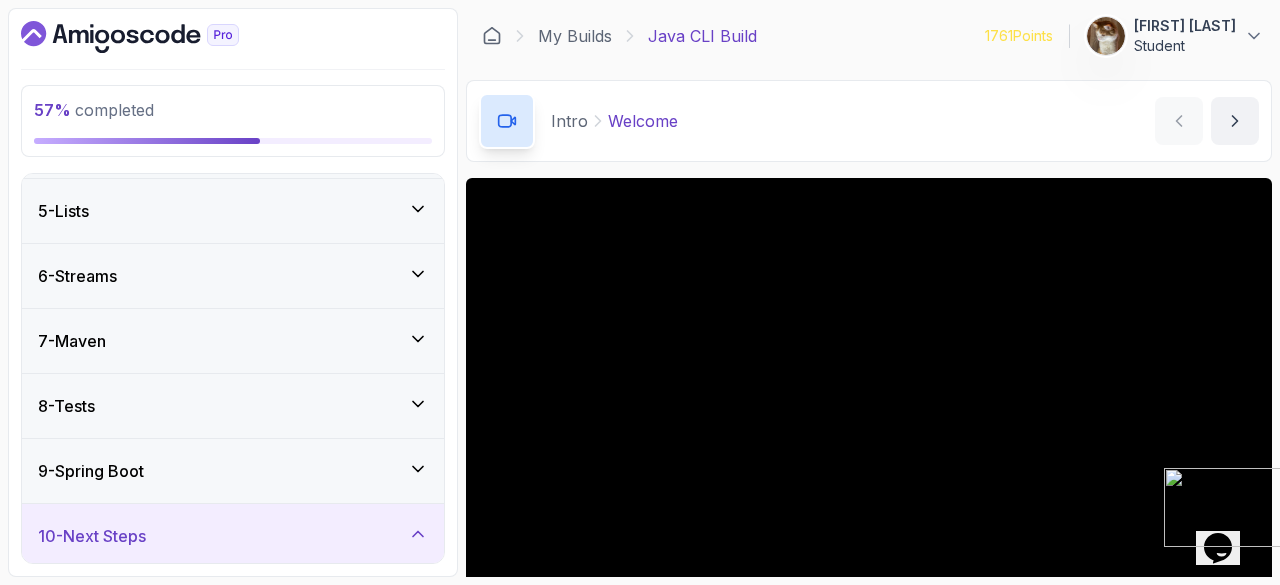 scroll, scrollTop: 507, scrollLeft: 0, axis: vertical 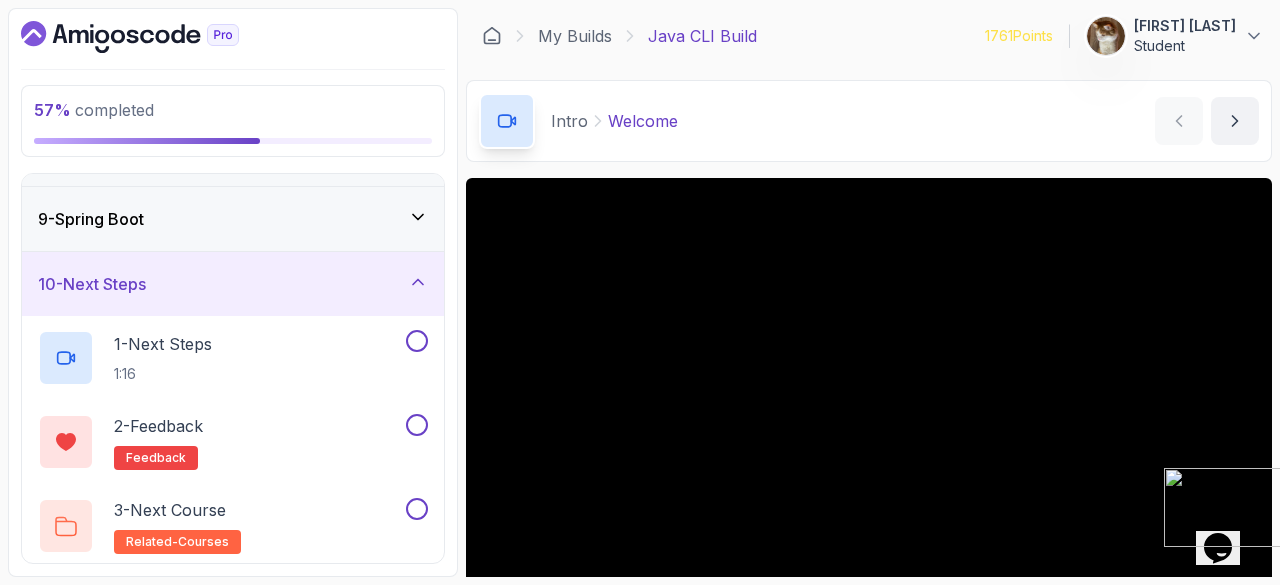 click on "10  -  Next Steps" at bounding box center [92, 284] 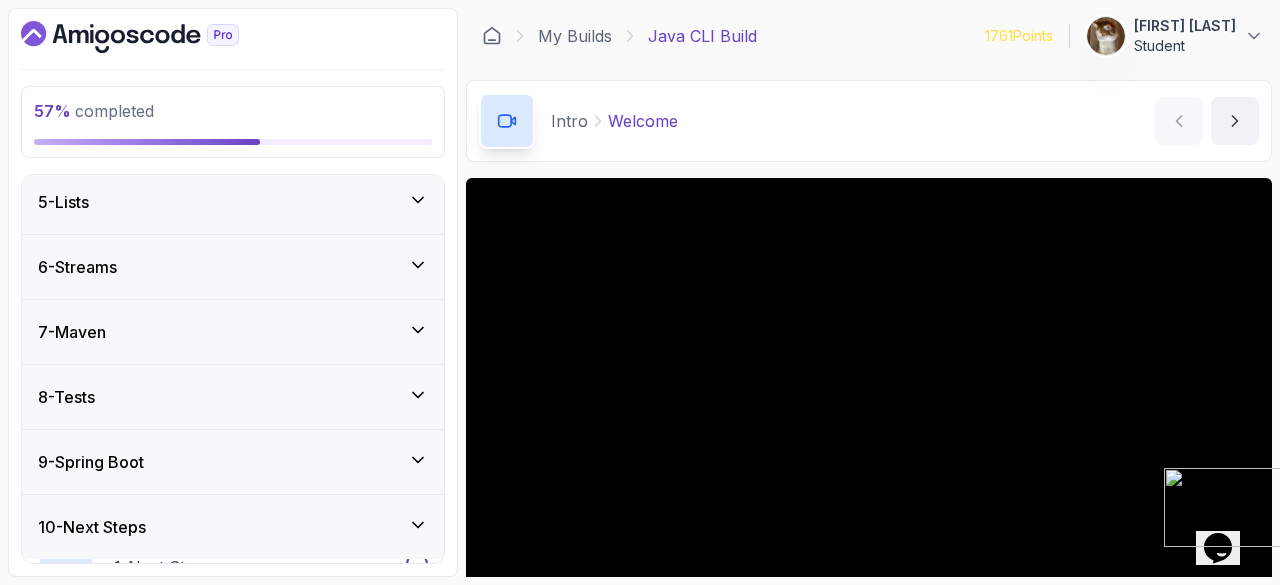 scroll, scrollTop: 255, scrollLeft: 0, axis: vertical 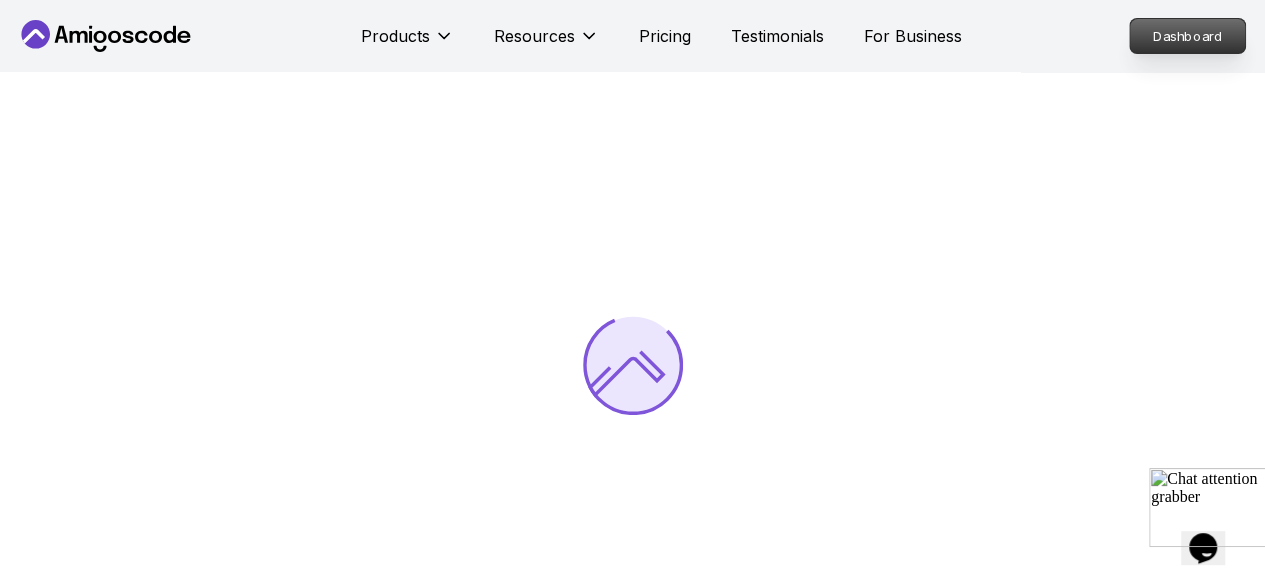 click on "Dashboard" at bounding box center (1187, 36) 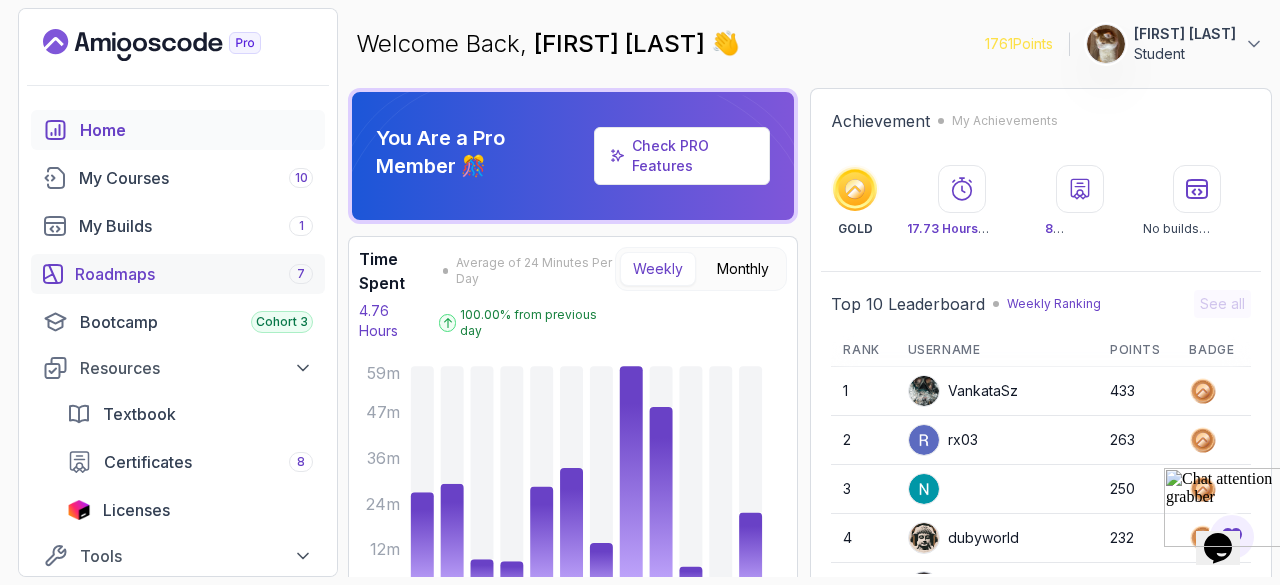 click on "Roadmaps 7" at bounding box center [194, 274] 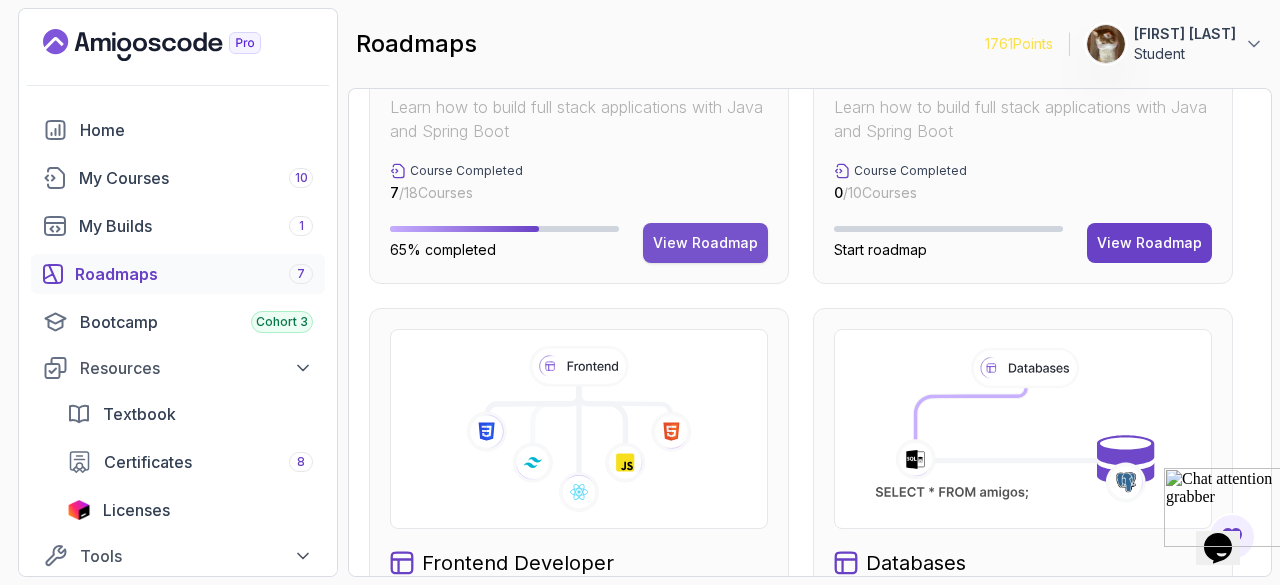 scroll, scrollTop: 808, scrollLeft: 0, axis: vertical 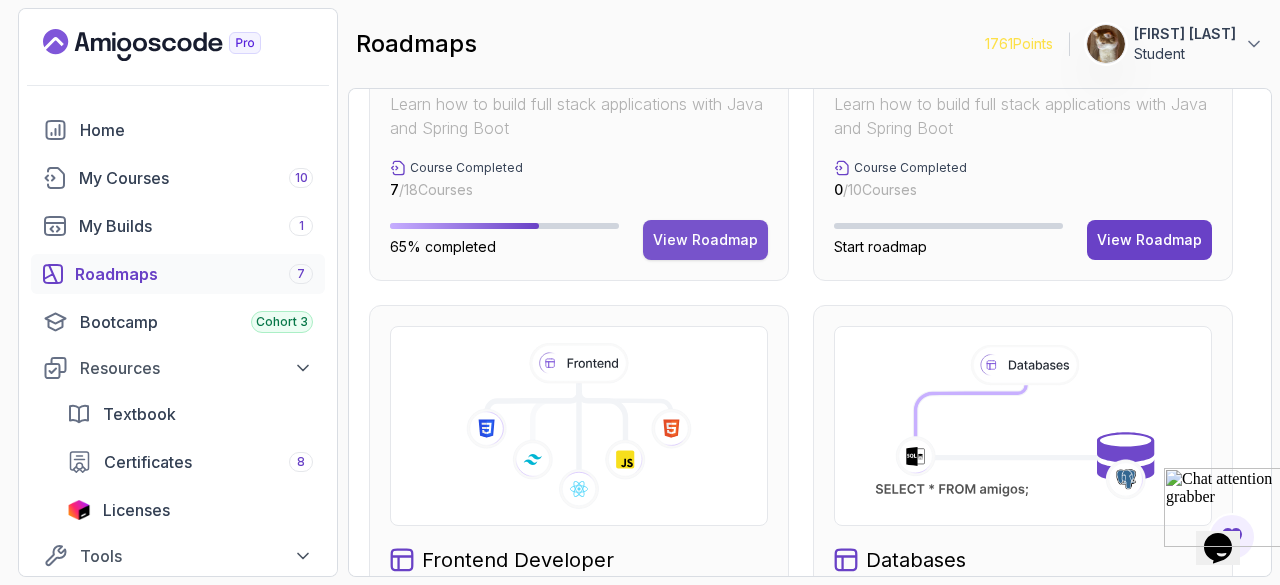 click on "View Roadmap" at bounding box center [705, 240] 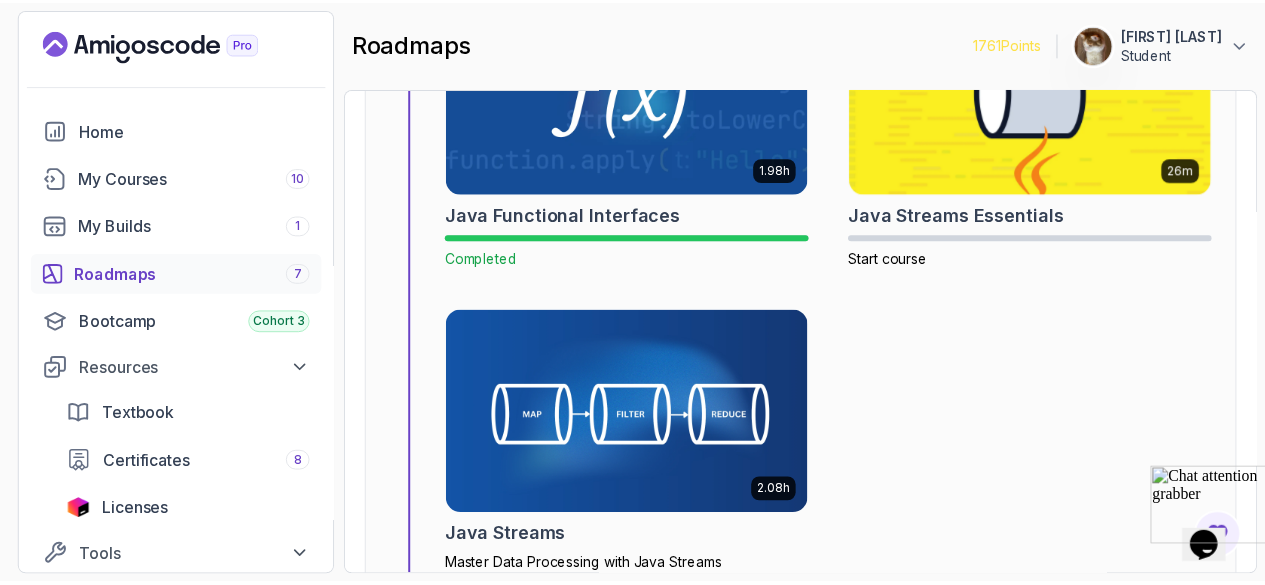 scroll, scrollTop: 7844, scrollLeft: 0, axis: vertical 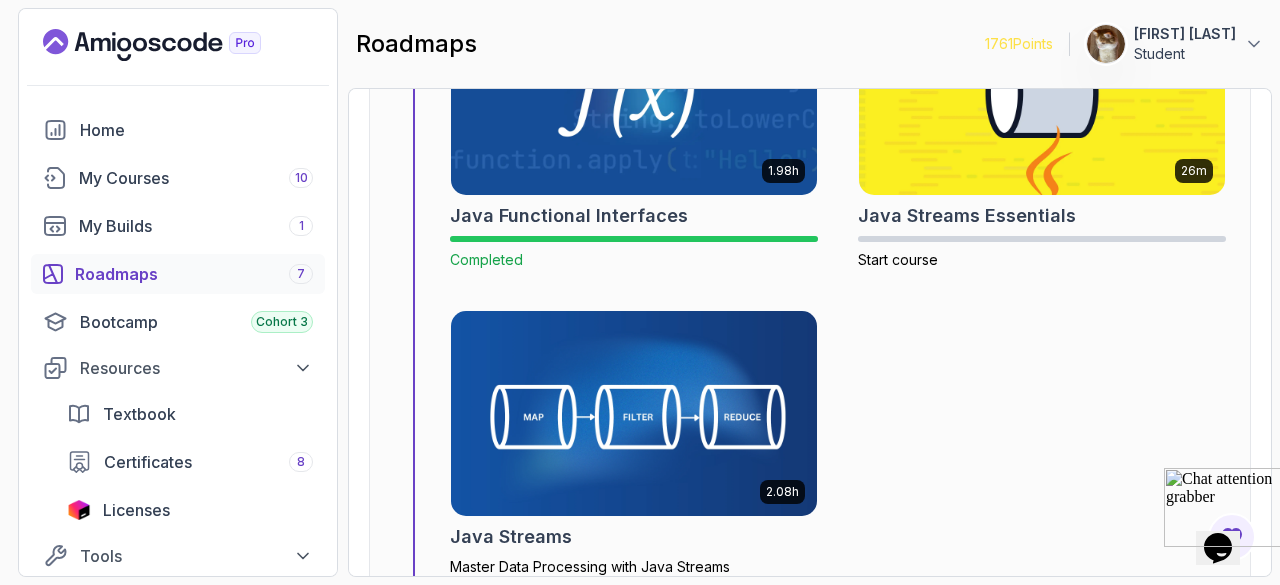 click at bounding box center (634, 413) 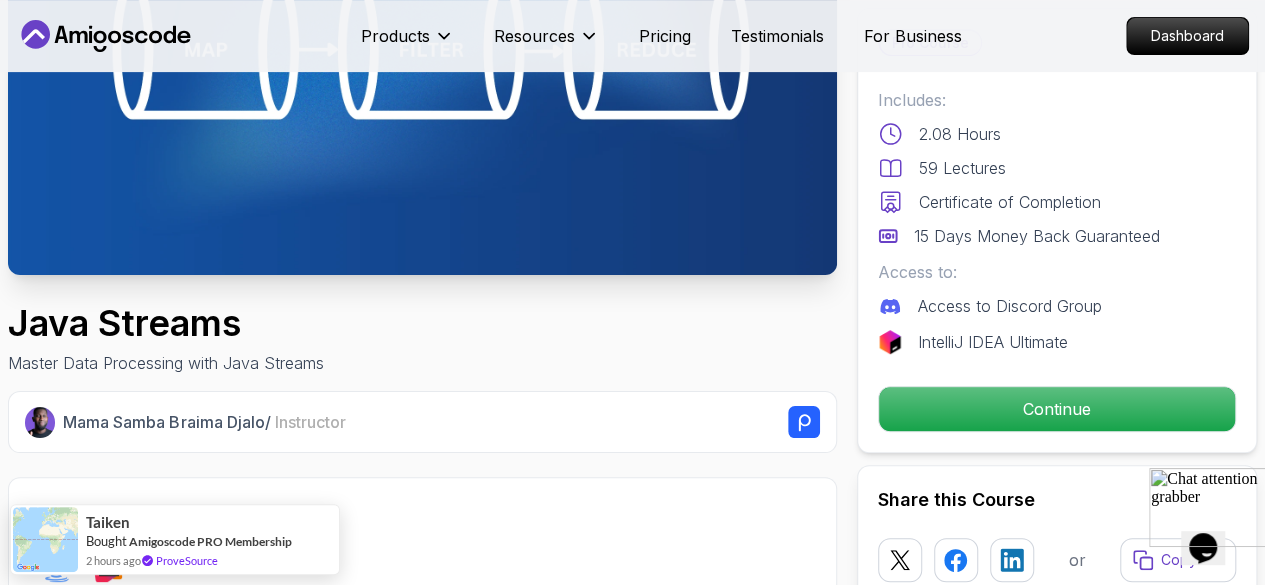 scroll, scrollTop: 316, scrollLeft: 0, axis: vertical 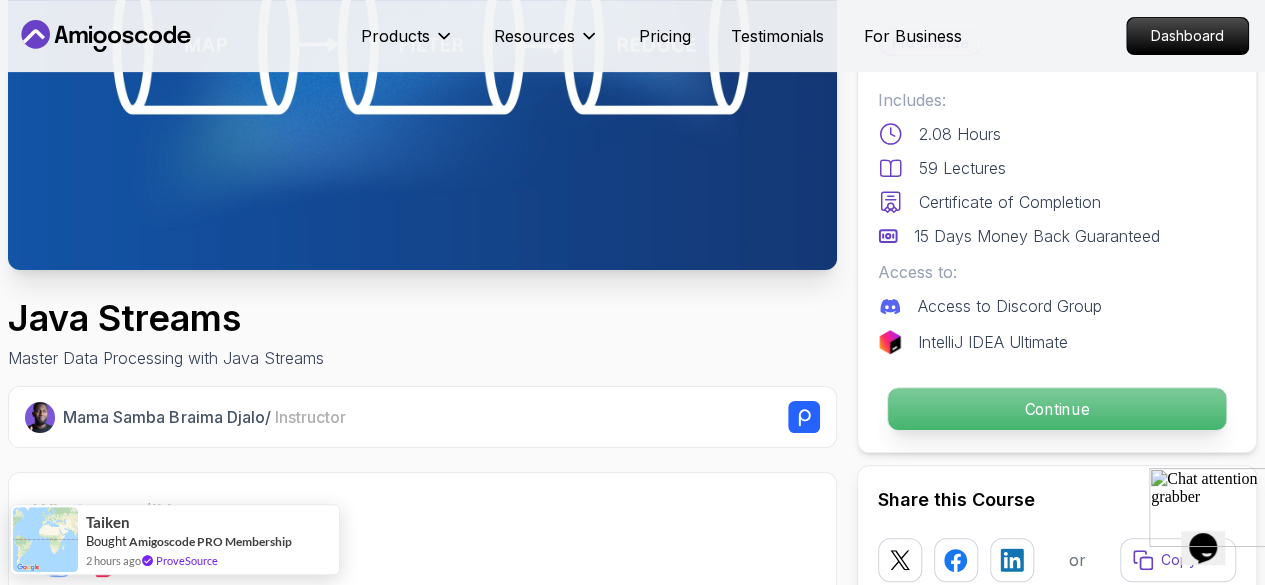 click on "Continue" at bounding box center (1057, 409) 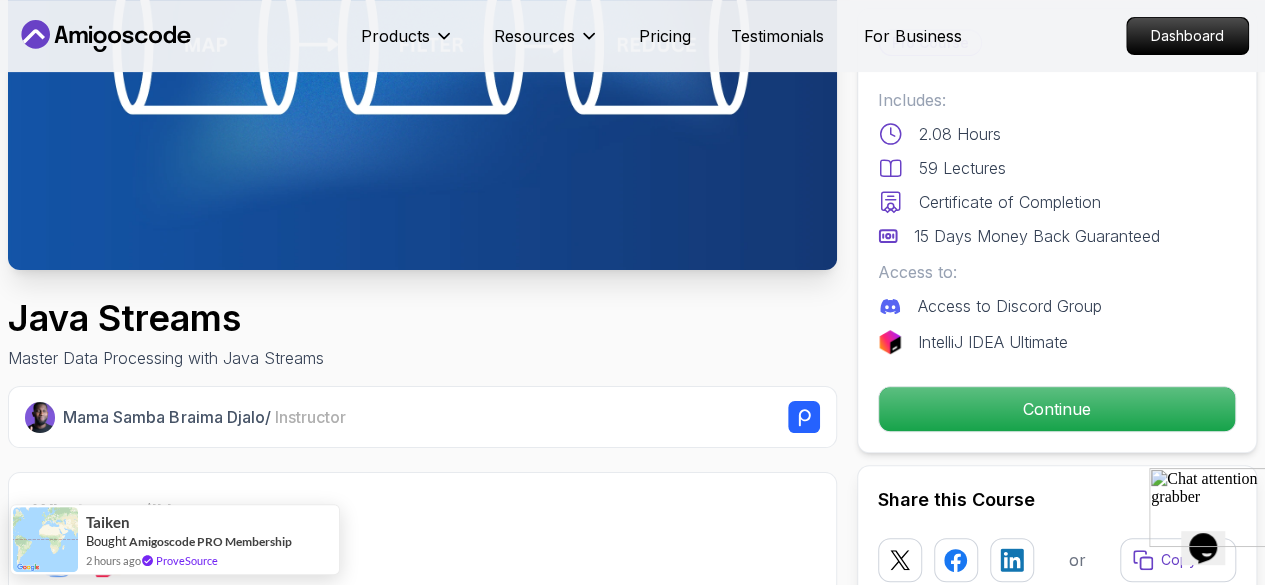 click on "Products Resources Pricing Testimonials For Business Dashboard Products Resources Pricing Testimonials For Business Dashboard Java Streams Master Data Processing with Java Streams Mama Samba Braima Djalo  /   Instructor Pro Course Includes: [DURATION] [LECTURES] Certificate of Completion [DAYS] Money Back Guaranteed Access to: Access to Discord Group IntelliJ IDEA Ultimate Continue Share this Course or Copy link Got a Team of 5 or More? With one subscription, give your entire team access to all courses and features. Check our Business Plan Mama Samba Braima Djalo  /   Instructor What you will learn java intellij Introduction to Streams - Understand Java Streams and their role in functional programming. Stream Types - Work with `IntStream` and other specialized stream types for optimized performance. Filtering and Transformations - Apply filters, map data, and reduce collections with ease. Sorting and Removing Duplicates - Learn techniques to sort and de-duplicate elements.
Java Streams" at bounding box center [632, 3327] 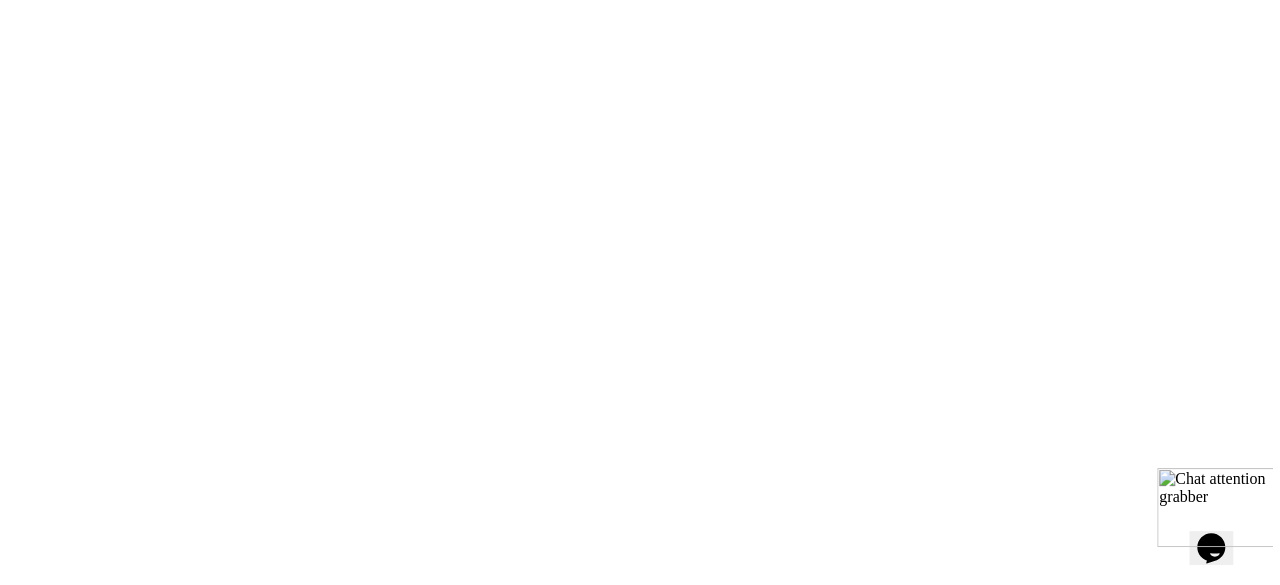 scroll, scrollTop: 0, scrollLeft: 0, axis: both 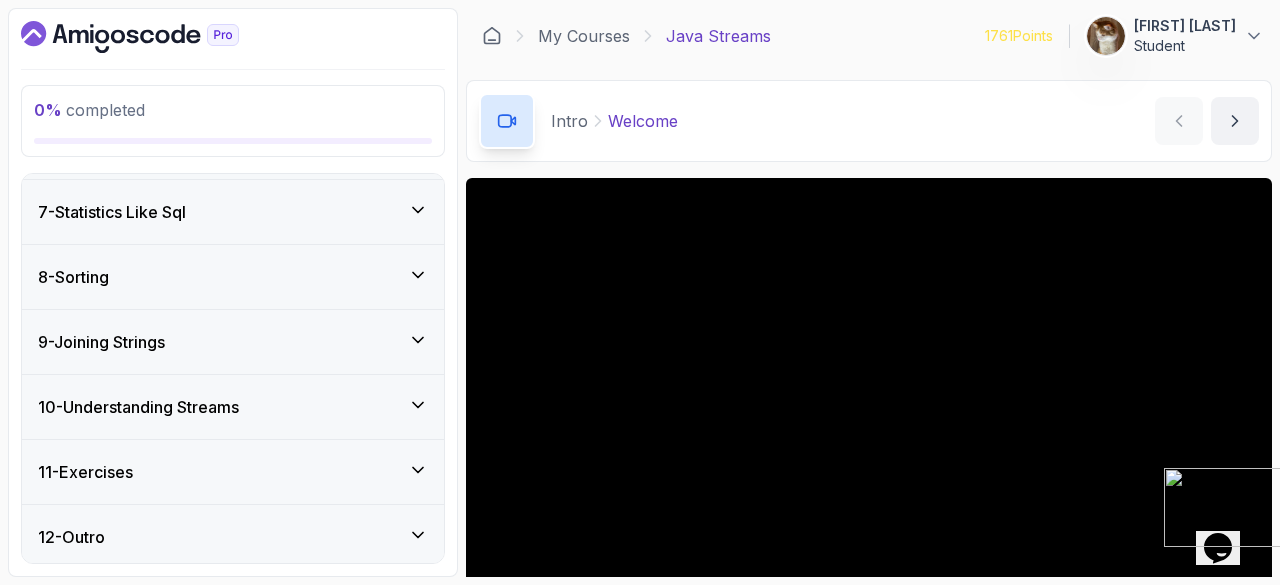 click on "12  -  Outro" at bounding box center (233, 537) 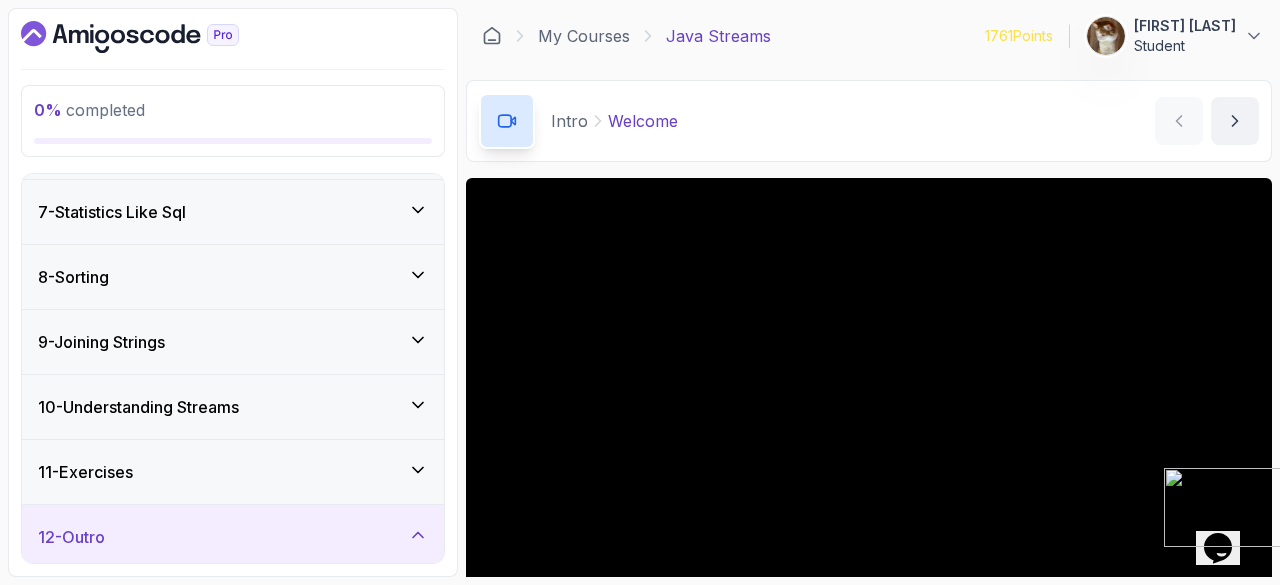 scroll, scrollTop: 636, scrollLeft: 0, axis: vertical 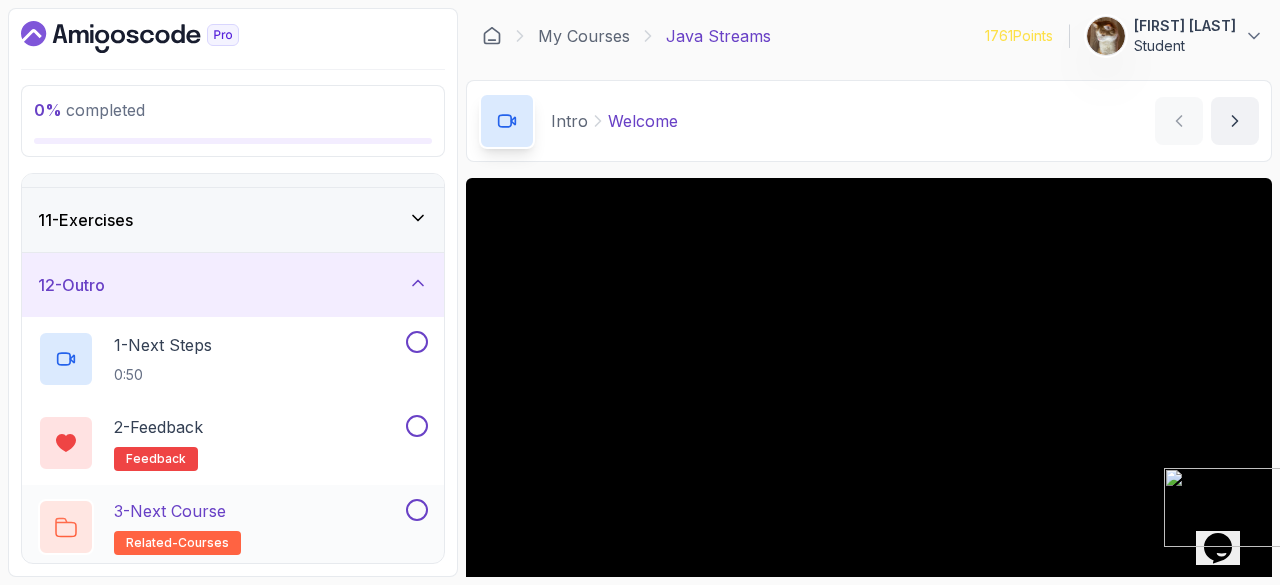 click on "related-courses" at bounding box center [177, 543] 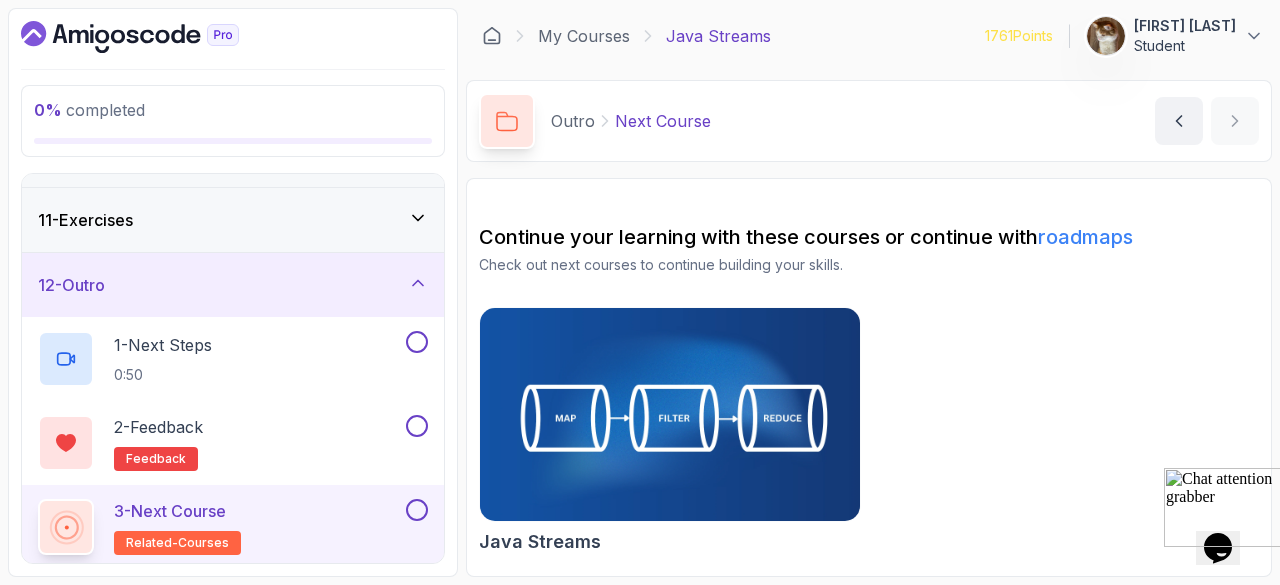 click at bounding box center [670, 415] 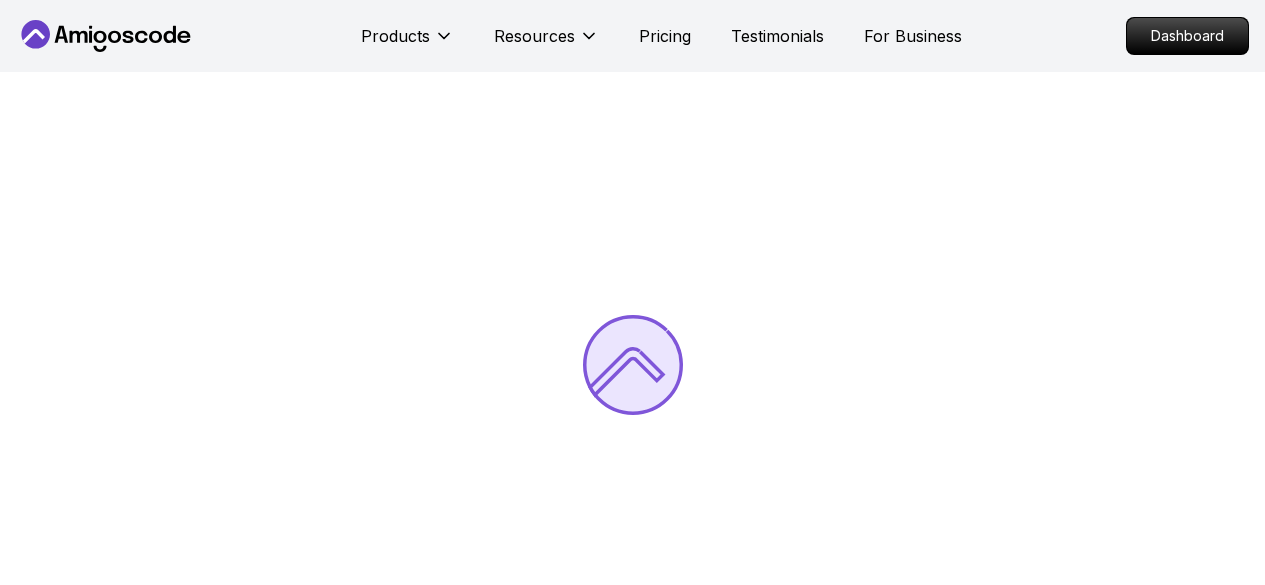 scroll, scrollTop: 0, scrollLeft: 0, axis: both 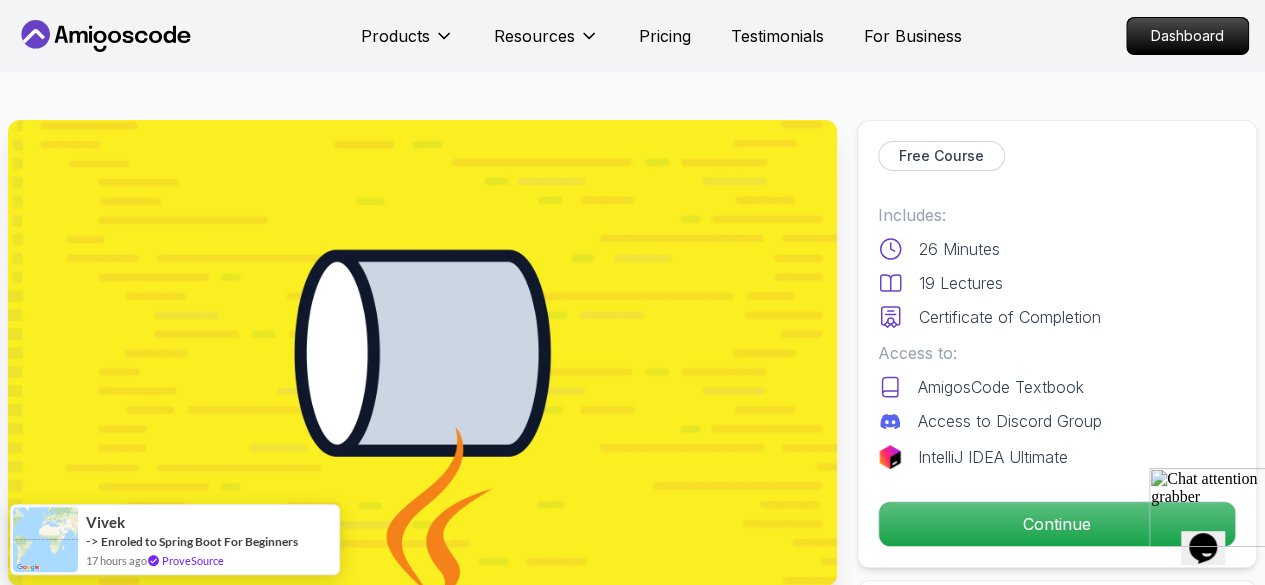 click on "Products Resources Pricing Testimonials For Business Dashboard Products Resources Pricing Testimonials For Business Dashboard Java Streams Essentials Learn how to use Java Streams to process collections of data. [FIRST] [LAST]  /   Instructor Free Course Includes: 26 Minutes 19 Lectures Certificate of Completion Access to: AmigosCode Textbook Access to Discord Group IntelliJ IDEA Ultimate Continue Share this Course or Copy link Got a Team of 5 or More? With one subscription, give your entire team access to all courses and features. Check our Business Plan [FIRST] [LAST]  /   Instructor What you will learn java intellij Introduction to Streams - Understand what streams are and how they revolutionize data processing in Java. How Streams Work - Learn the inner workings of streams, including lazy evaluation and pipelines. Getting Started with Streams - Dive into practical examples of stream creation and manipulation. Unlock the Power of Java Streams
Java Streams Essentials" at bounding box center [632, 3253] 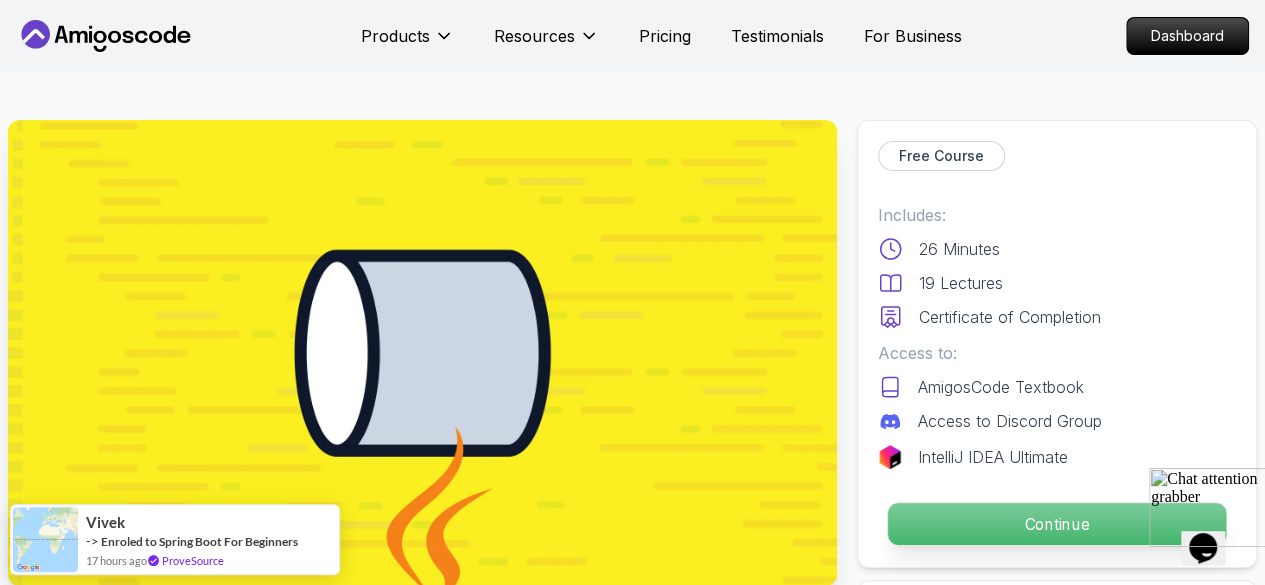 click on "Continue" at bounding box center (1057, 524) 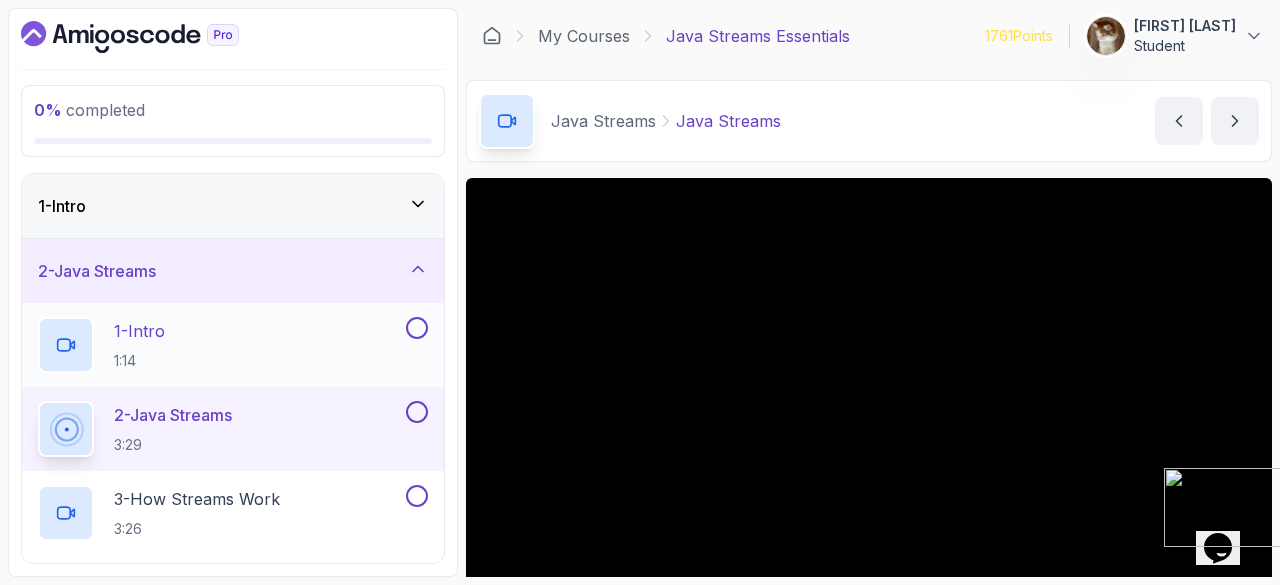 scroll, scrollTop: 874, scrollLeft: 0, axis: vertical 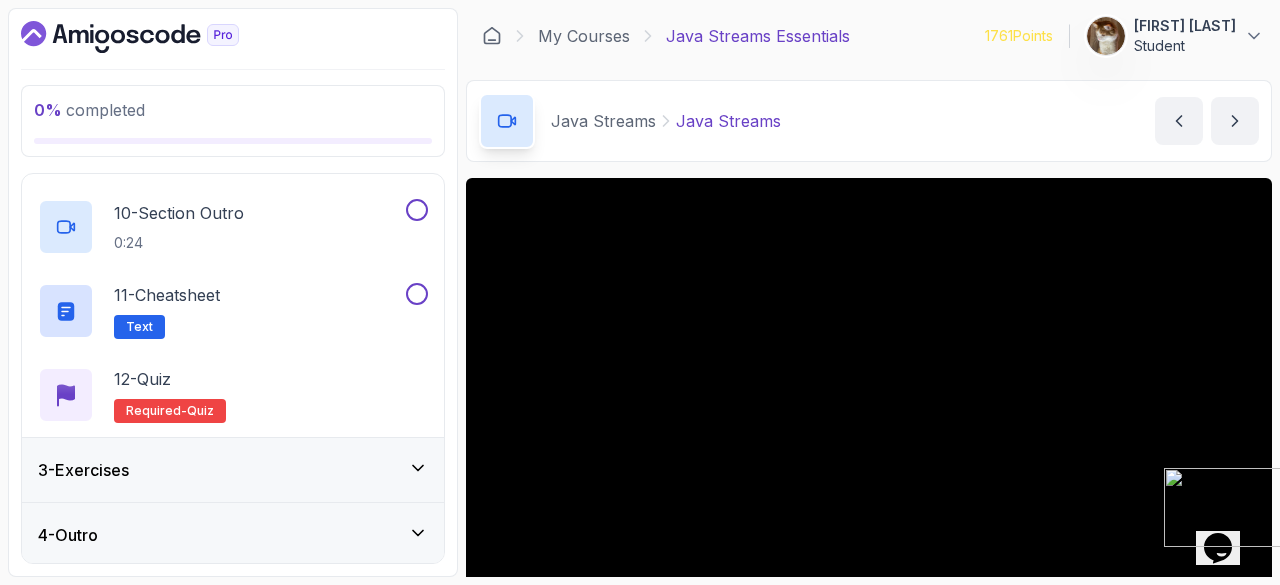 click on "4  -  Outro" at bounding box center [233, 535] 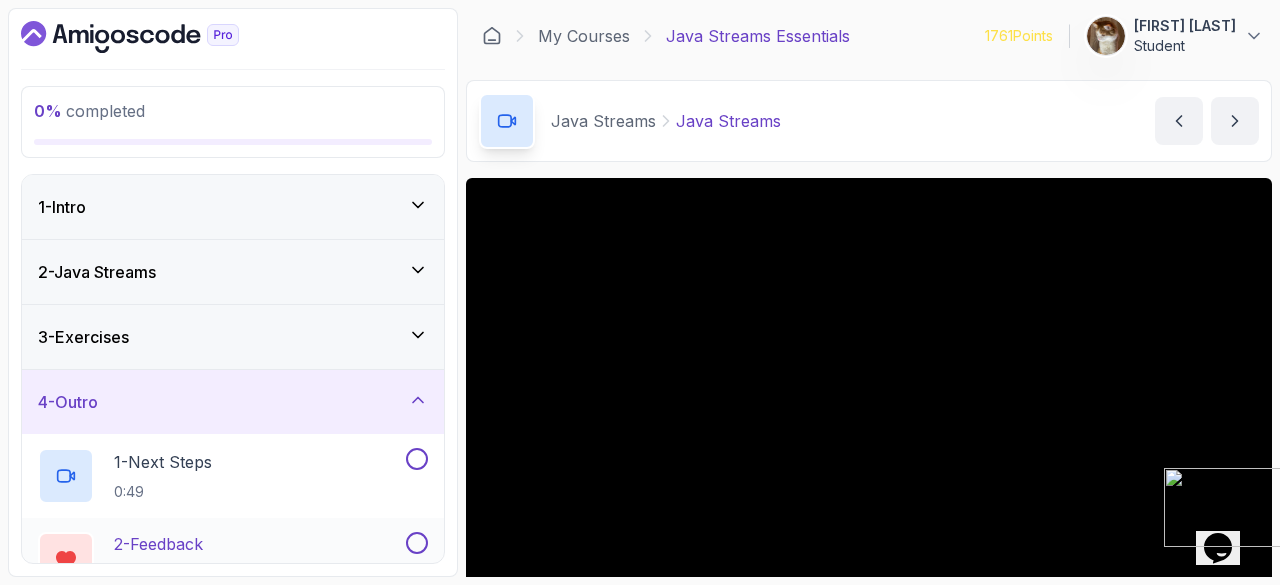 scroll, scrollTop: 203, scrollLeft: 0, axis: vertical 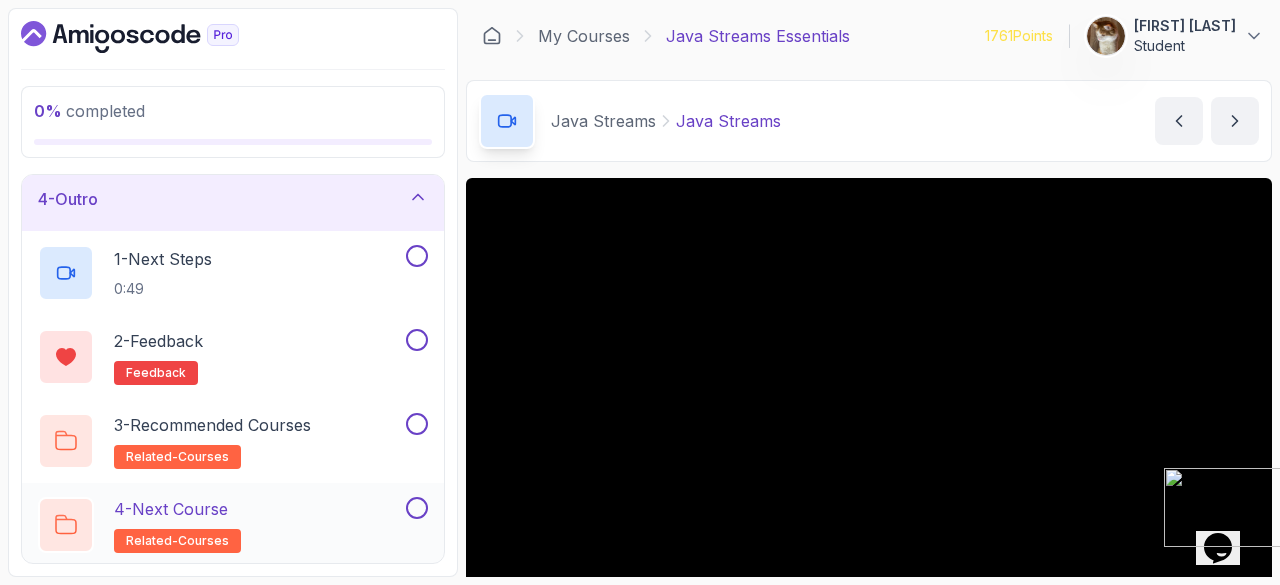 click on "4  -  Next Course" at bounding box center [171, 509] 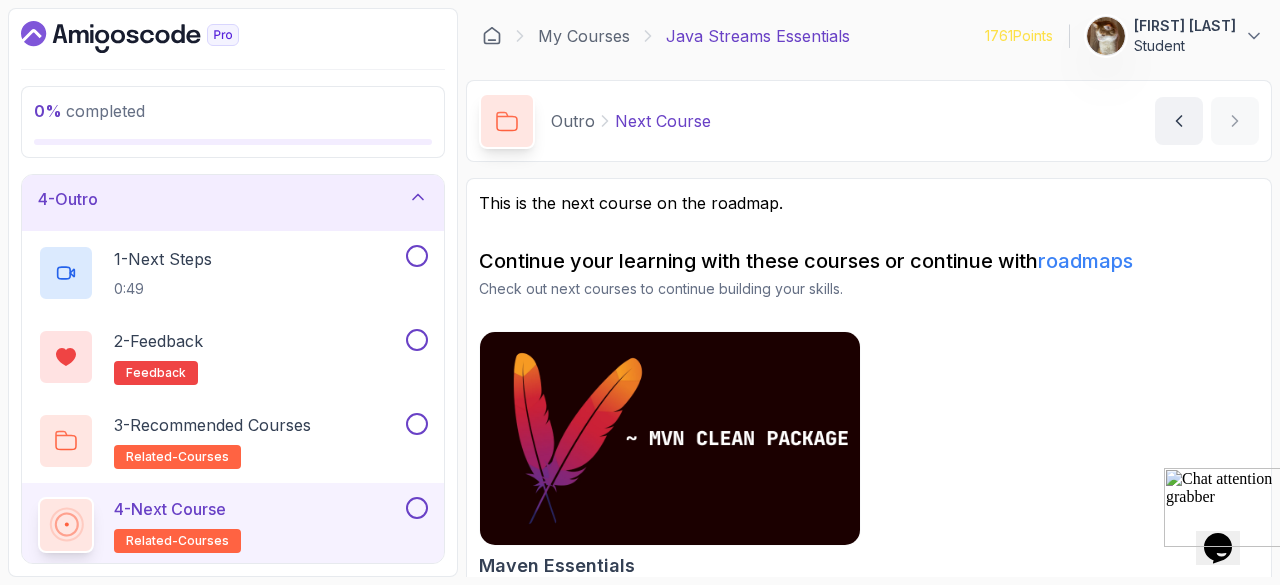 scroll, scrollTop: 20, scrollLeft: 0, axis: vertical 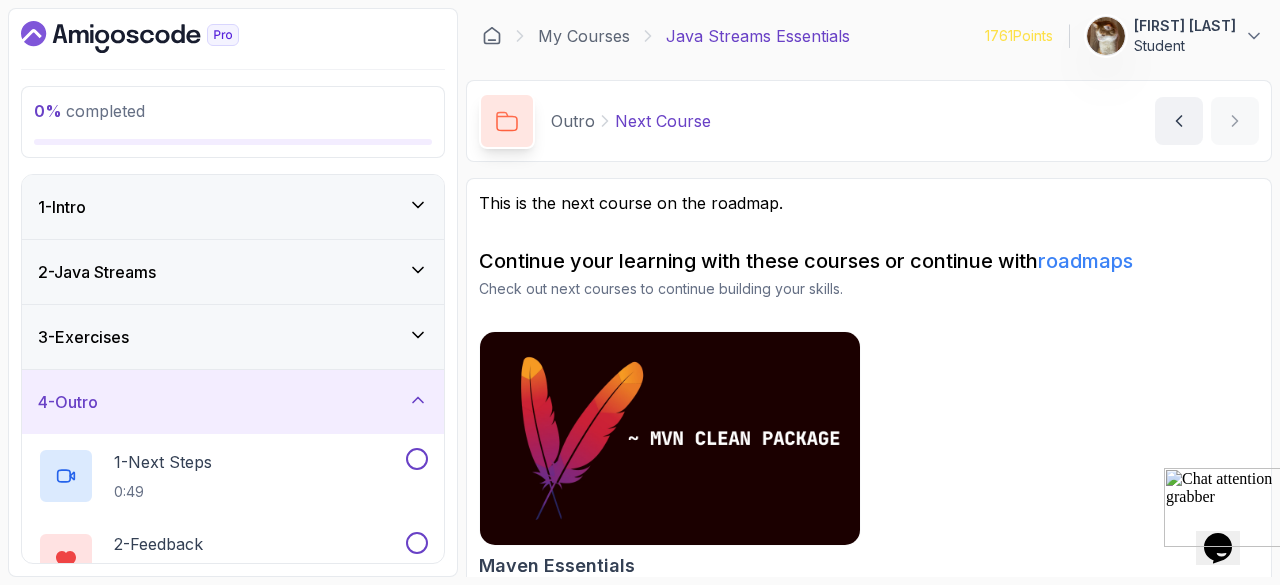 click on "2  -  Java Streams" at bounding box center (233, 272) 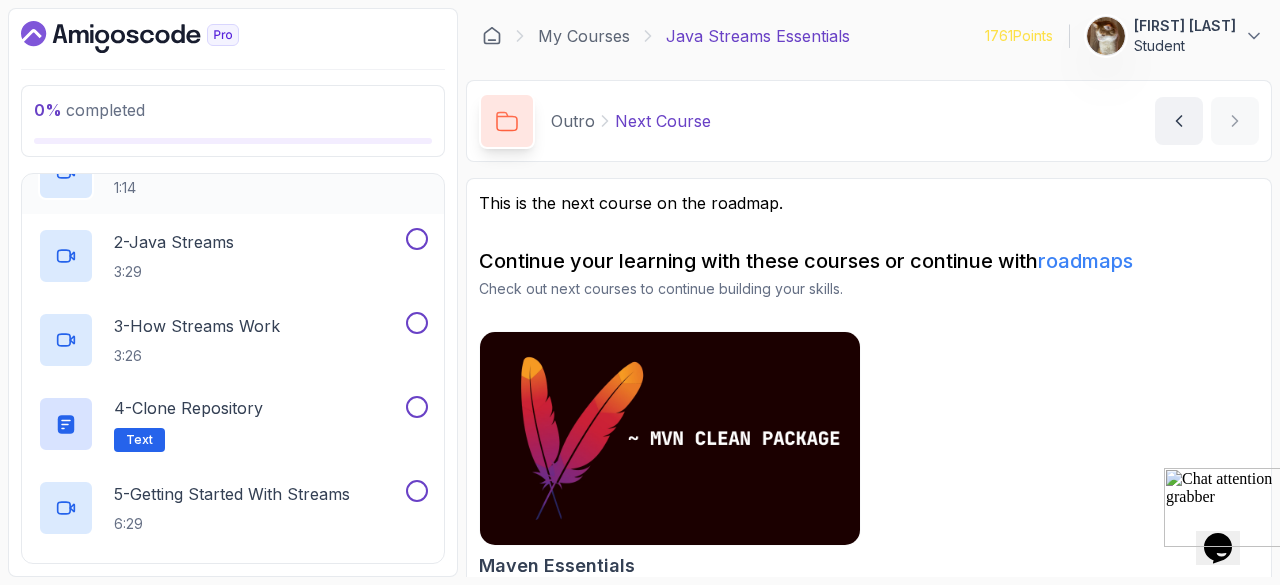 scroll, scrollTop: 0, scrollLeft: 0, axis: both 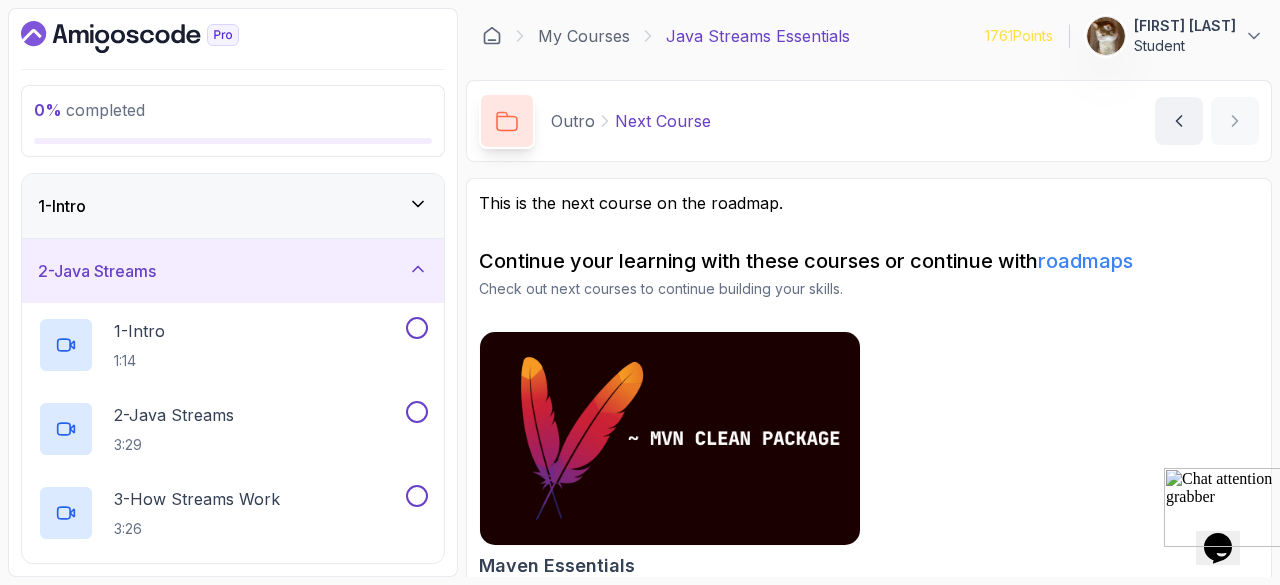 click on "2  -  Java Streams" at bounding box center (233, 271) 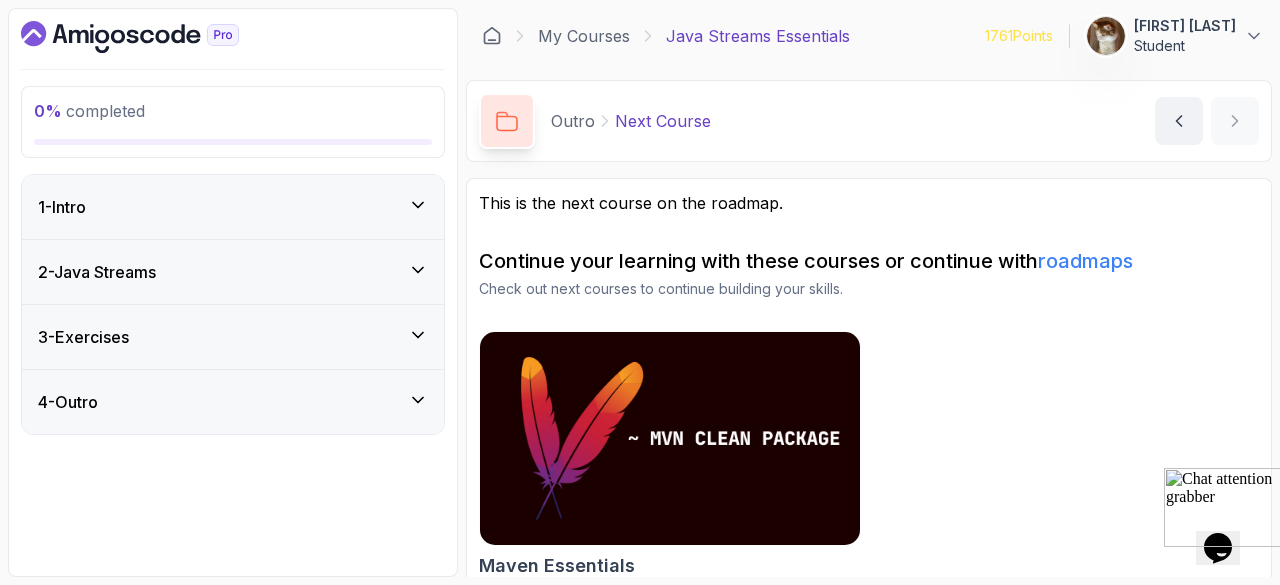 click on "1  -  Intro" at bounding box center (233, 207) 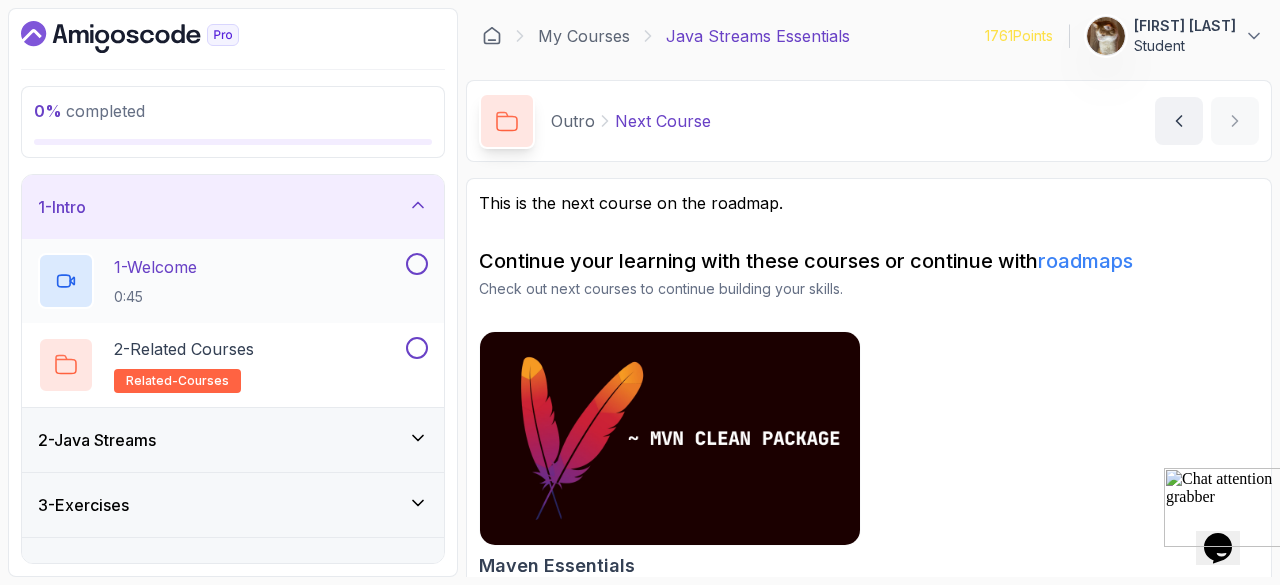 click on "1  -  Welcome 0:45" at bounding box center [220, 281] 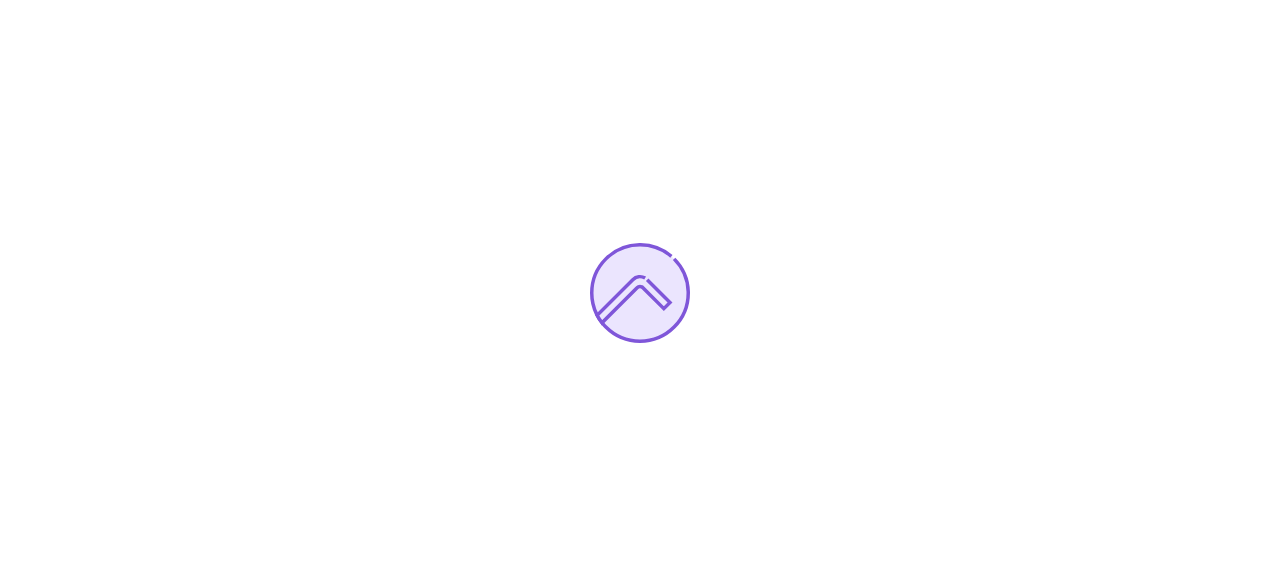 scroll, scrollTop: 0, scrollLeft: 0, axis: both 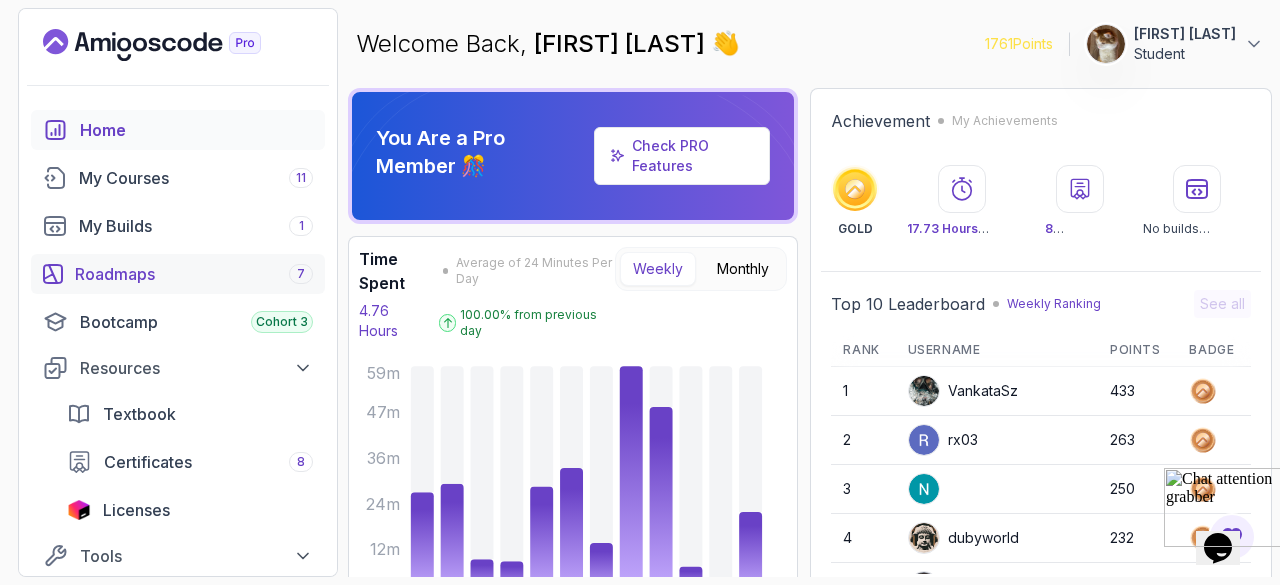 click on "Roadmaps 7" at bounding box center (194, 274) 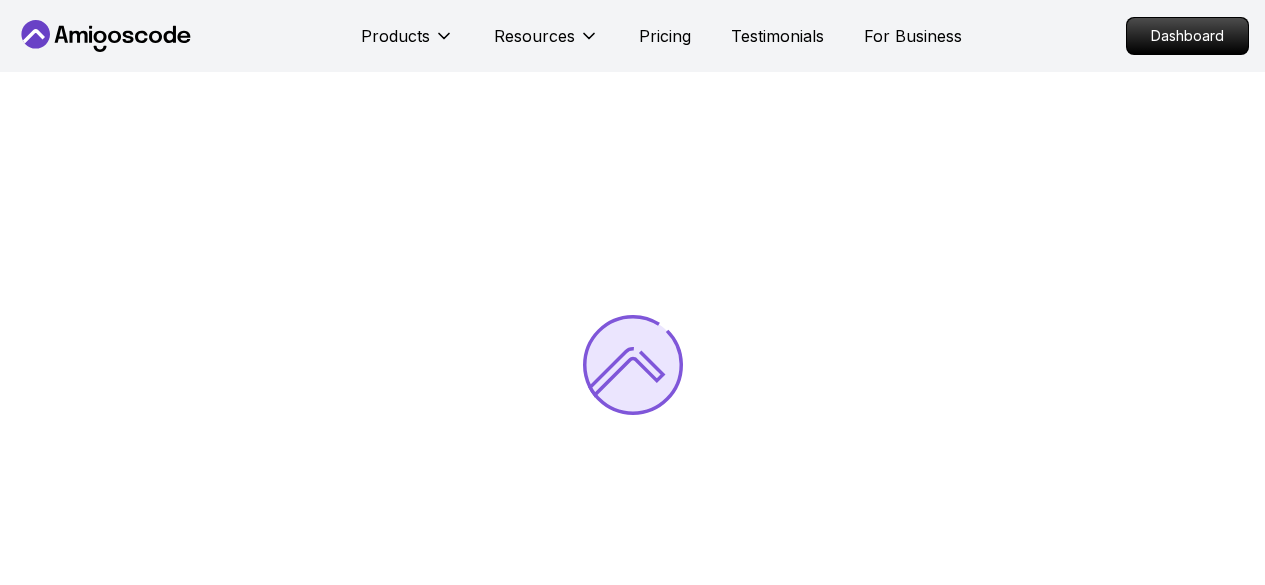 scroll, scrollTop: 0, scrollLeft: 0, axis: both 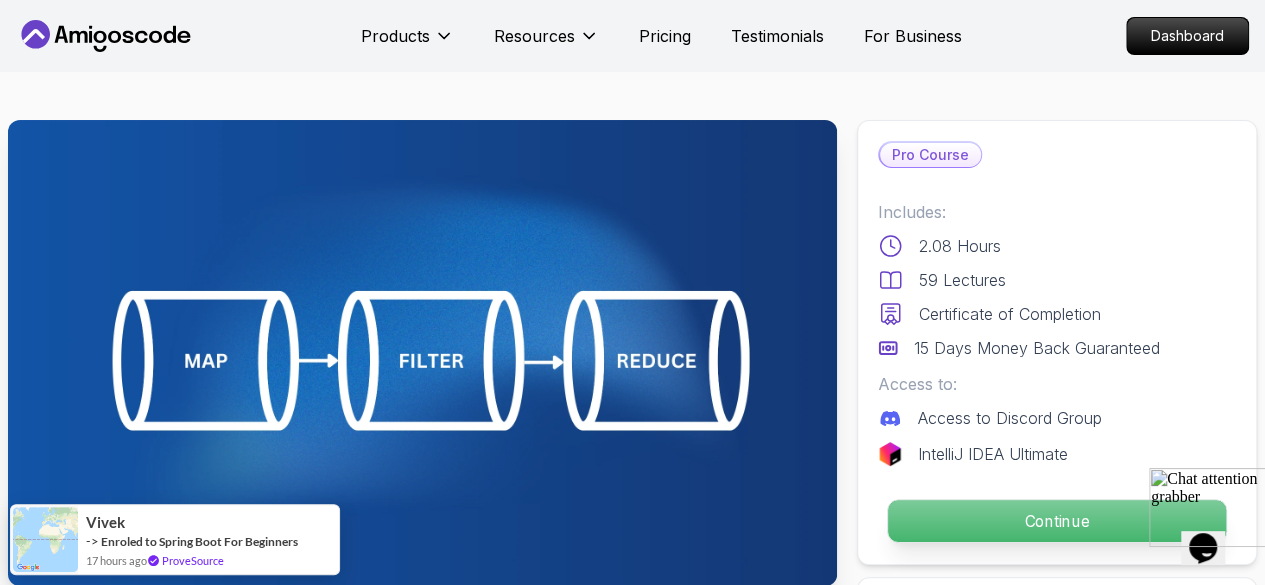 click on "Continue" at bounding box center (1057, 521) 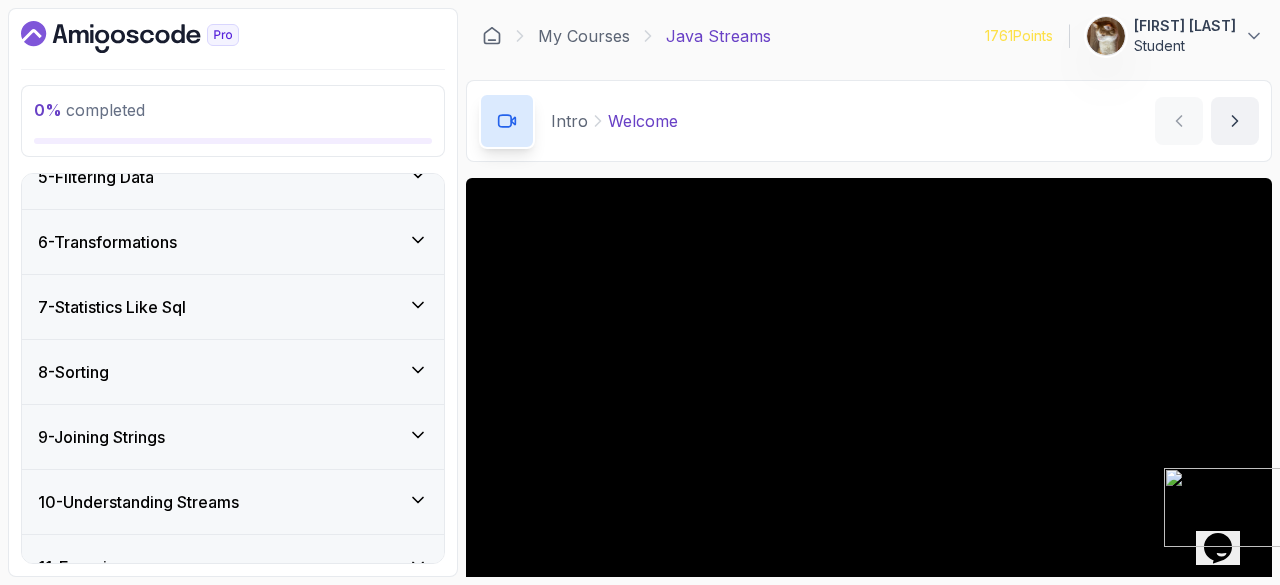 scroll, scrollTop: 720, scrollLeft: 0, axis: vertical 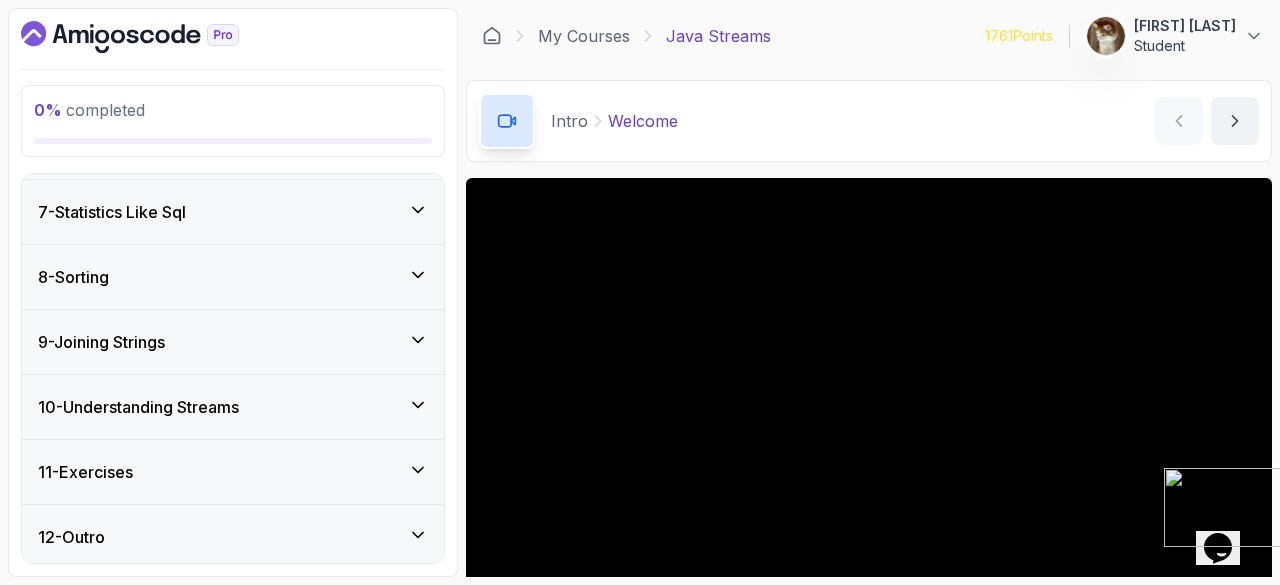 click on "12  -  Outro" at bounding box center (233, 537) 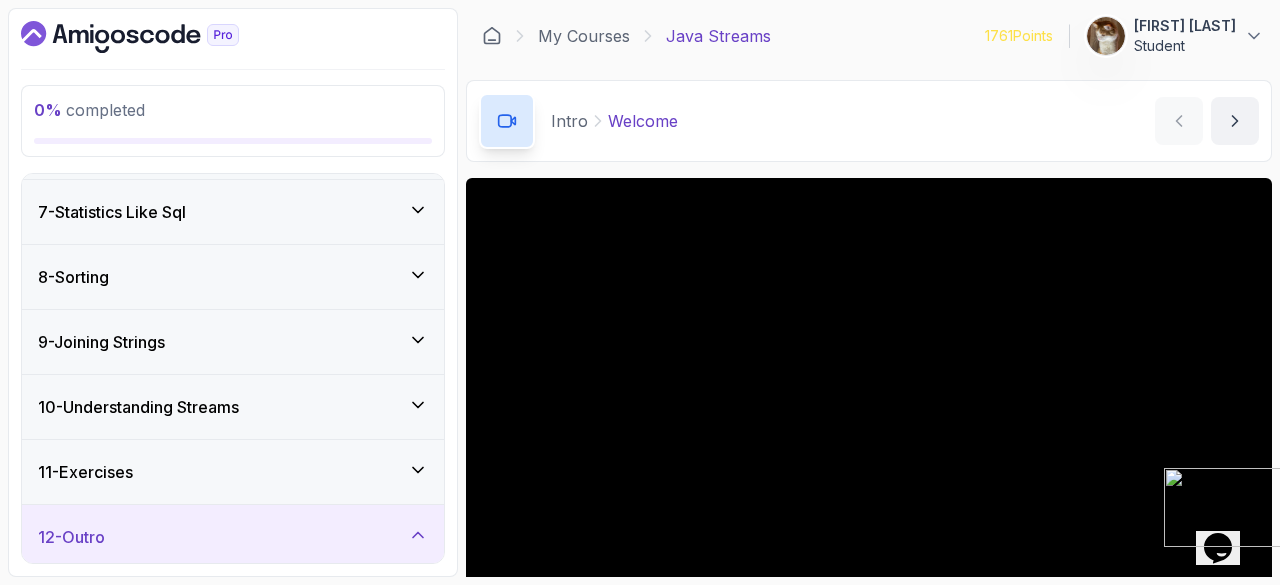 scroll, scrollTop: 636, scrollLeft: 0, axis: vertical 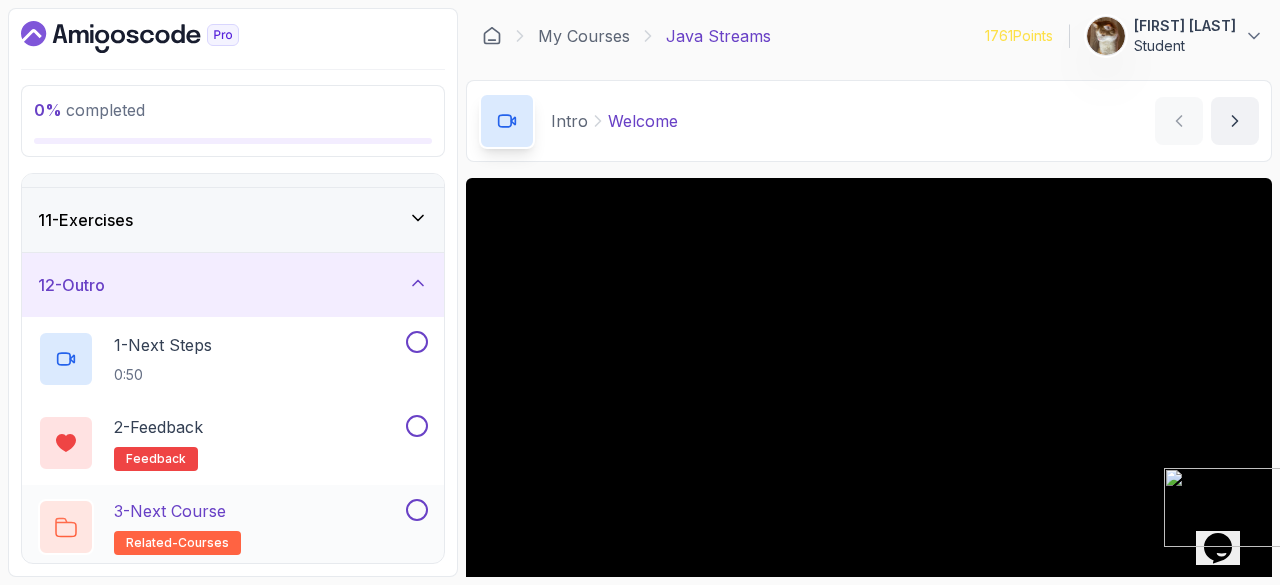 click on "3  -  Next Course" at bounding box center (170, 511) 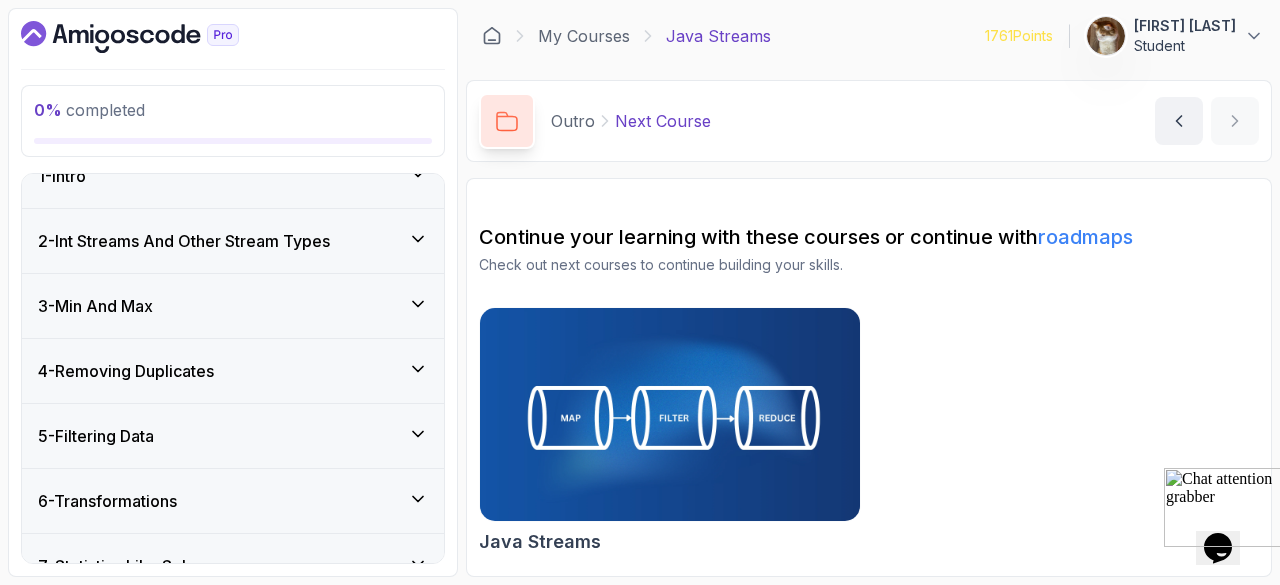 scroll, scrollTop: 0, scrollLeft: 0, axis: both 